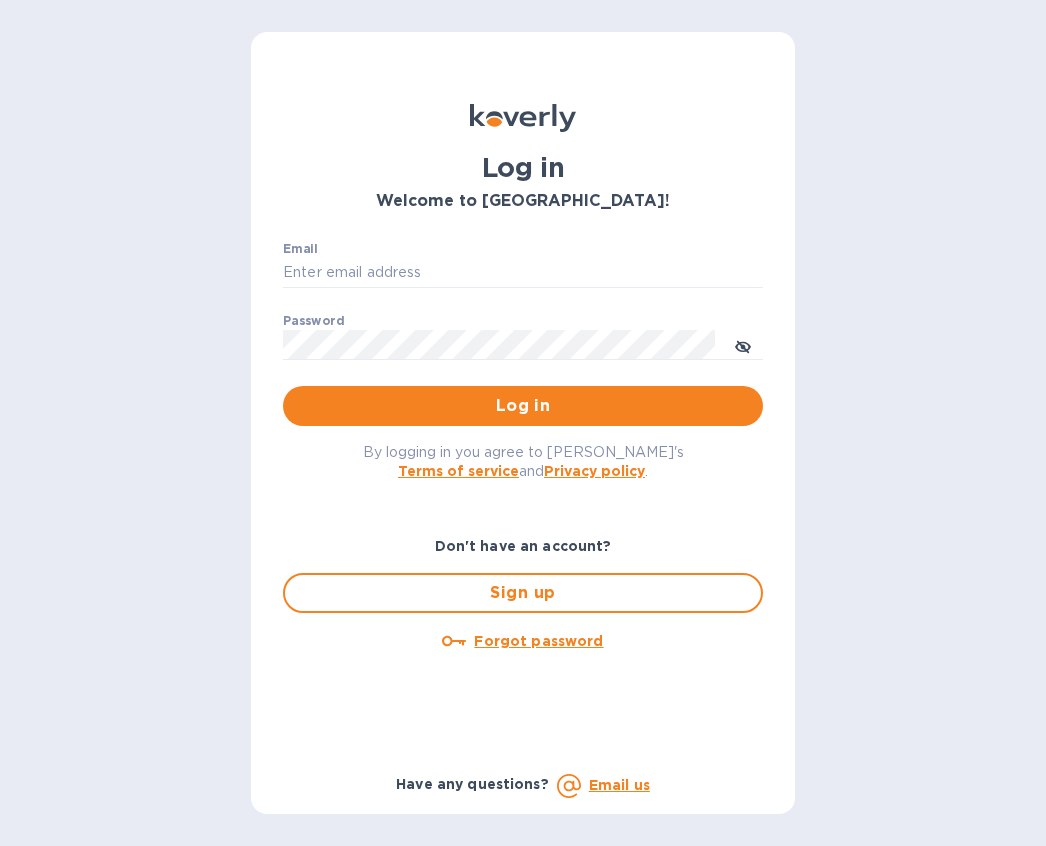 scroll, scrollTop: 0, scrollLeft: 0, axis: both 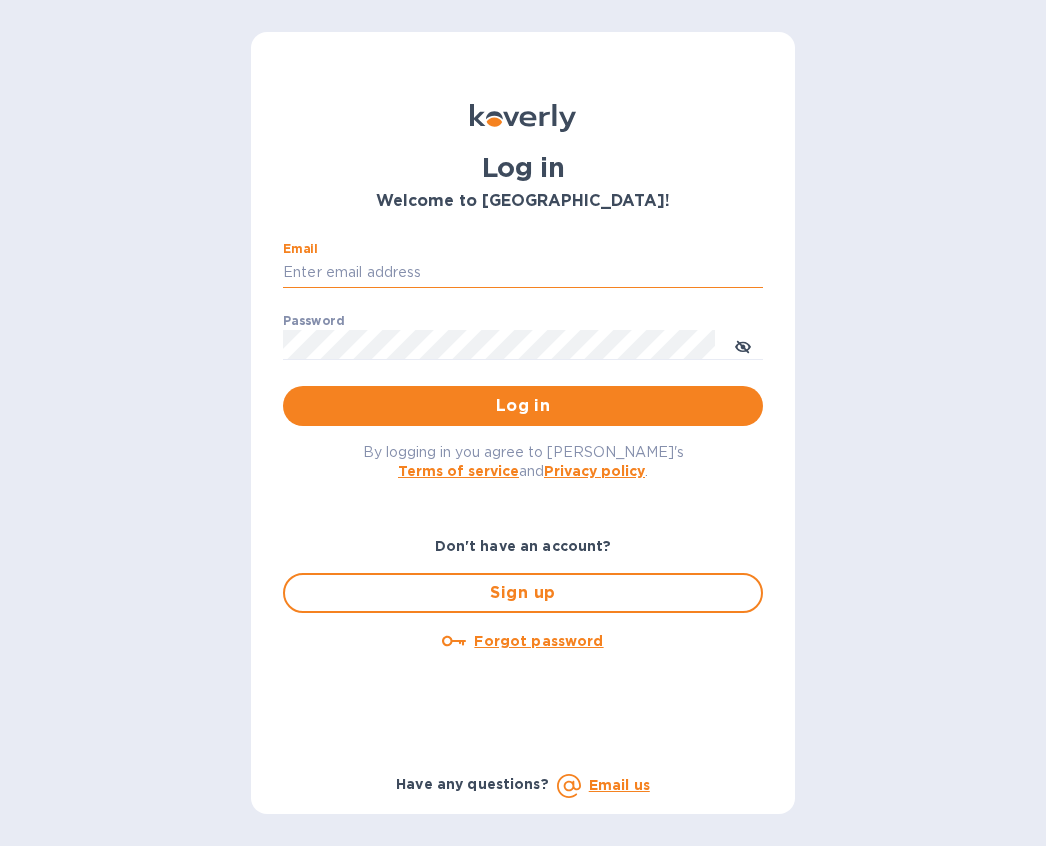 click on "Email" at bounding box center (523, 273) 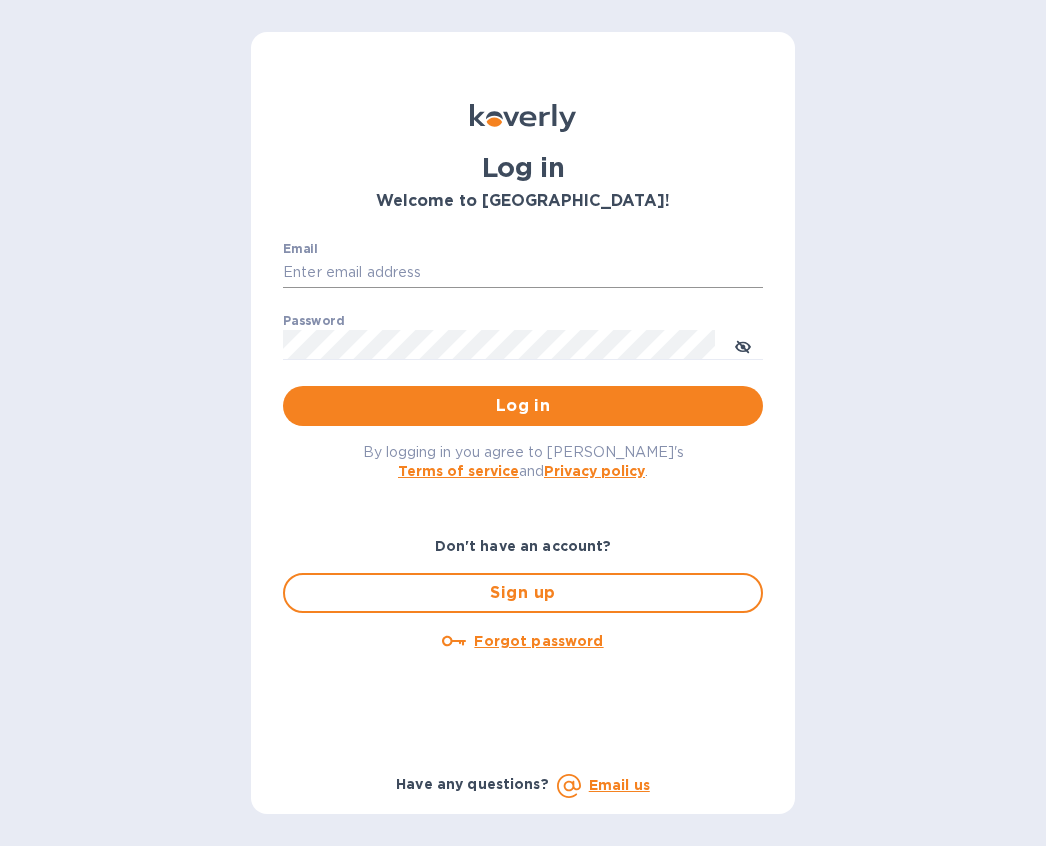 type on "cyarbroughjr@savannahriverfulfillment.com" 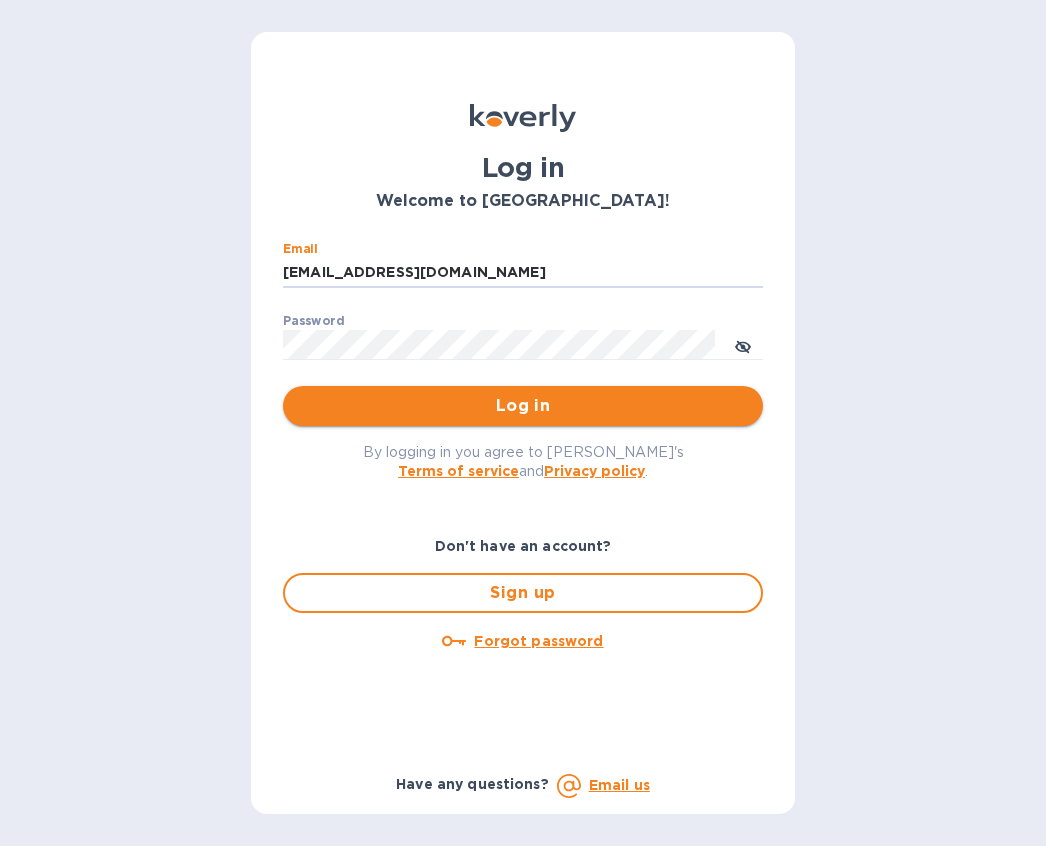 click on "Log in" at bounding box center (523, 406) 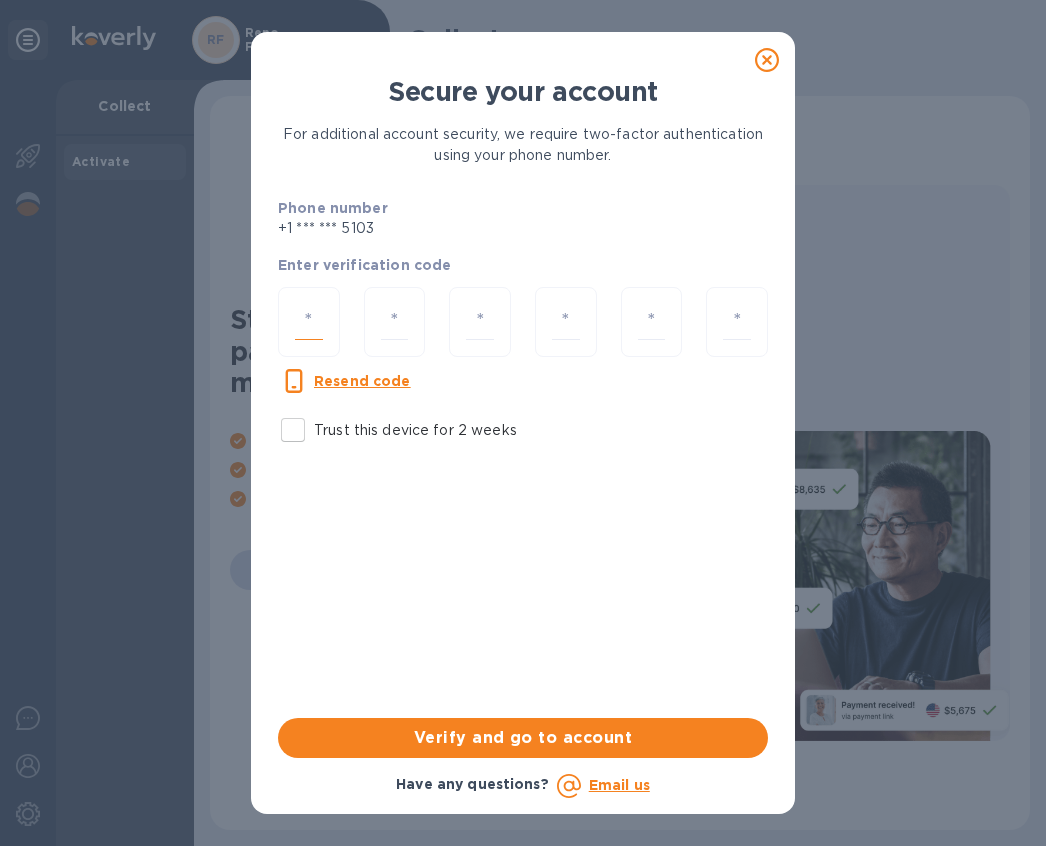 click at bounding box center [309, 322] 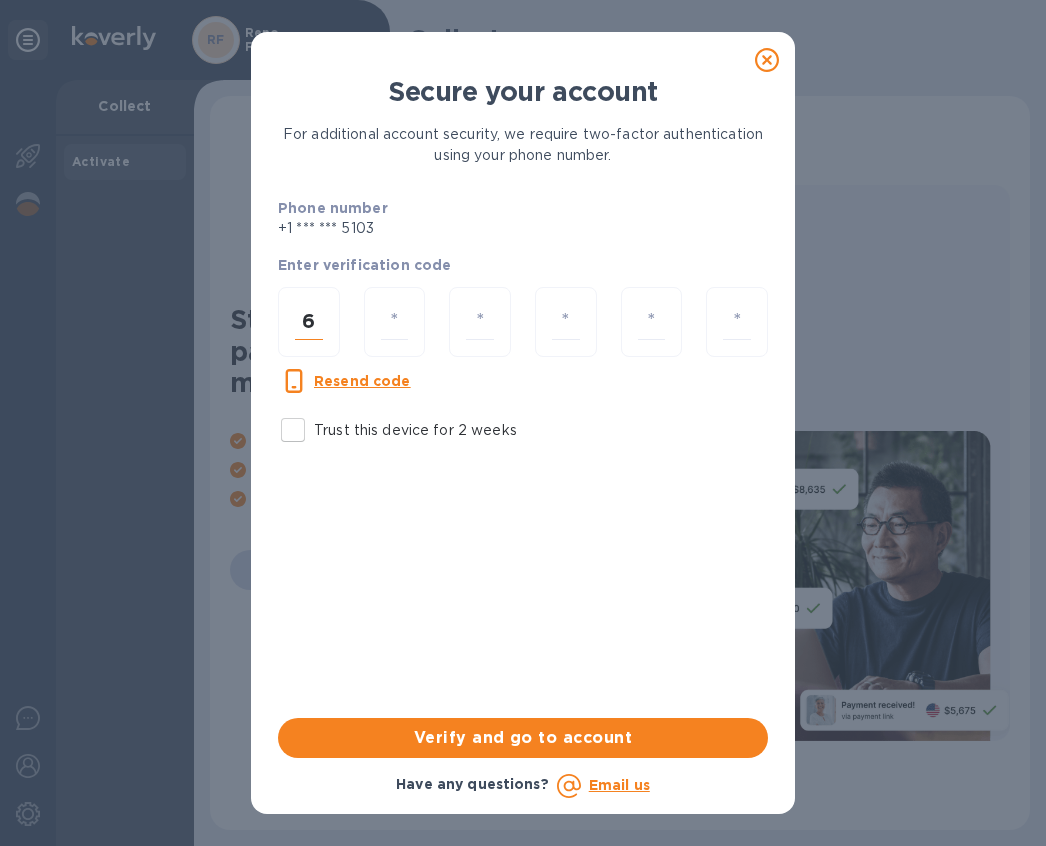 type on "7" 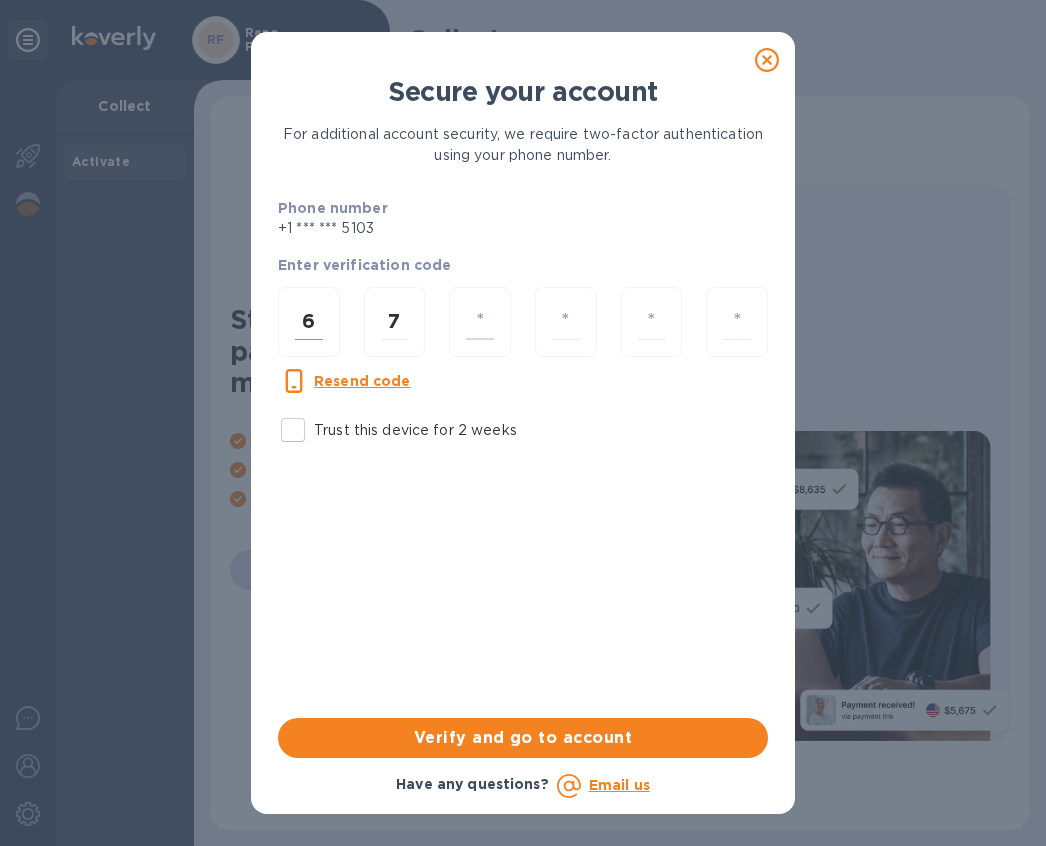 type on "1" 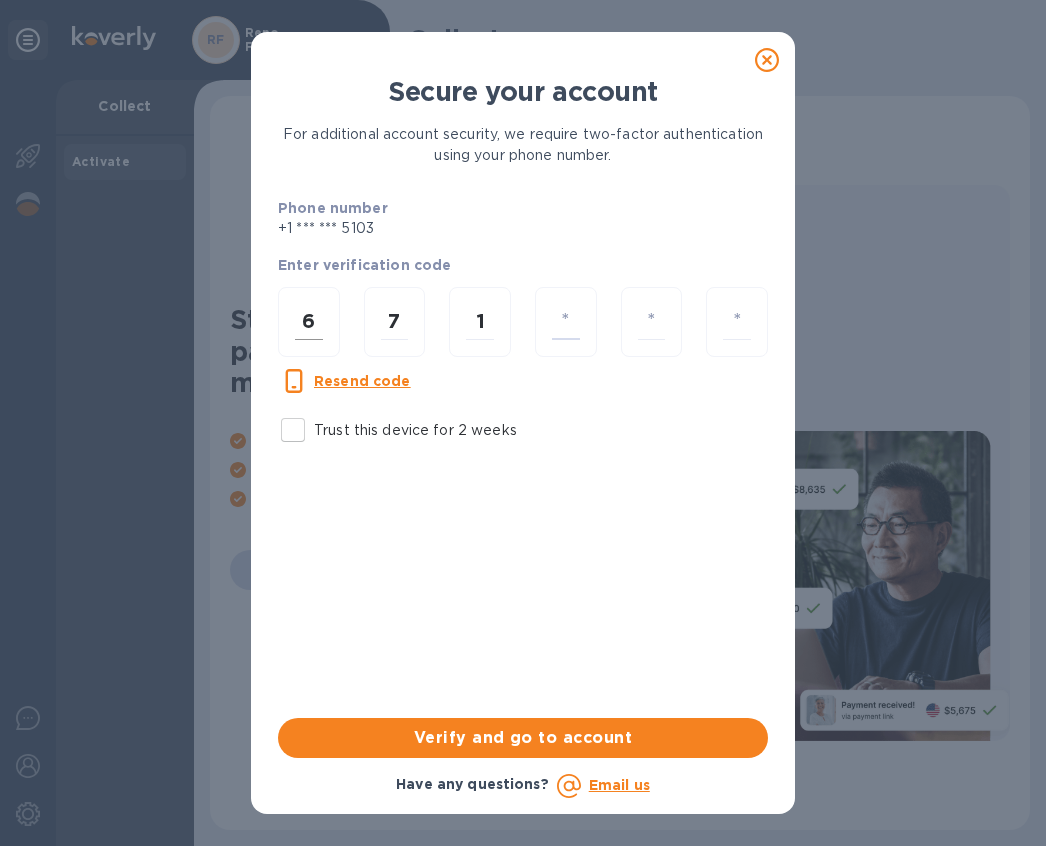 type on "2" 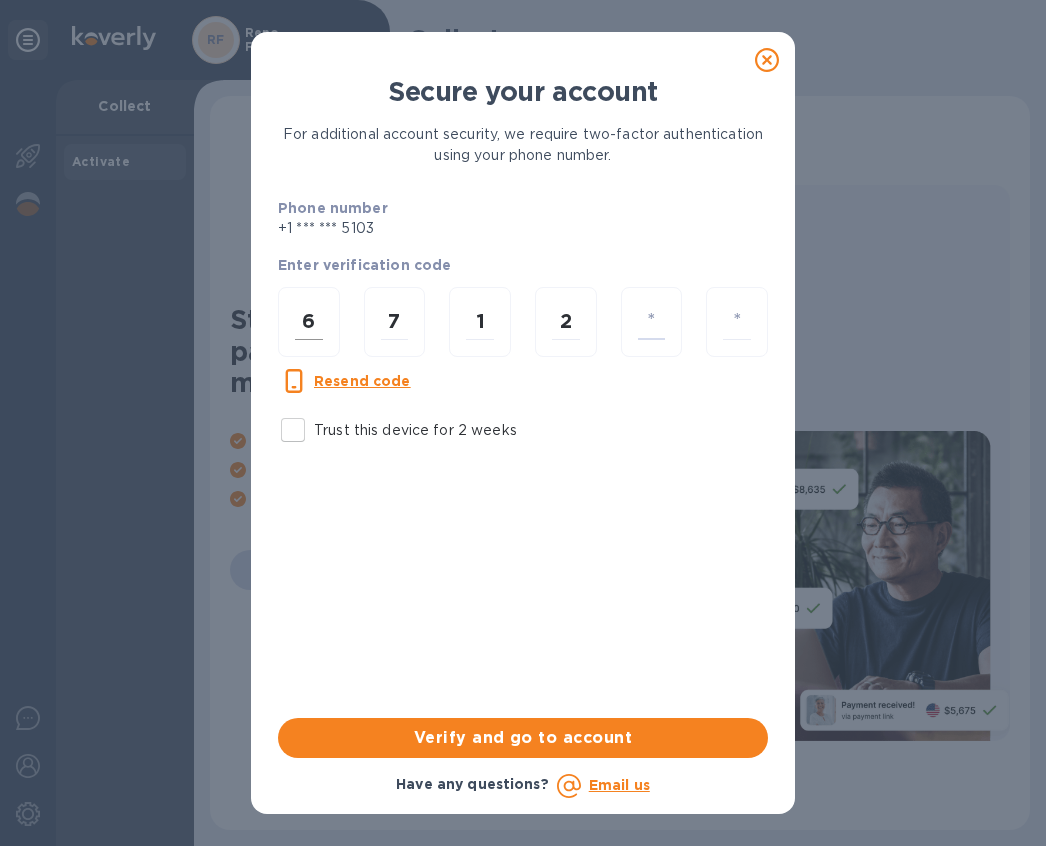 type on "6" 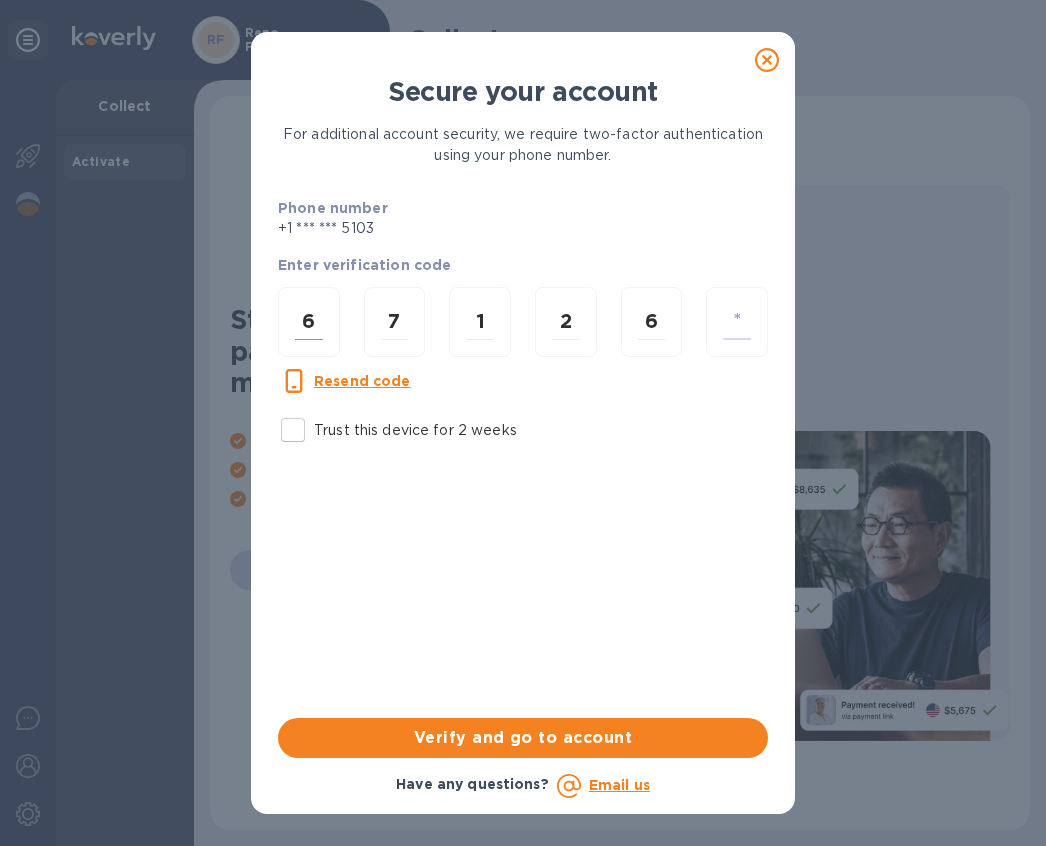 type on "9" 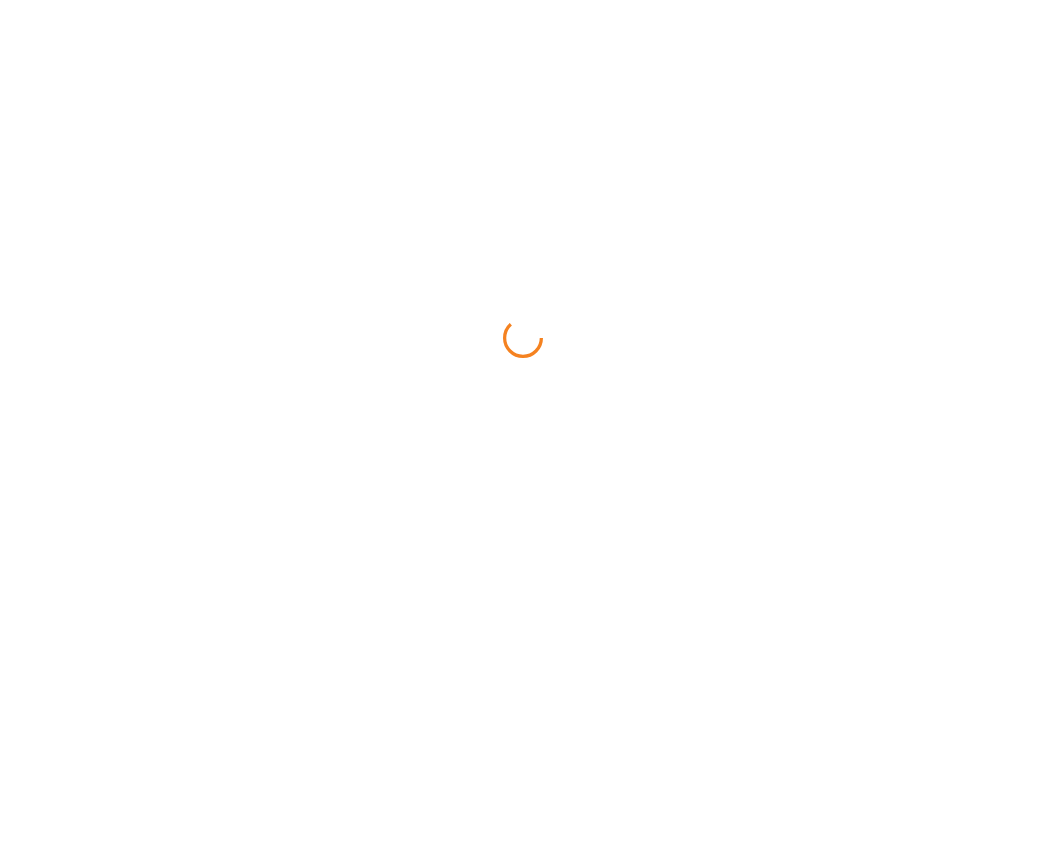 scroll, scrollTop: 0, scrollLeft: 0, axis: both 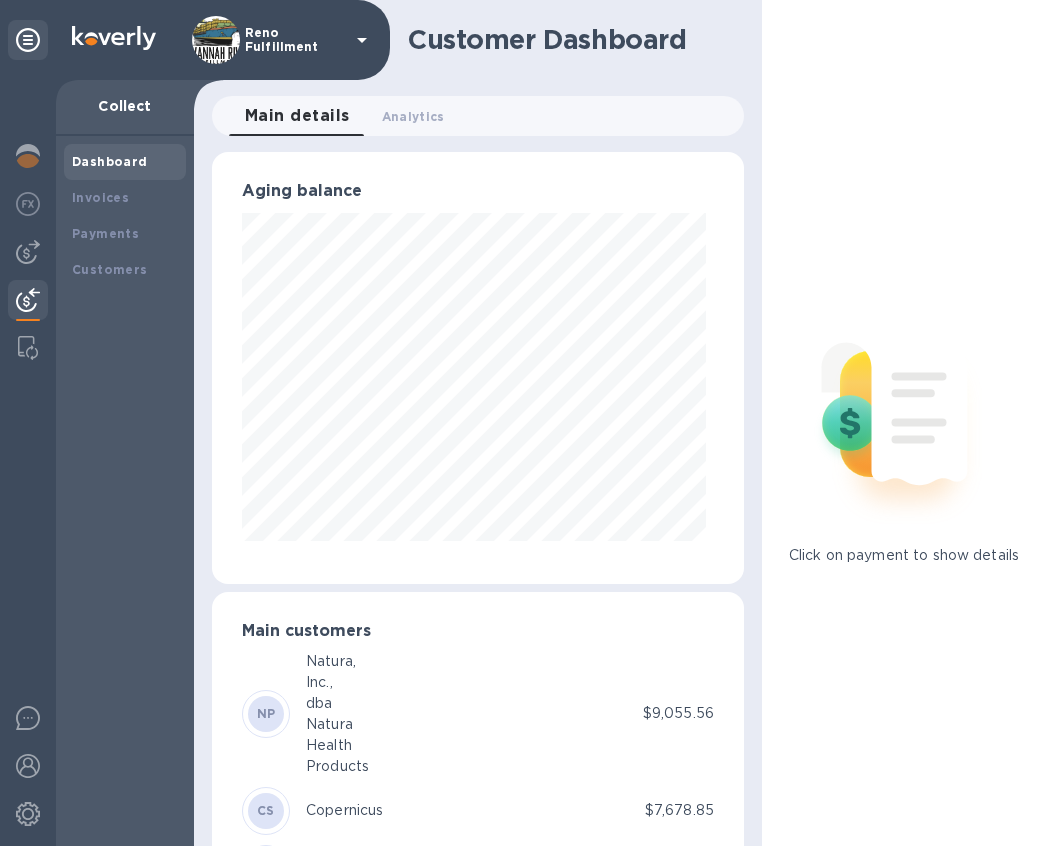 click at bounding box center (216, 40) 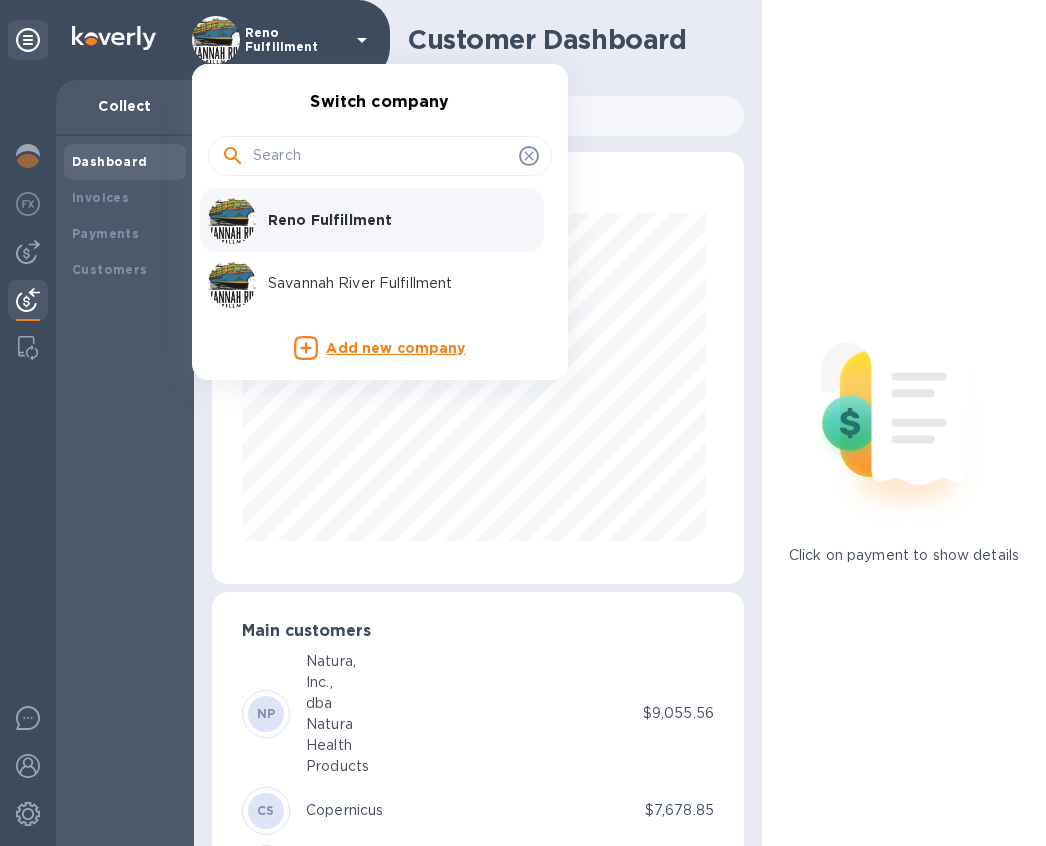 click on "Savannah River Fulfillment" at bounding box center [364, 284] 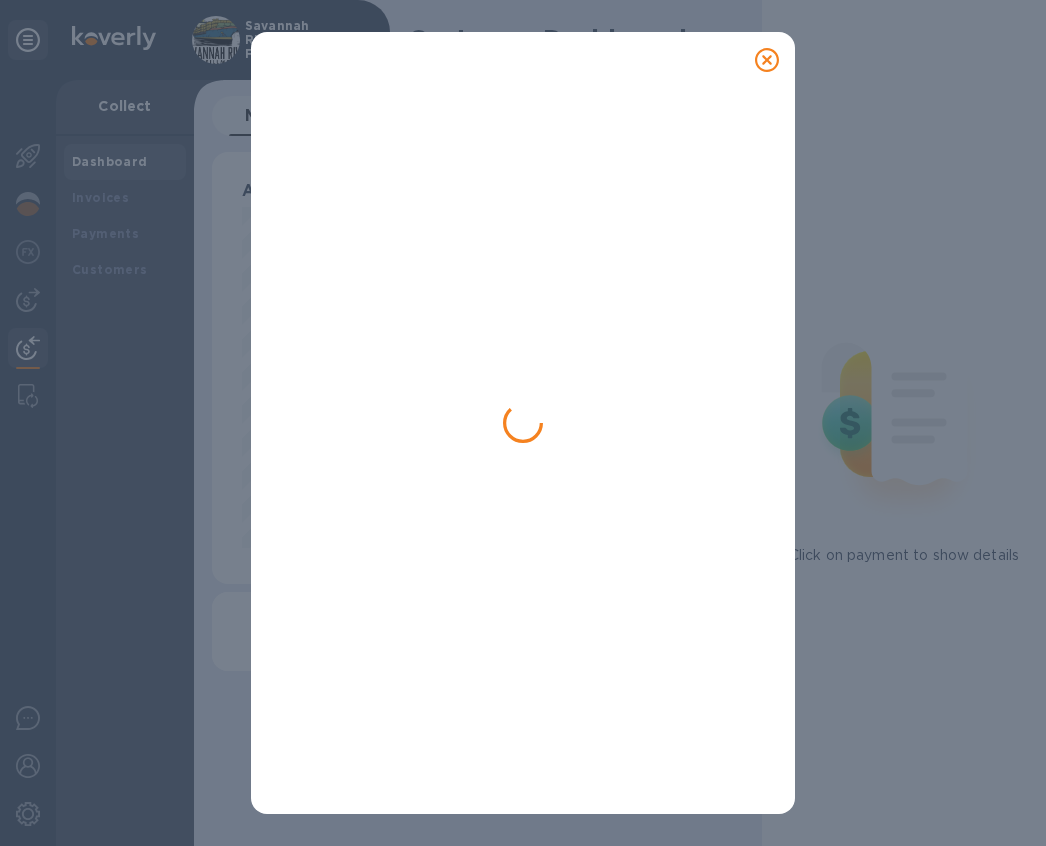 scroll, scrollTop: 999568, scrollLeft: 999468, axis: both 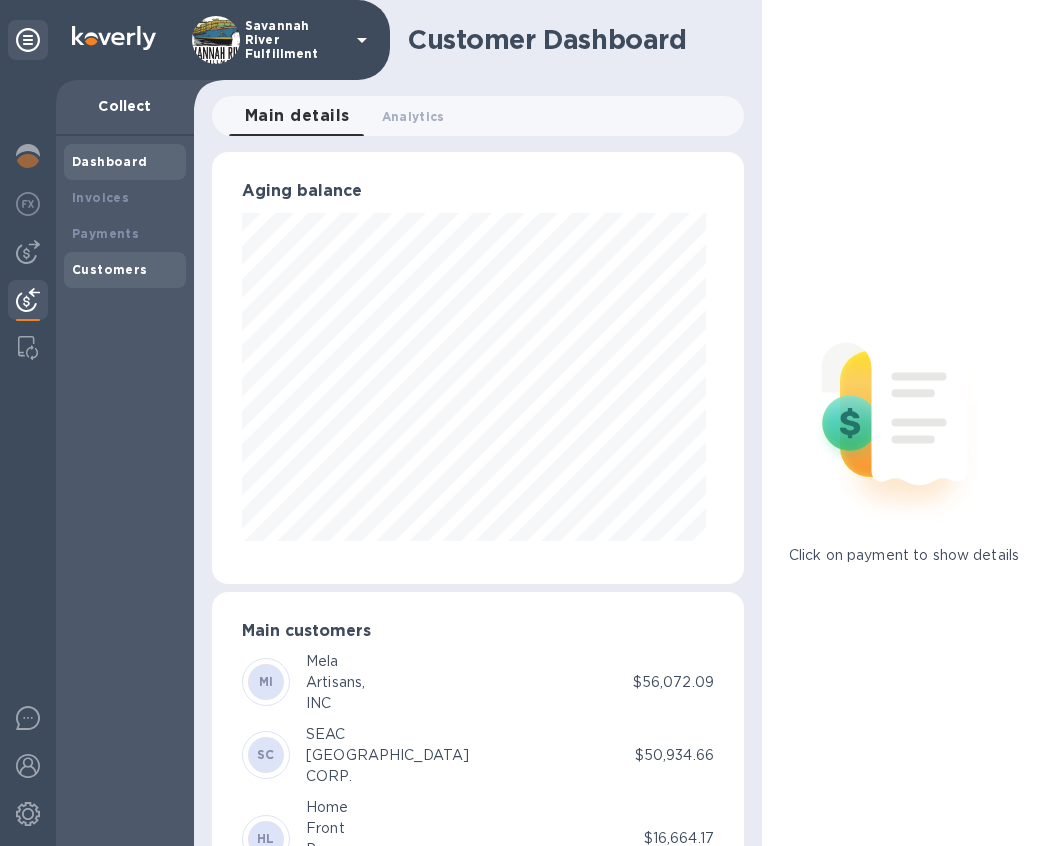 click on "Customers" at bounding box center [110, 269] 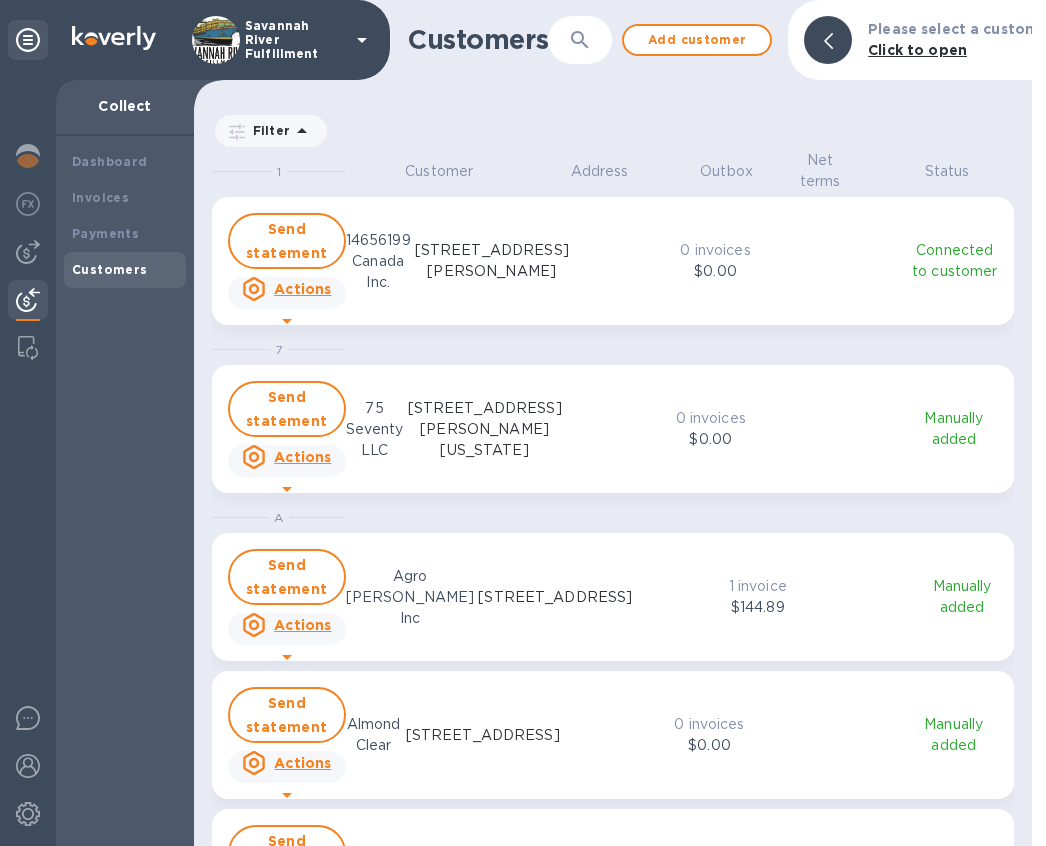scroll, scrollTop: 17, scrollLeft: 9, axis: both 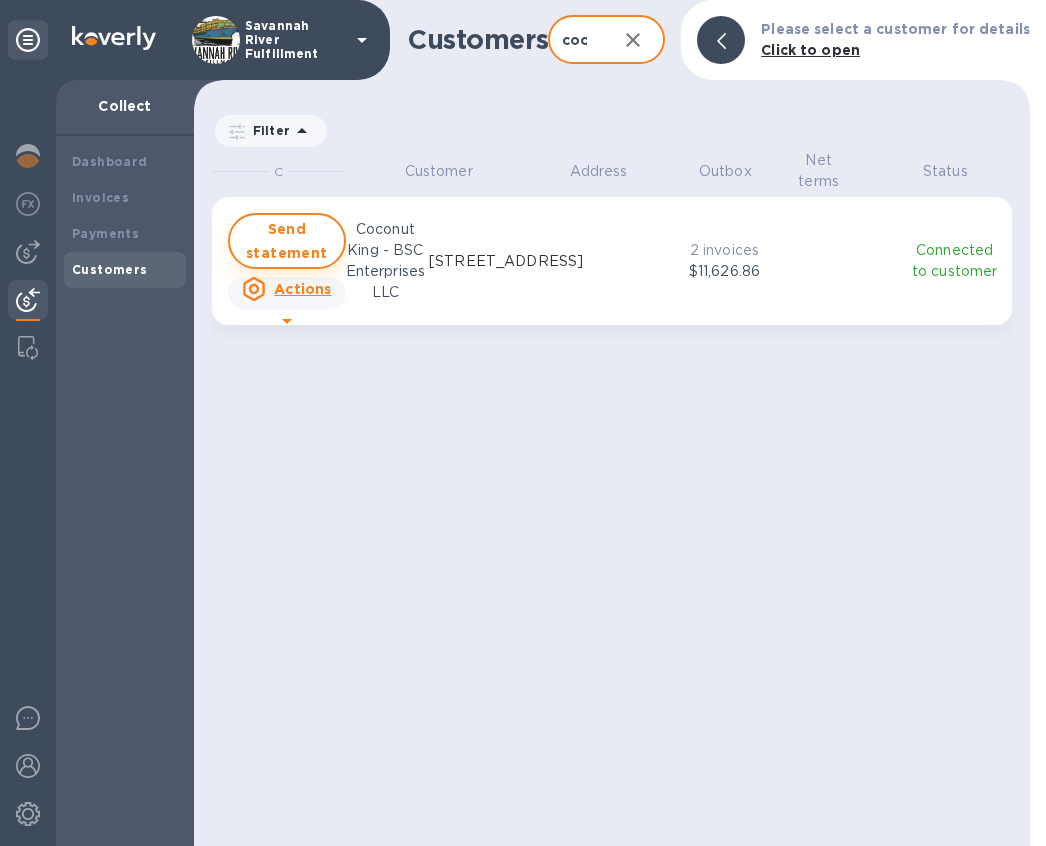 type on "coc" 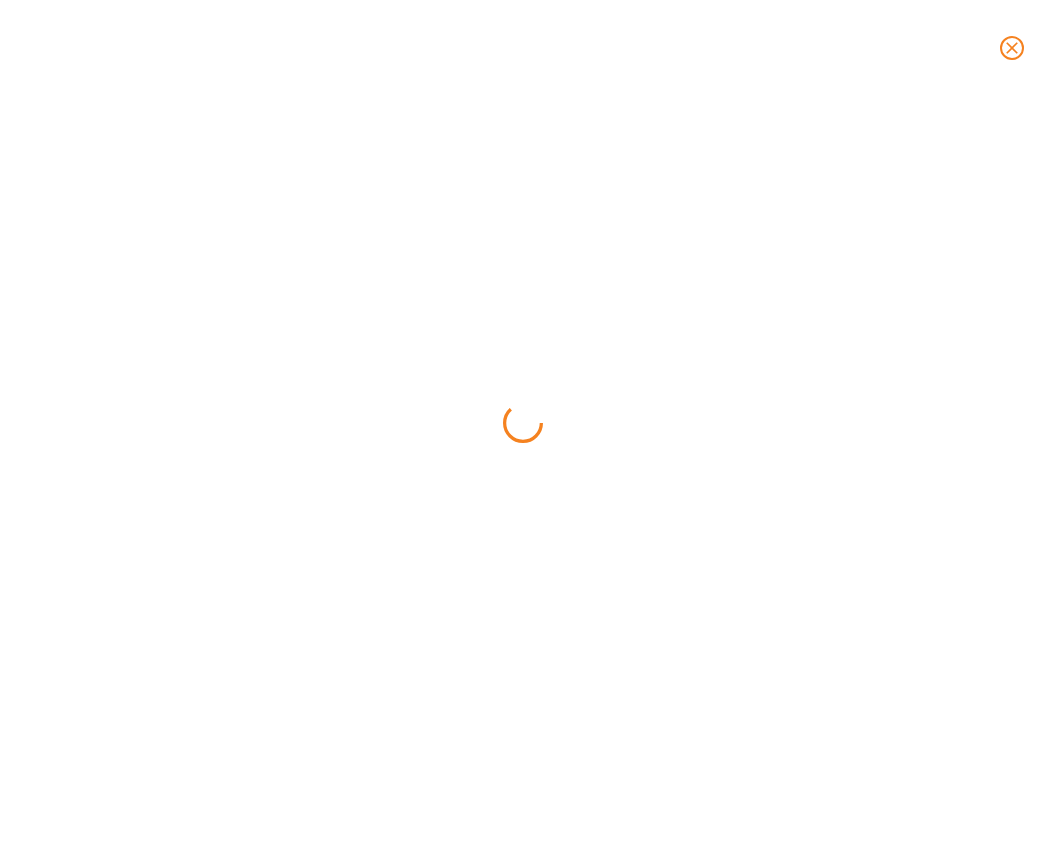 scroll, scrollTop: 680, scrollLeft: 560, axis: both 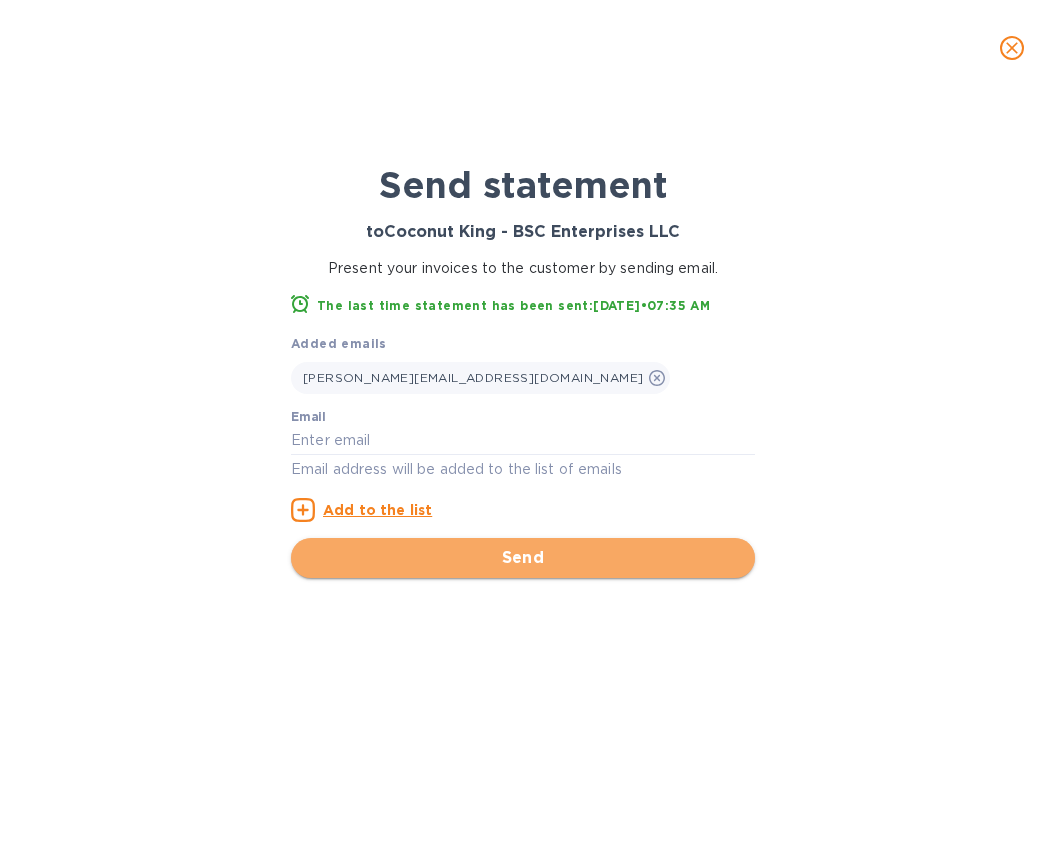click on "Send" at bounding box center [523, 558] 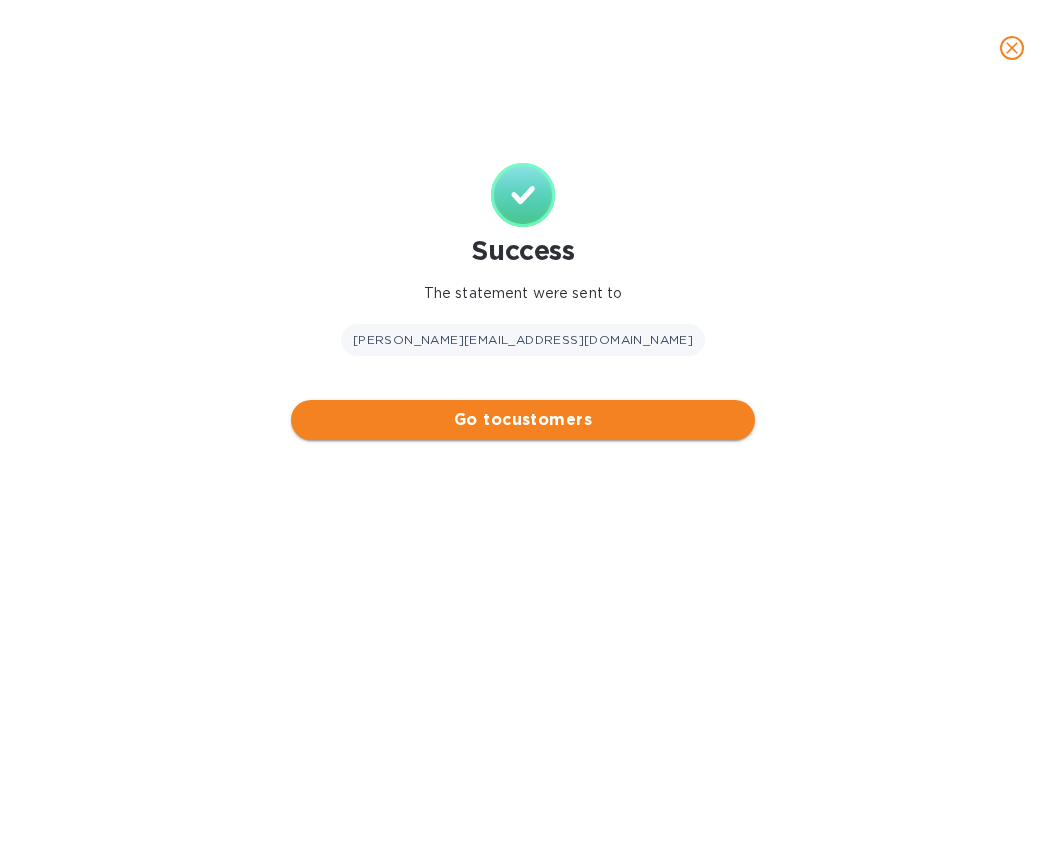 click on "Go to  customers" at bounding box center (523, 420) 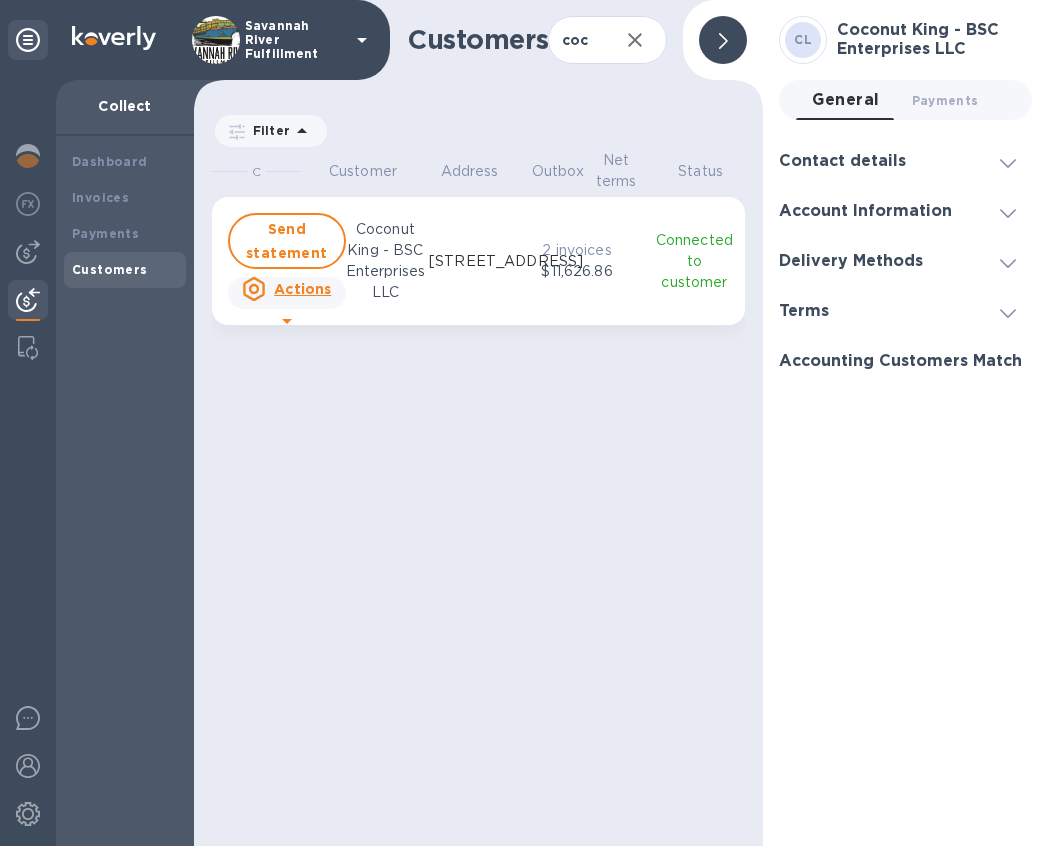 click 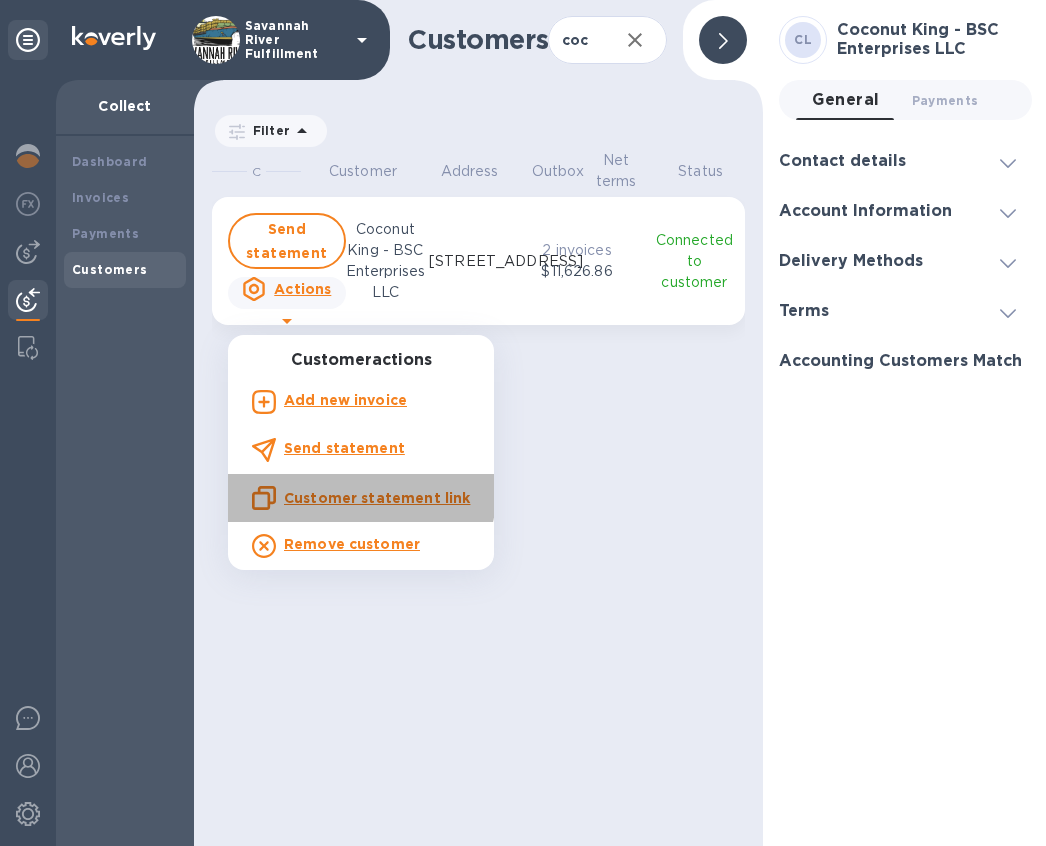 click on "Customer statement link" at bounding box center [377, 498] 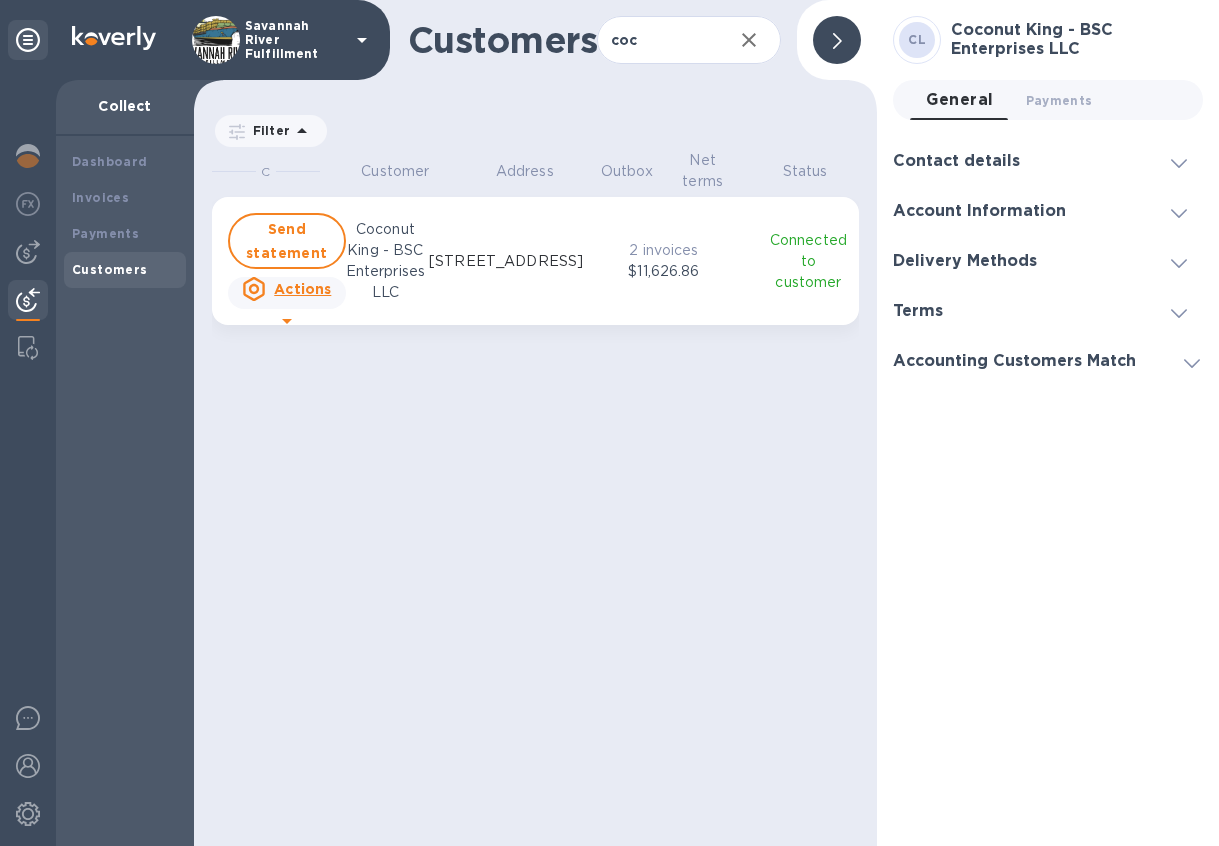 scroll, scrollTop: 17, scrollLeft: 8, axis: both 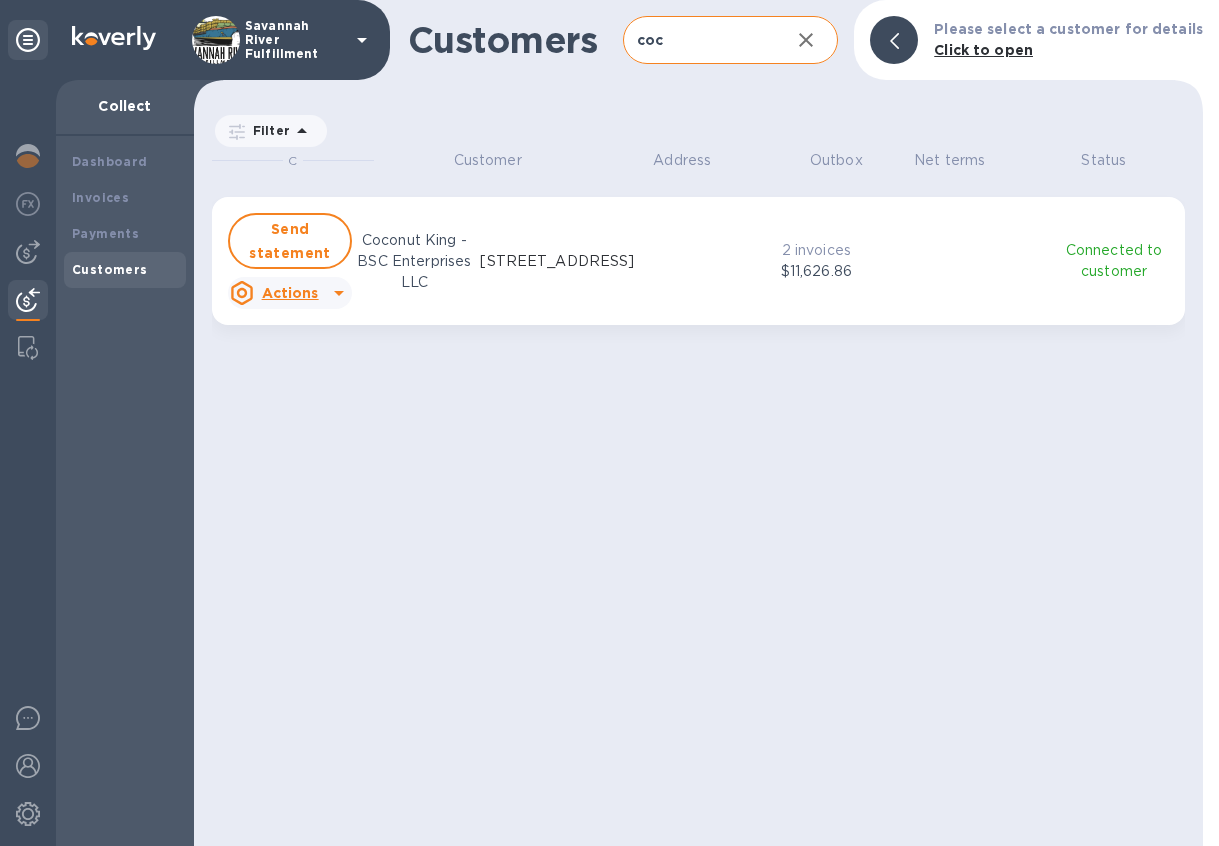 click 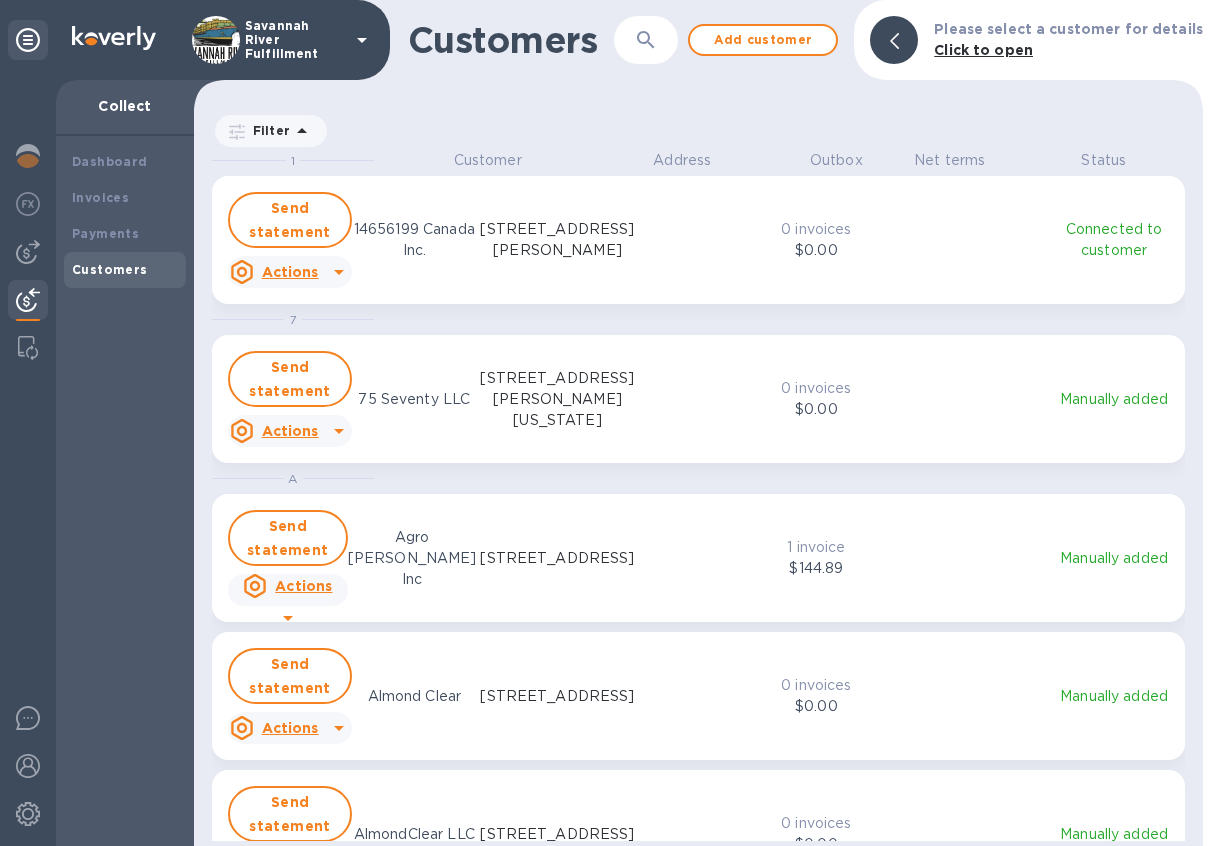 scroll, scrollTop: 17, scrollLeft: 9, axis: both 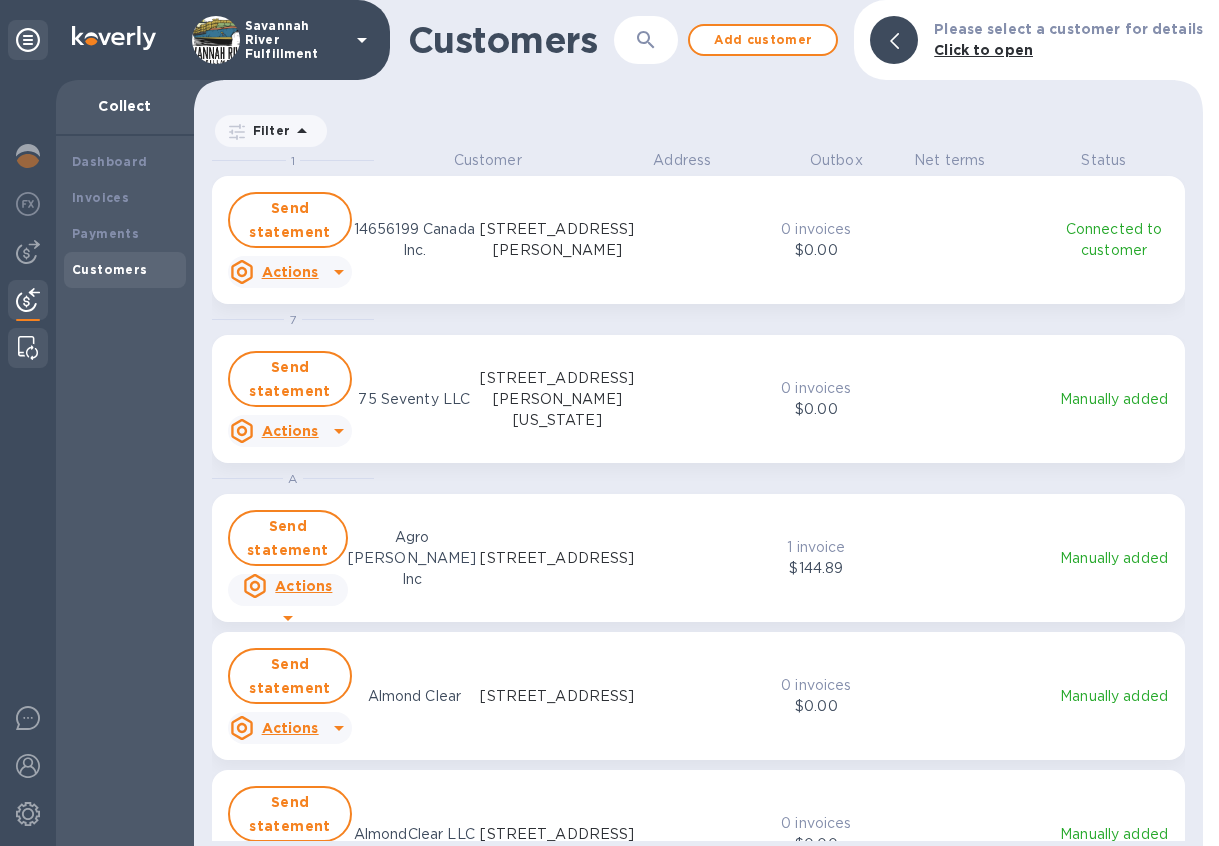 click at bounding box center (28, 348) 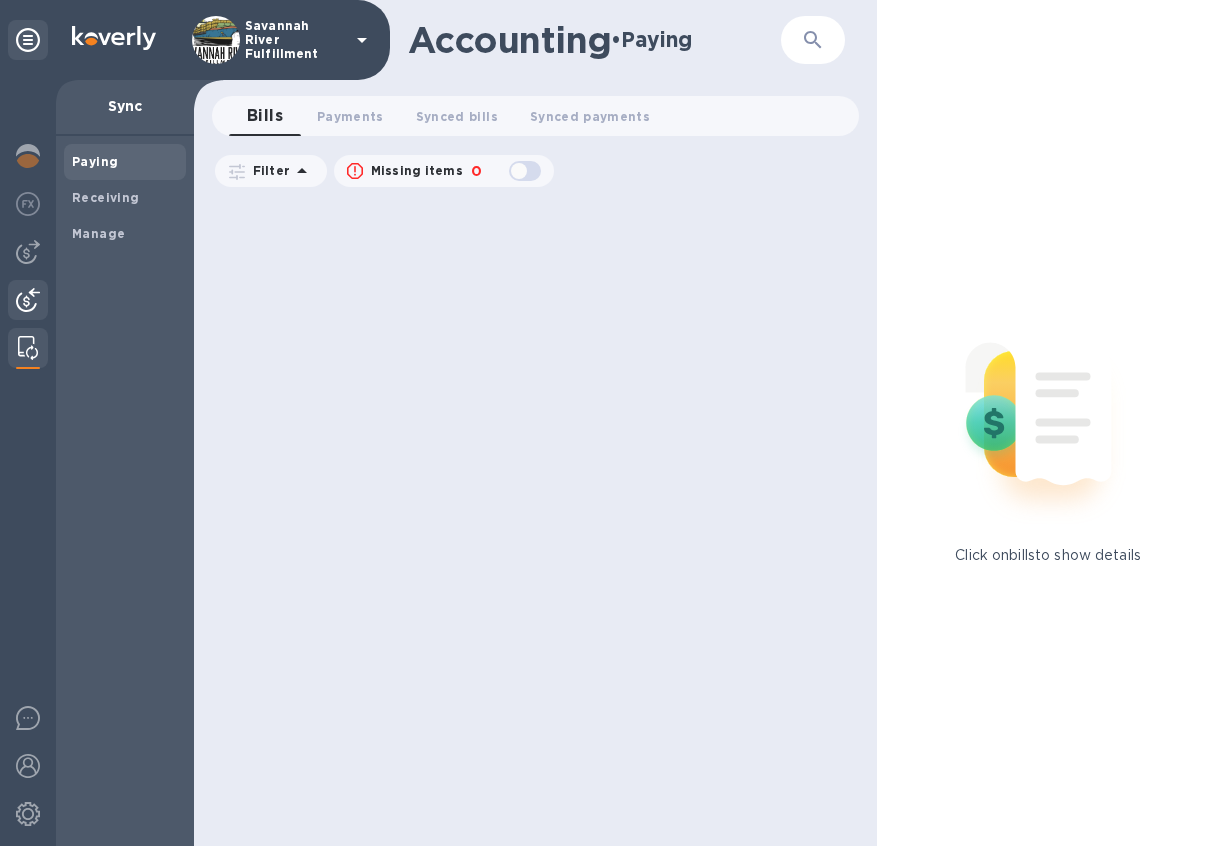 click at bounding box center (28, 300) 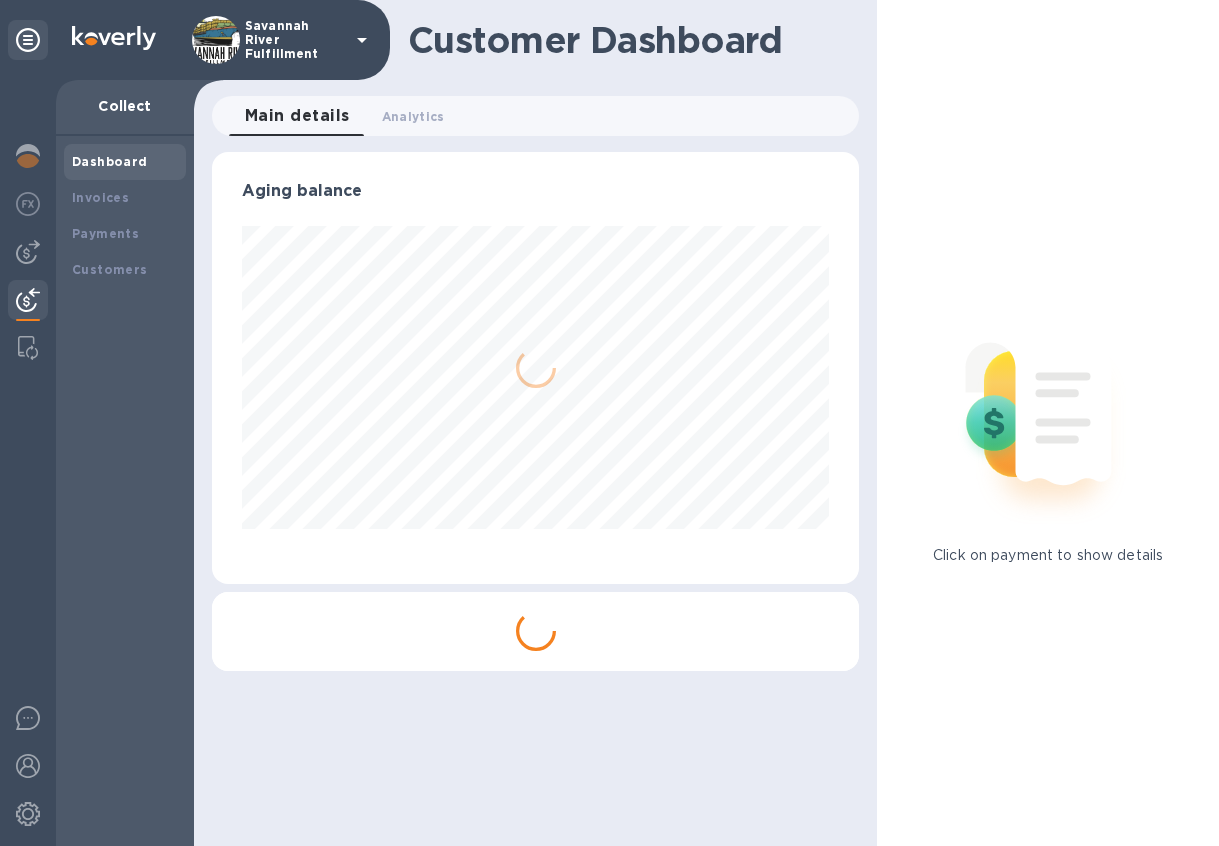scroll, scrollTop: 999568, scrollLeft: 999360, axis: both 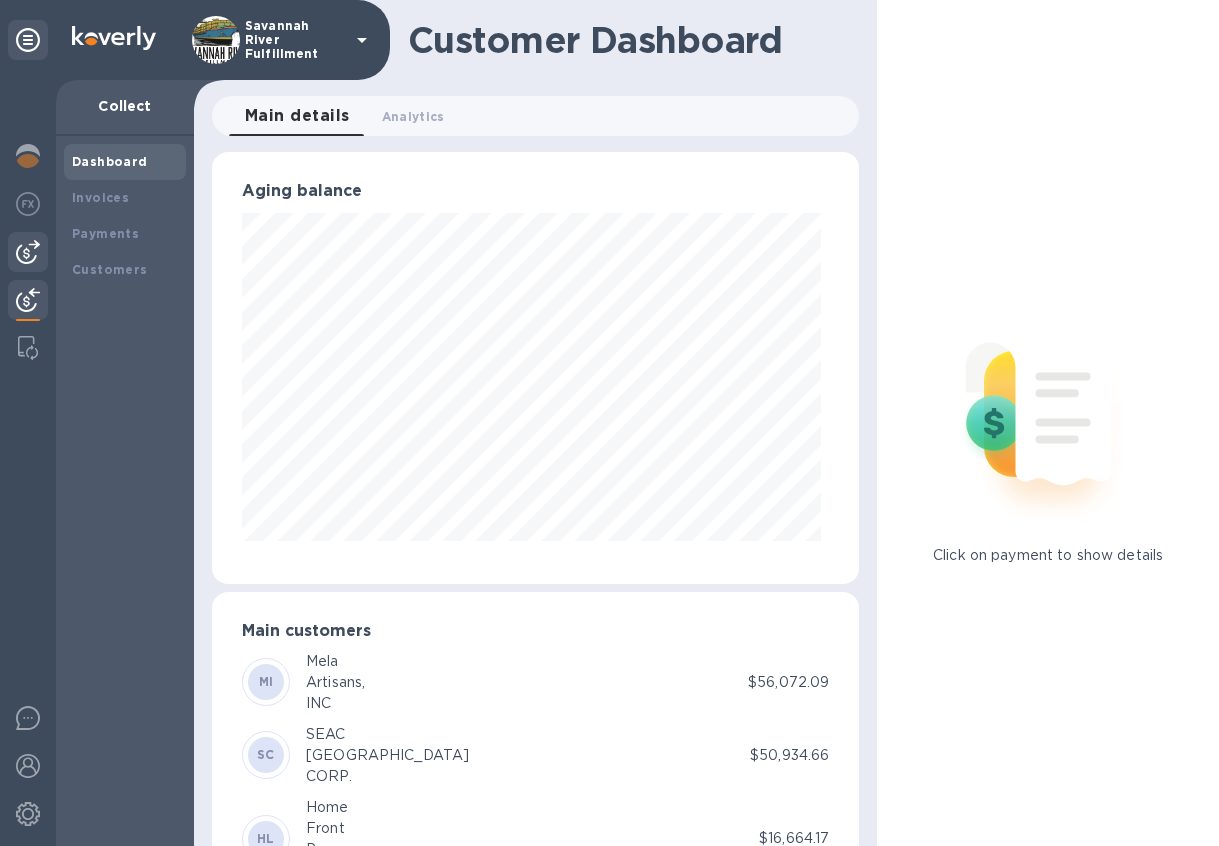 click at bounding box center (28, 252) 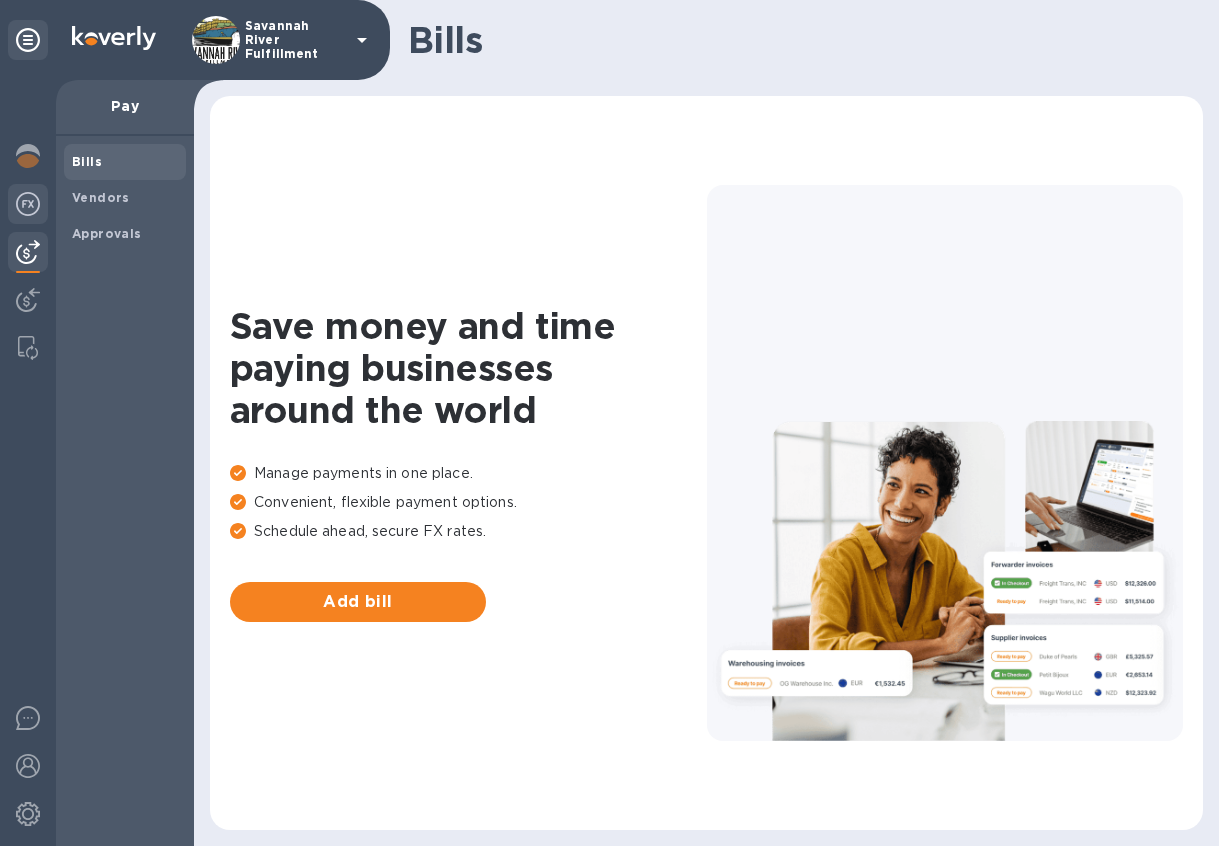 click at bounding box center (28, 204) 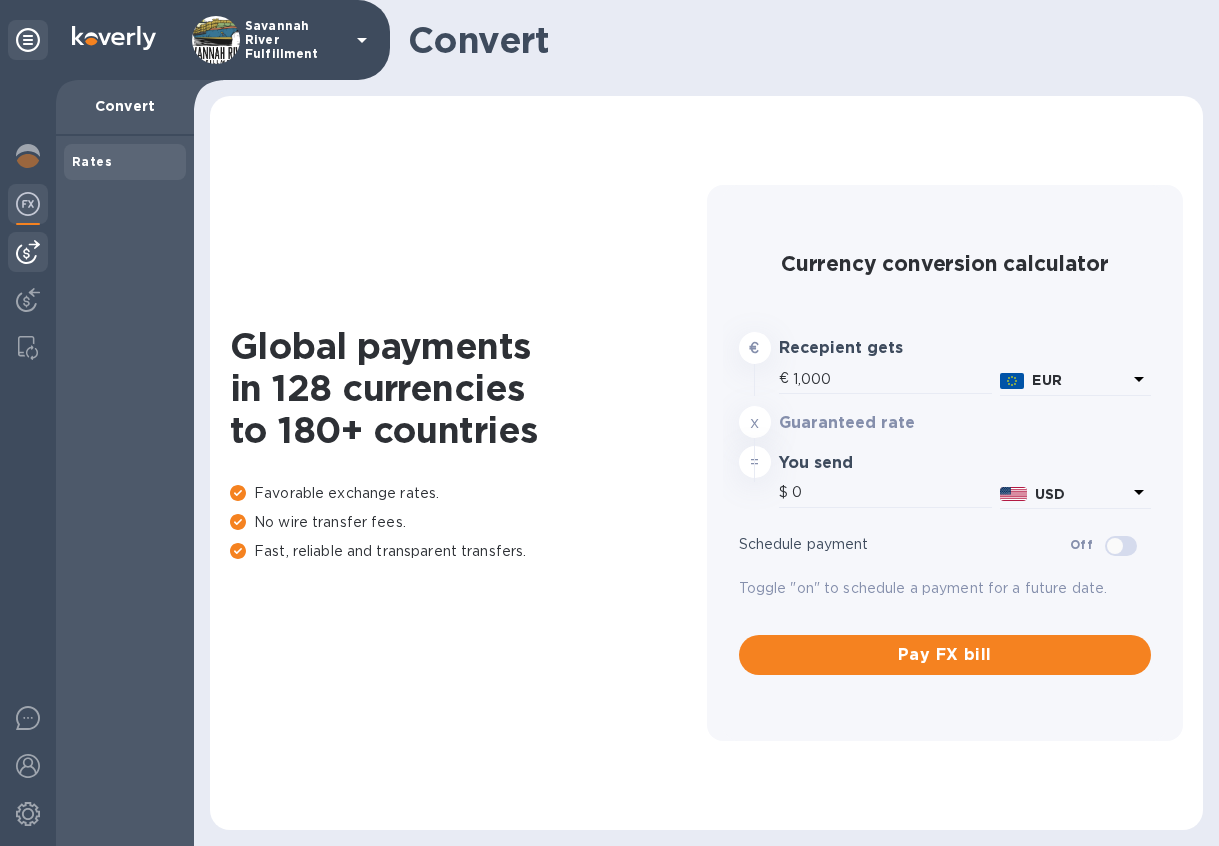 click at bounding box center (28, 252) 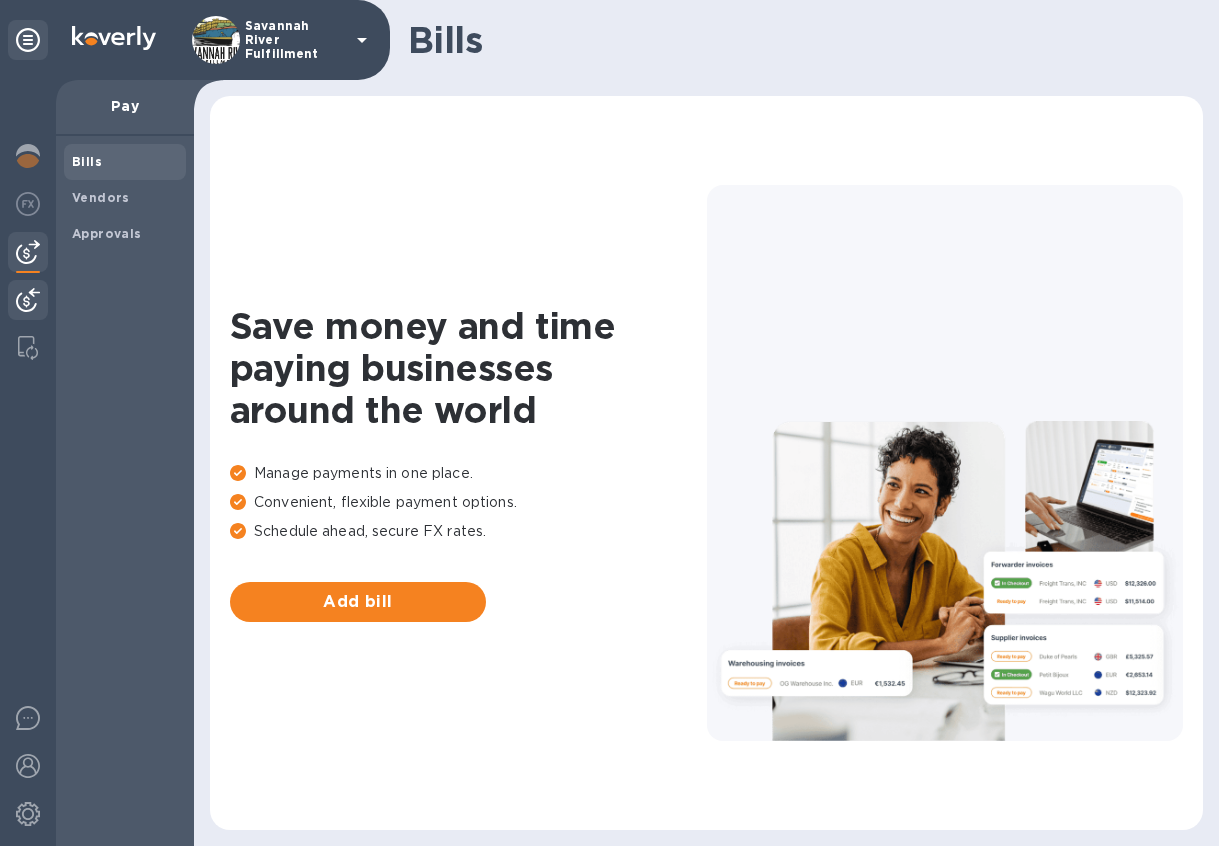 click at bounding box center [28, 300] 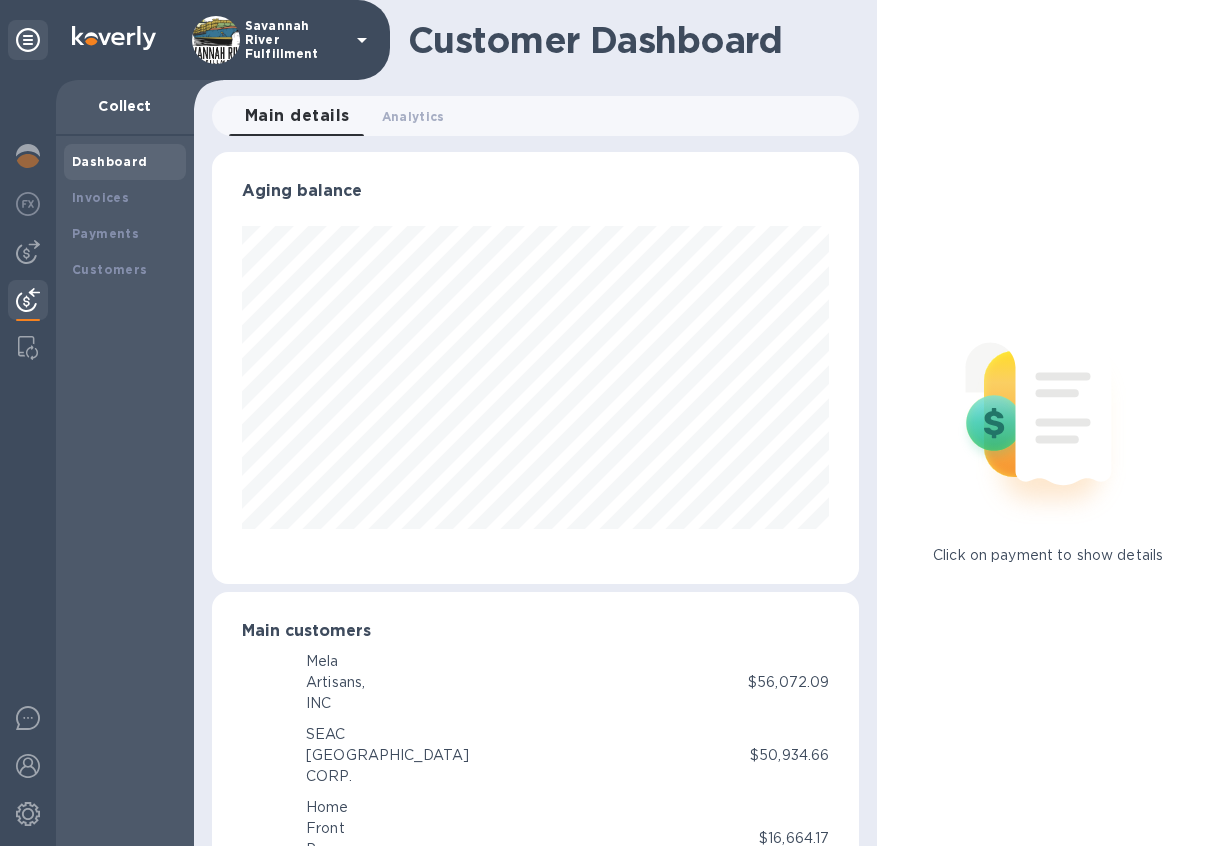 scroll, scrollTop: 999568, scrollLeft: 999360, axis: both 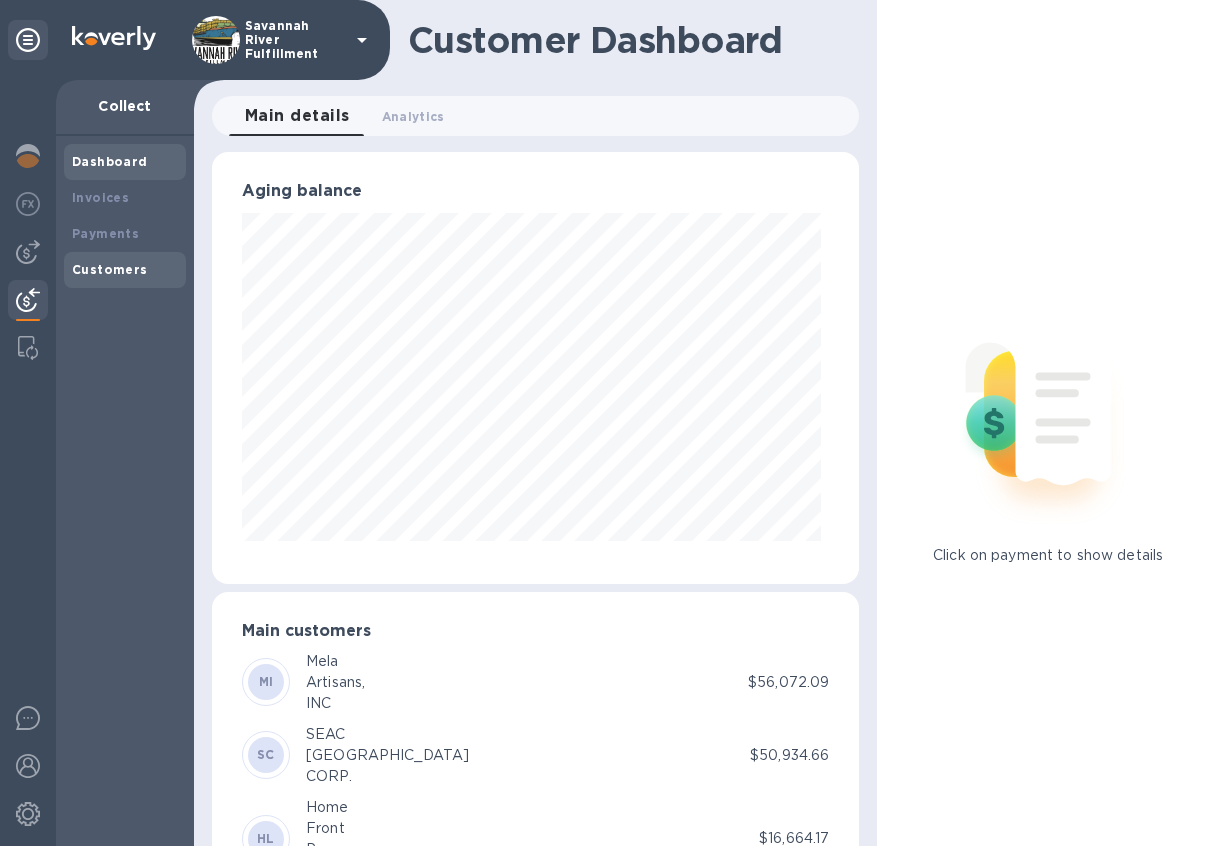click on "Customers" at bounding box center (110, 269) 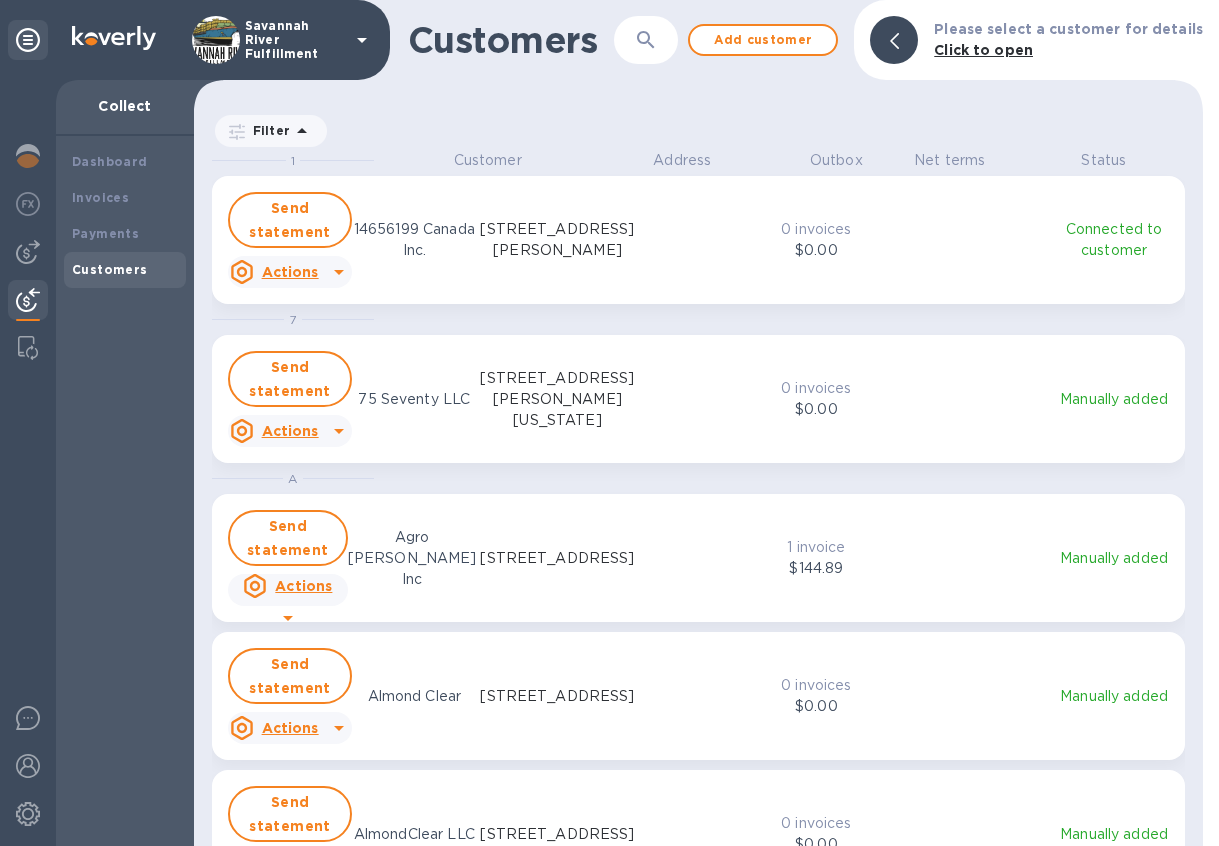 scroll, scrollTop: 17, scrollLeft: 9, axis: both 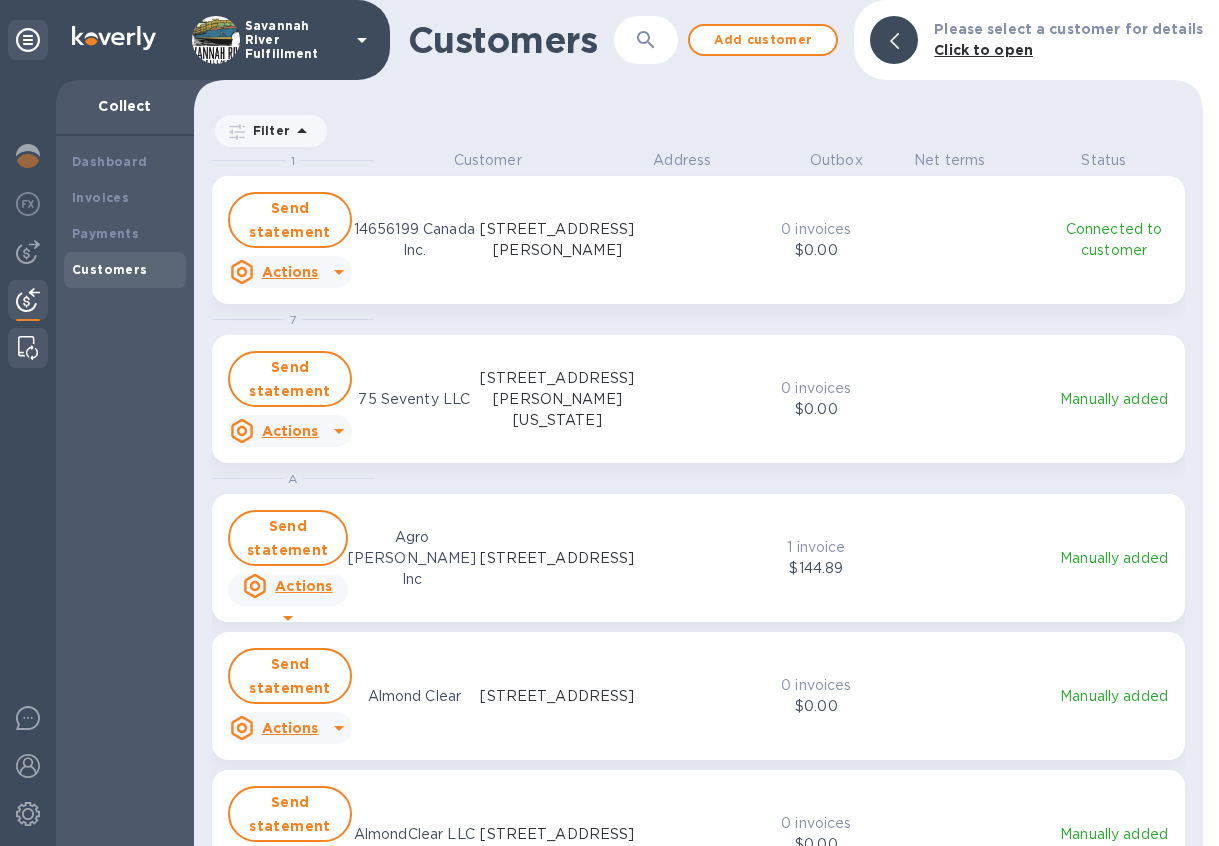 click at bounding box center (28, 348) 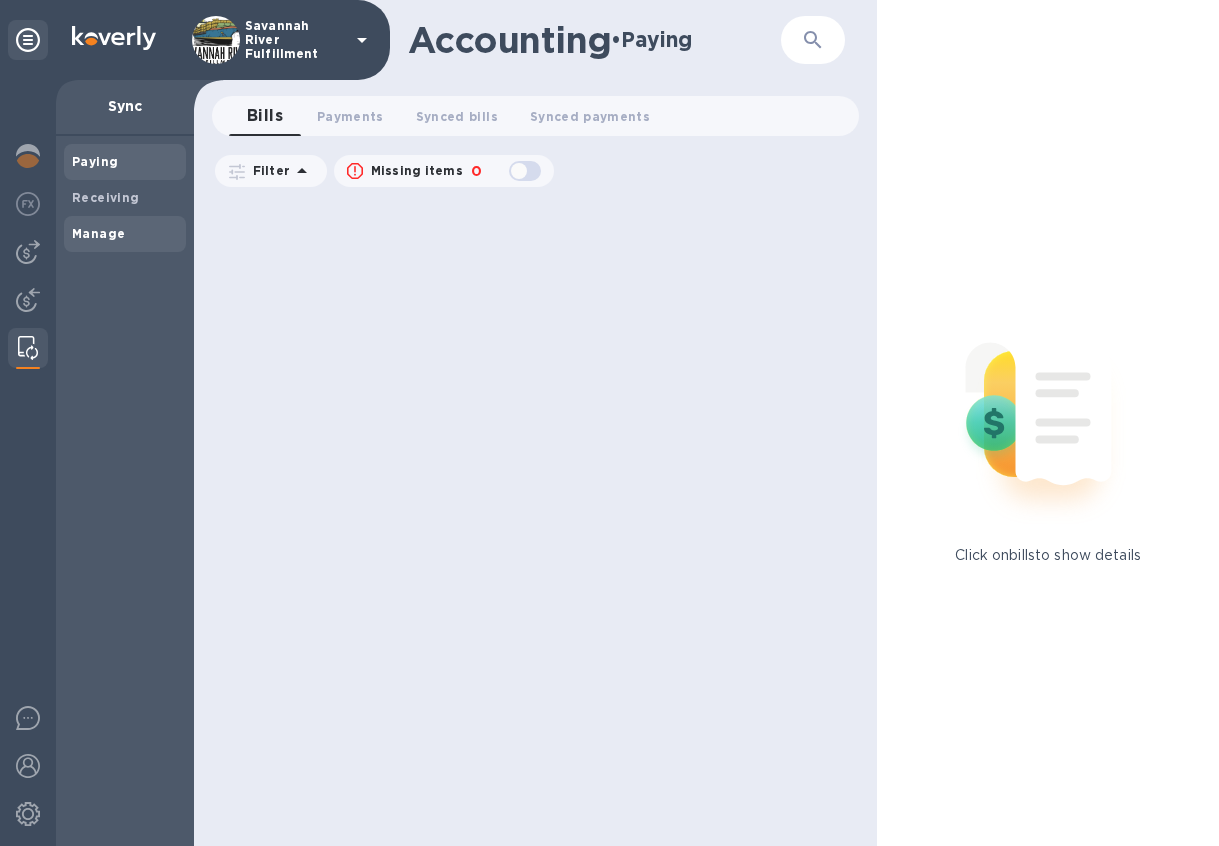 click on "Manage" at bounding box center [125, 234] 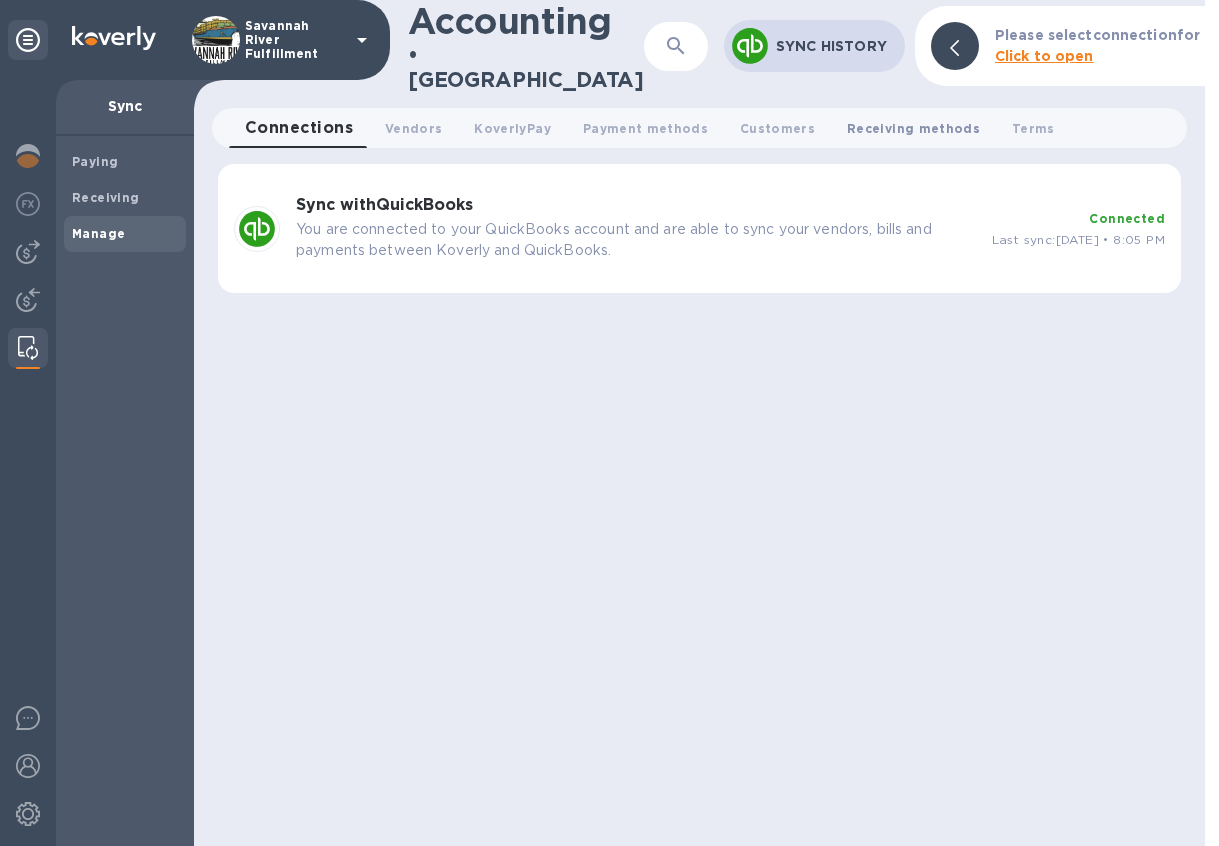 click on "Receiving methods 0" at bounding box center [913, 128] 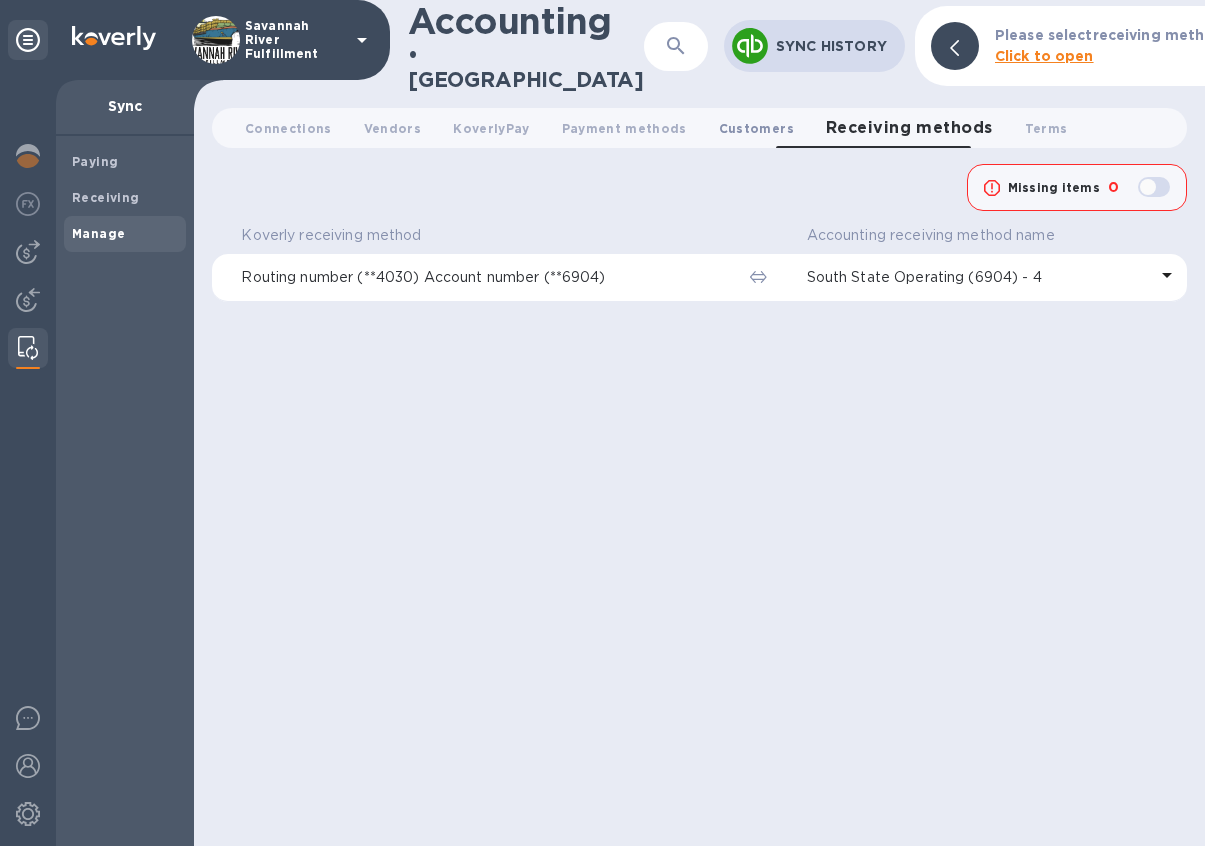 click on "Customers 0" at bounding box center (756, 128) 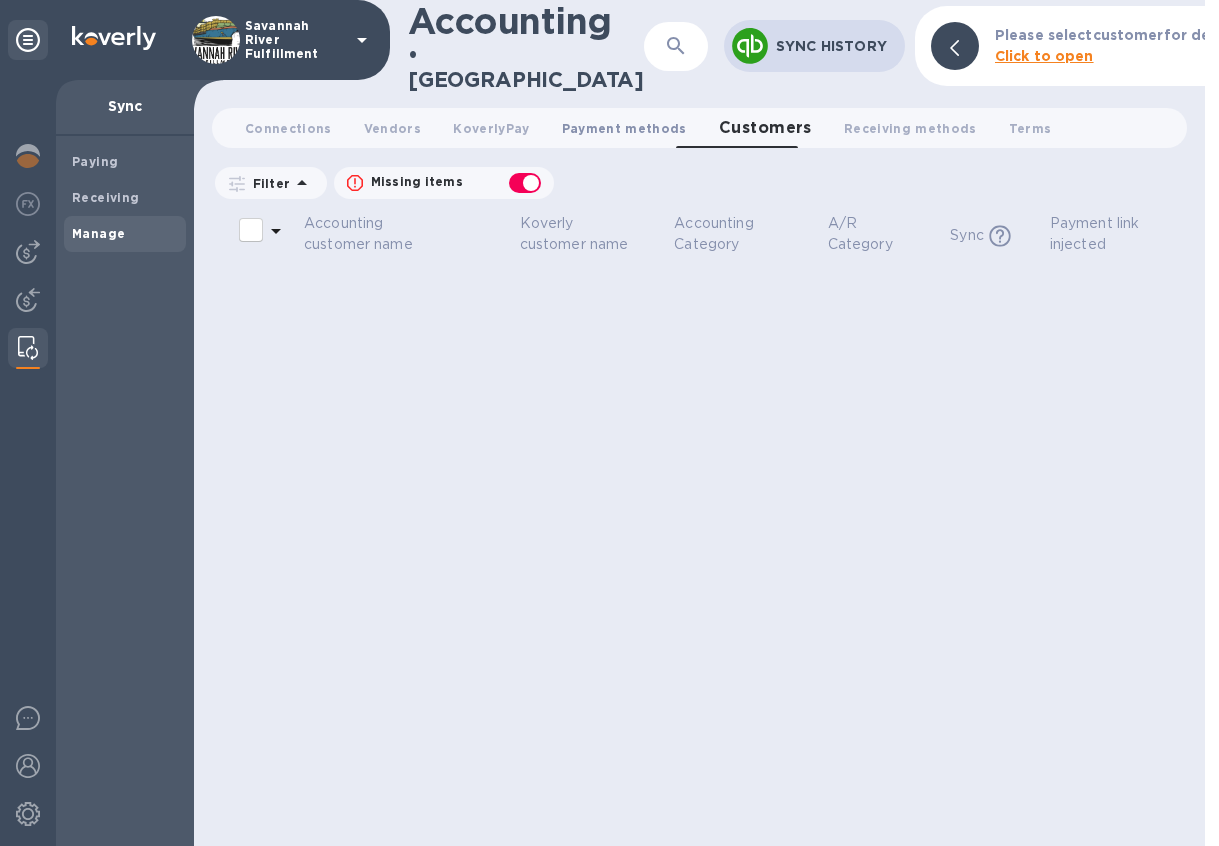 checkbox on "false" 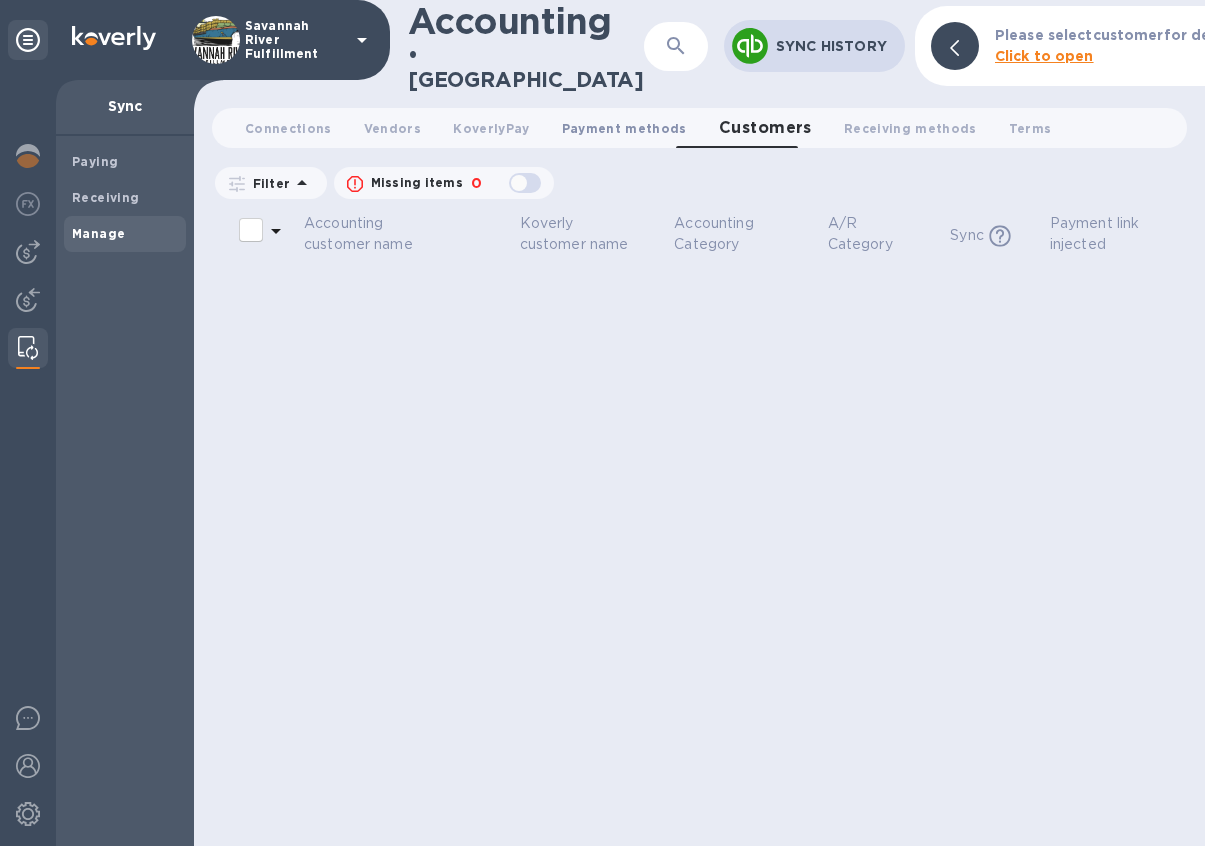 click on "Payment methods 0" at bounding box center [624, 128] 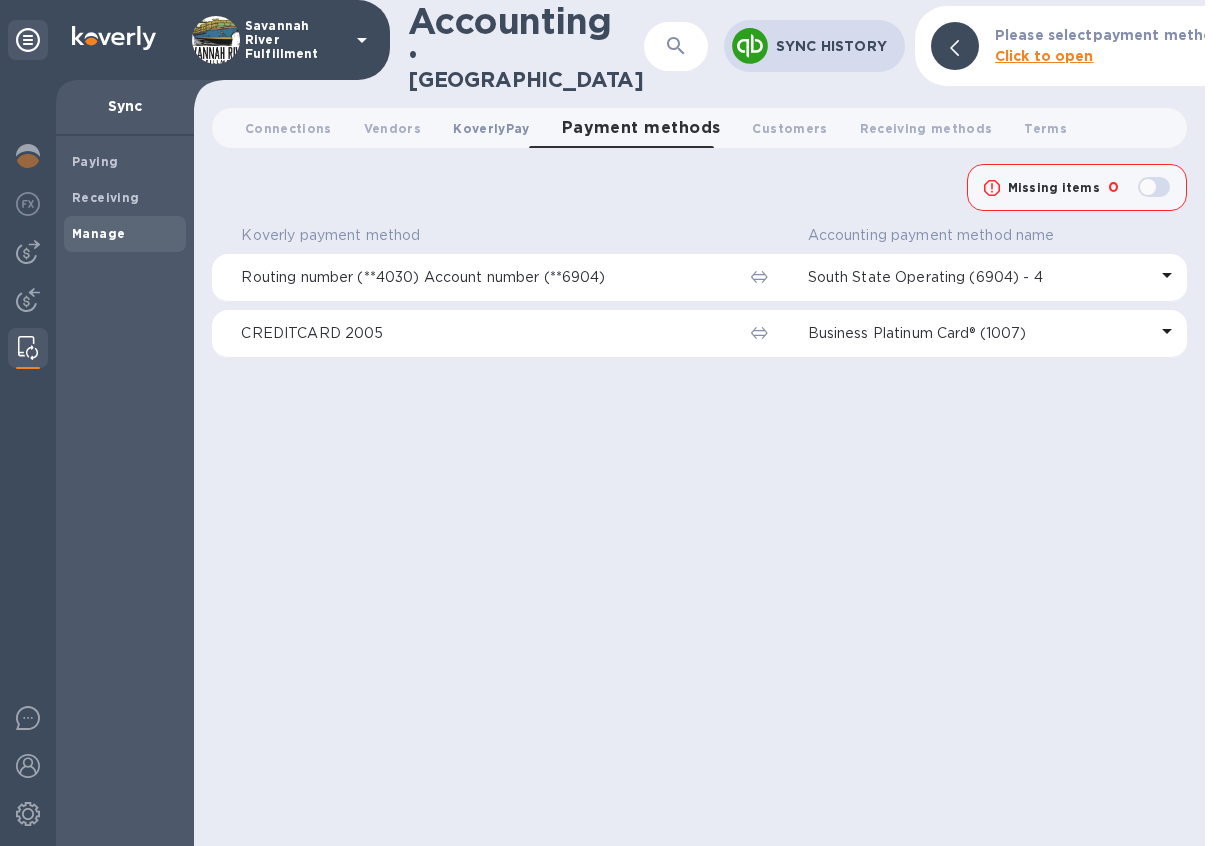 click on "KoverlyPay 0" at bounding box center [491, 128] 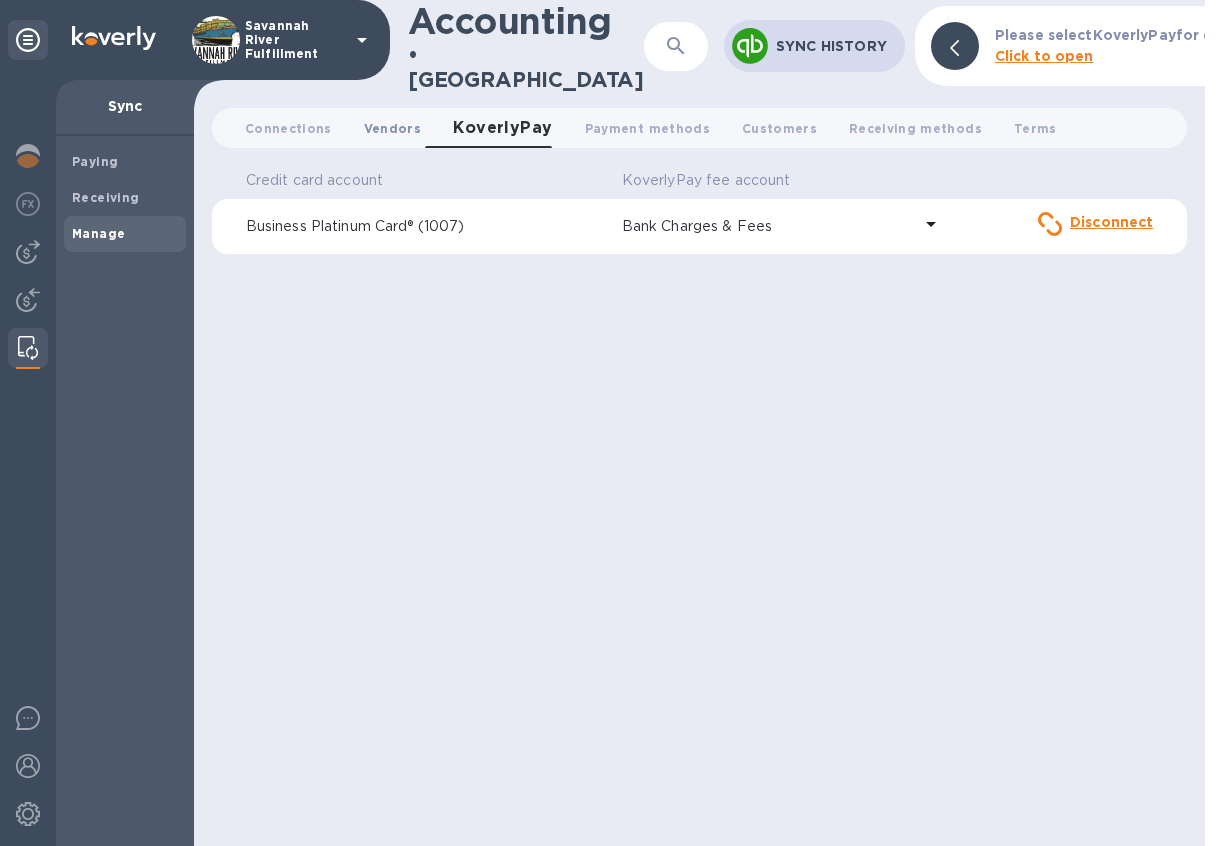 click on "Vendors 0" at bounding box center (392, 128) 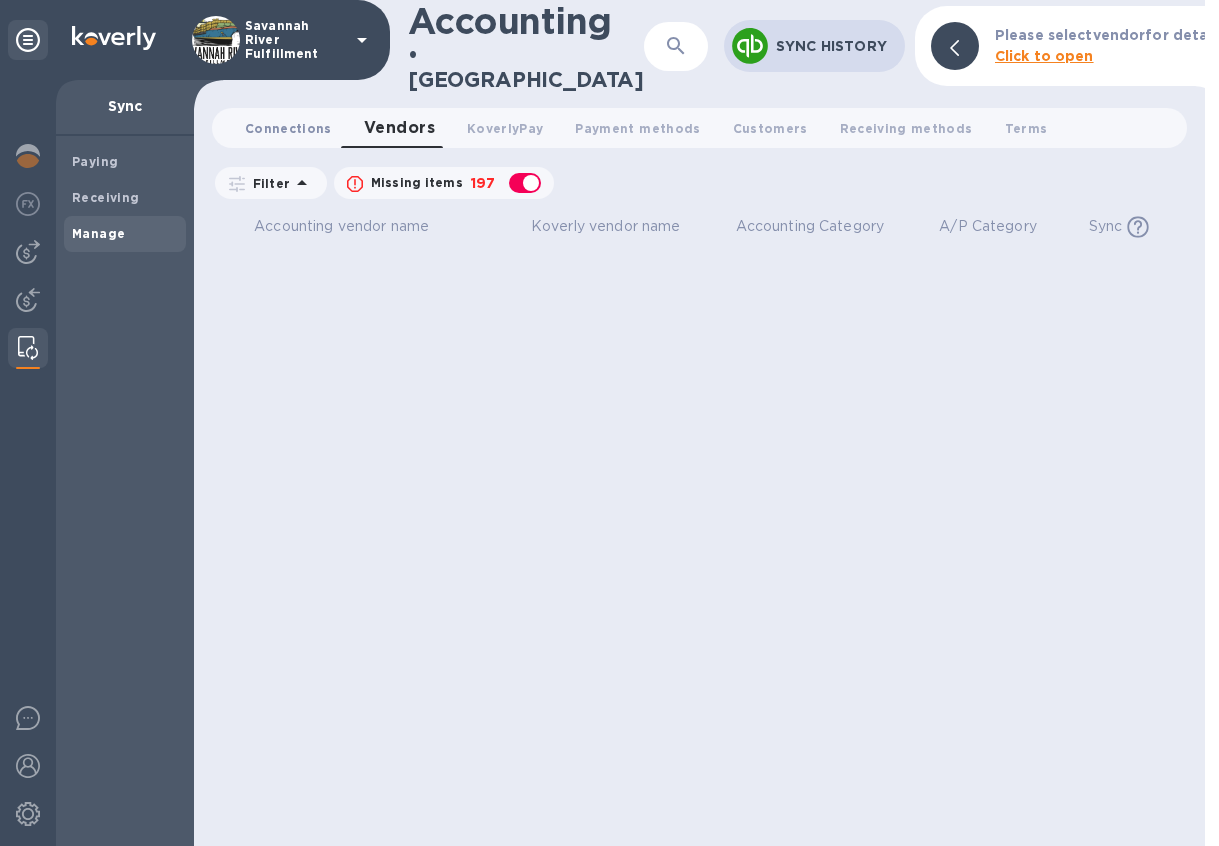 click on "Connections 0" at bounding box center (288, 128) 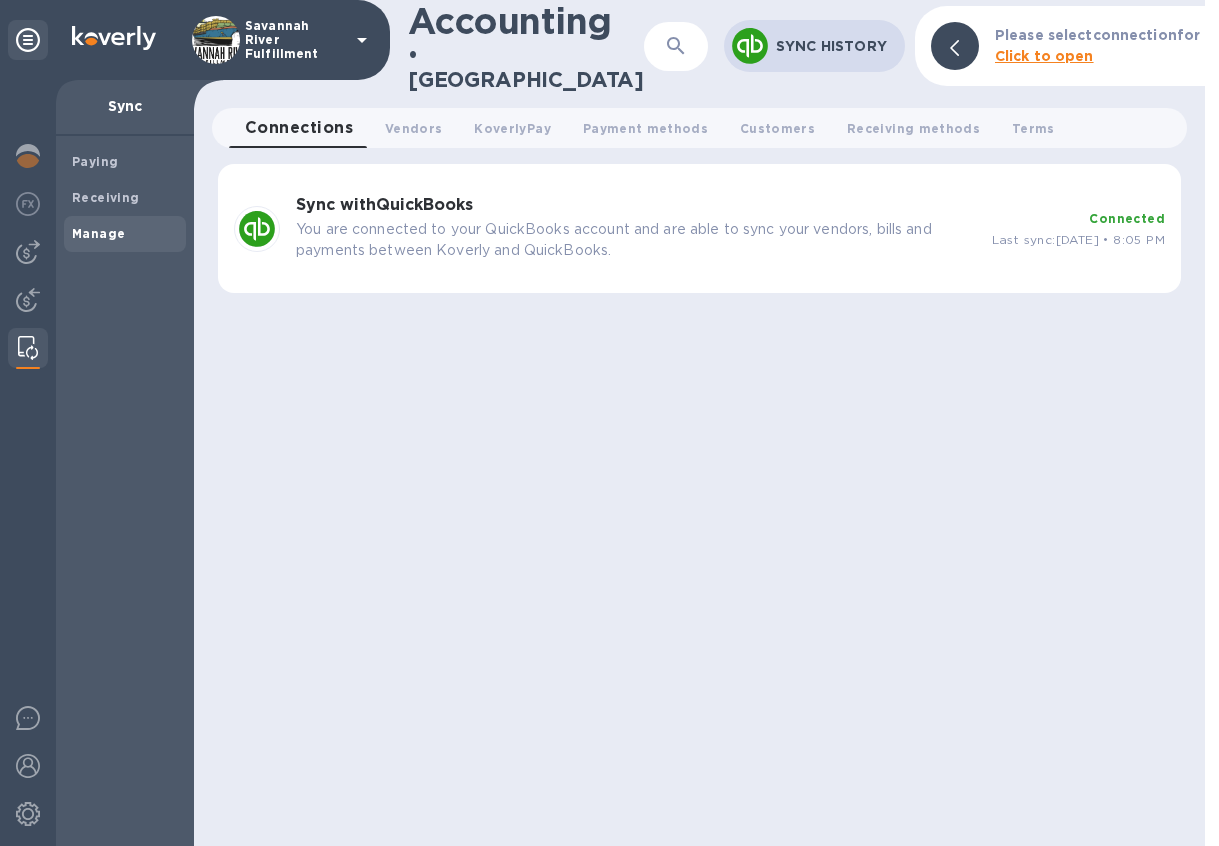 click on "You are connected to your QuickBooks account and are able to sync your vendors, bills and payments between Koverly and QuickBooks." at bounding box center [636, 240] 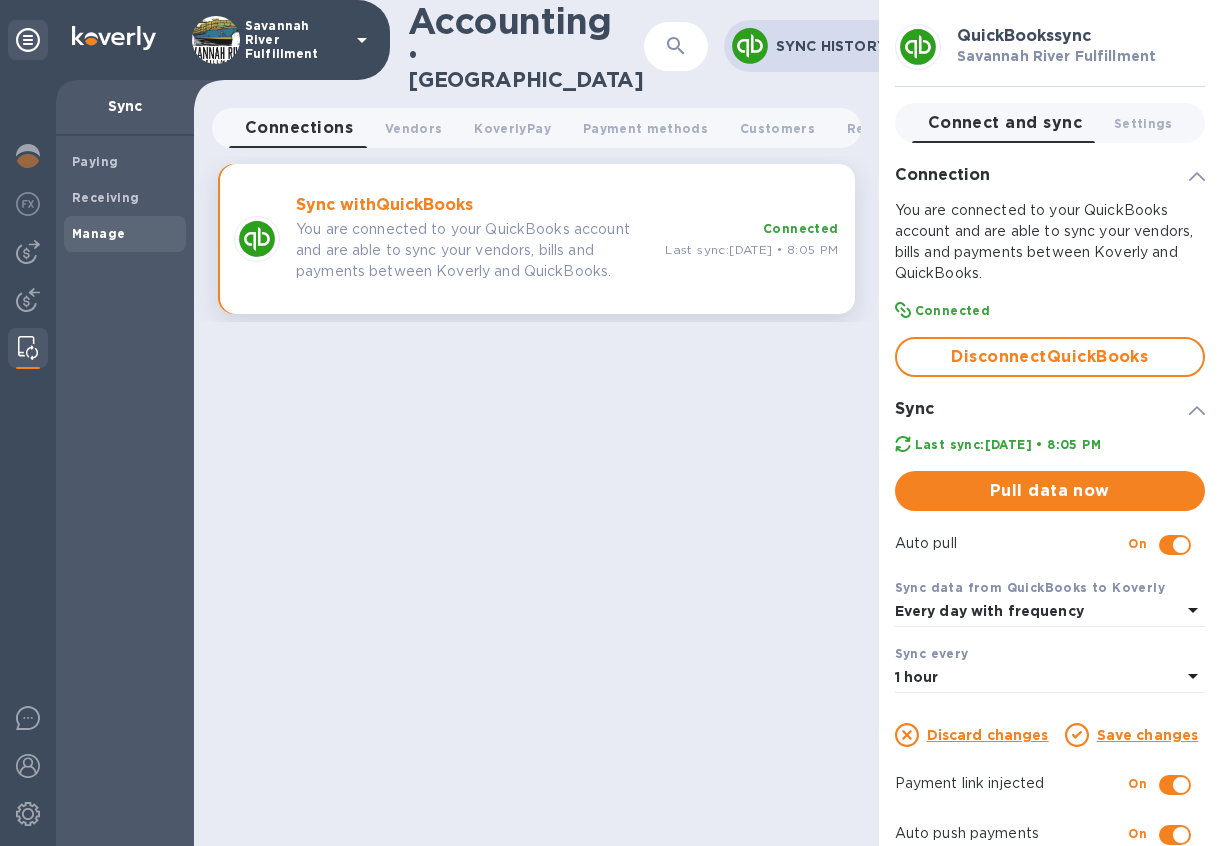 scroll, scrollTop: 38, scrollLeft: 0, axis: vertical 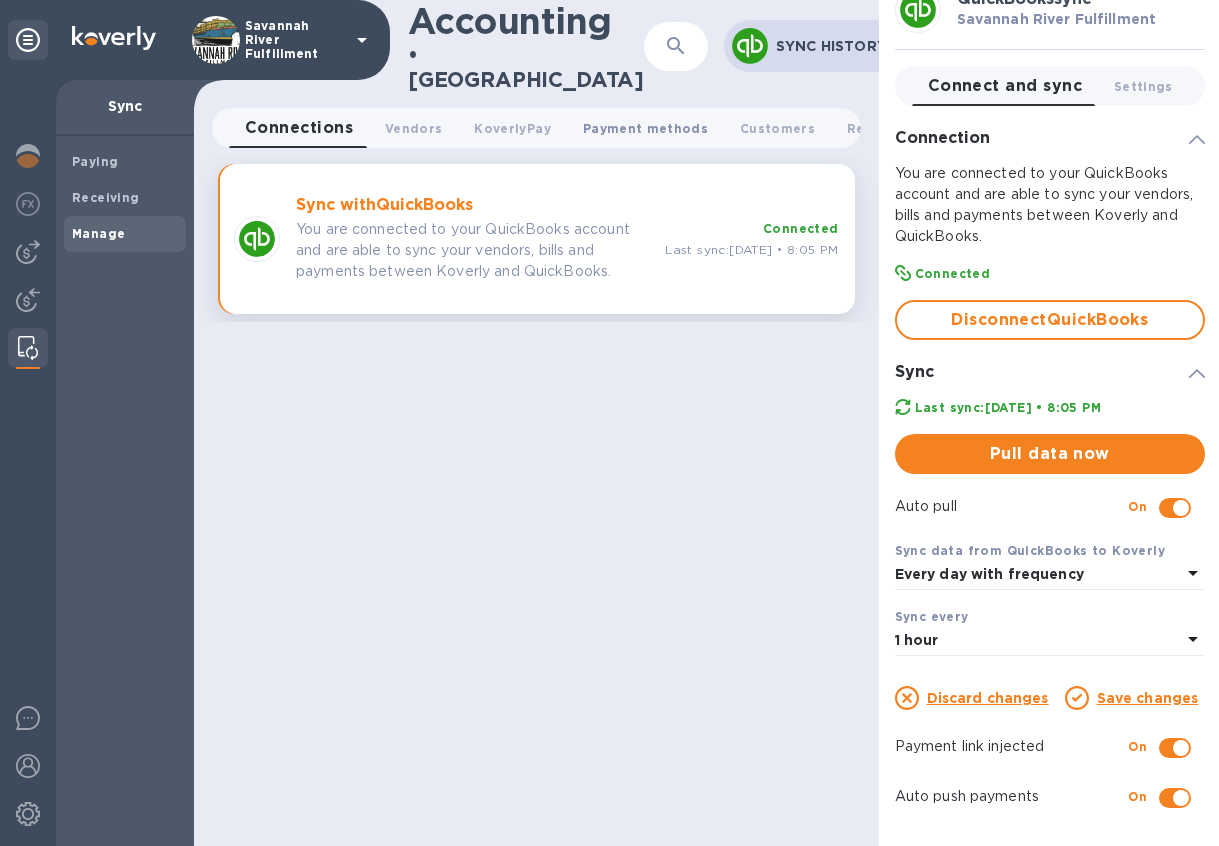 click on "Payment methods 0" at bounding box center (645, 128) 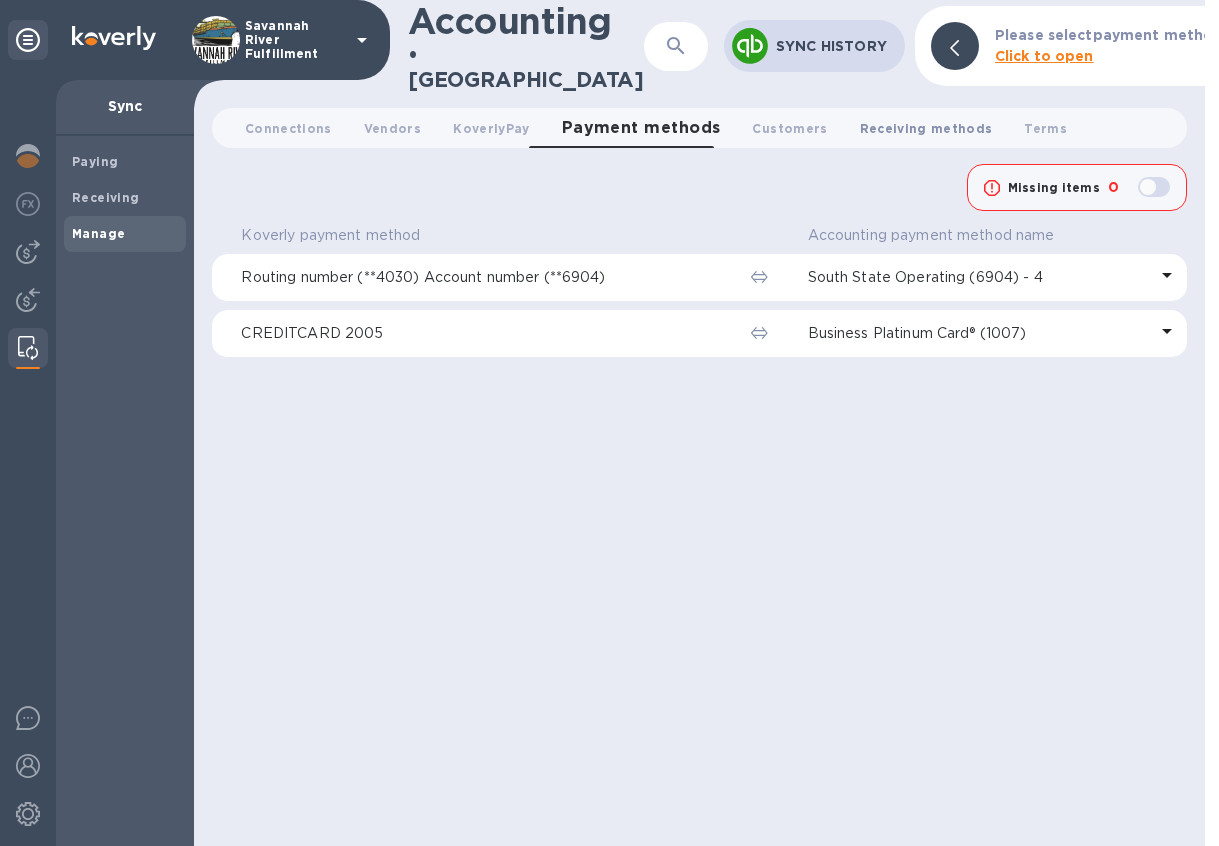 scroll, scrollTop: 0, scrollLeft: 2, axis: horizontal 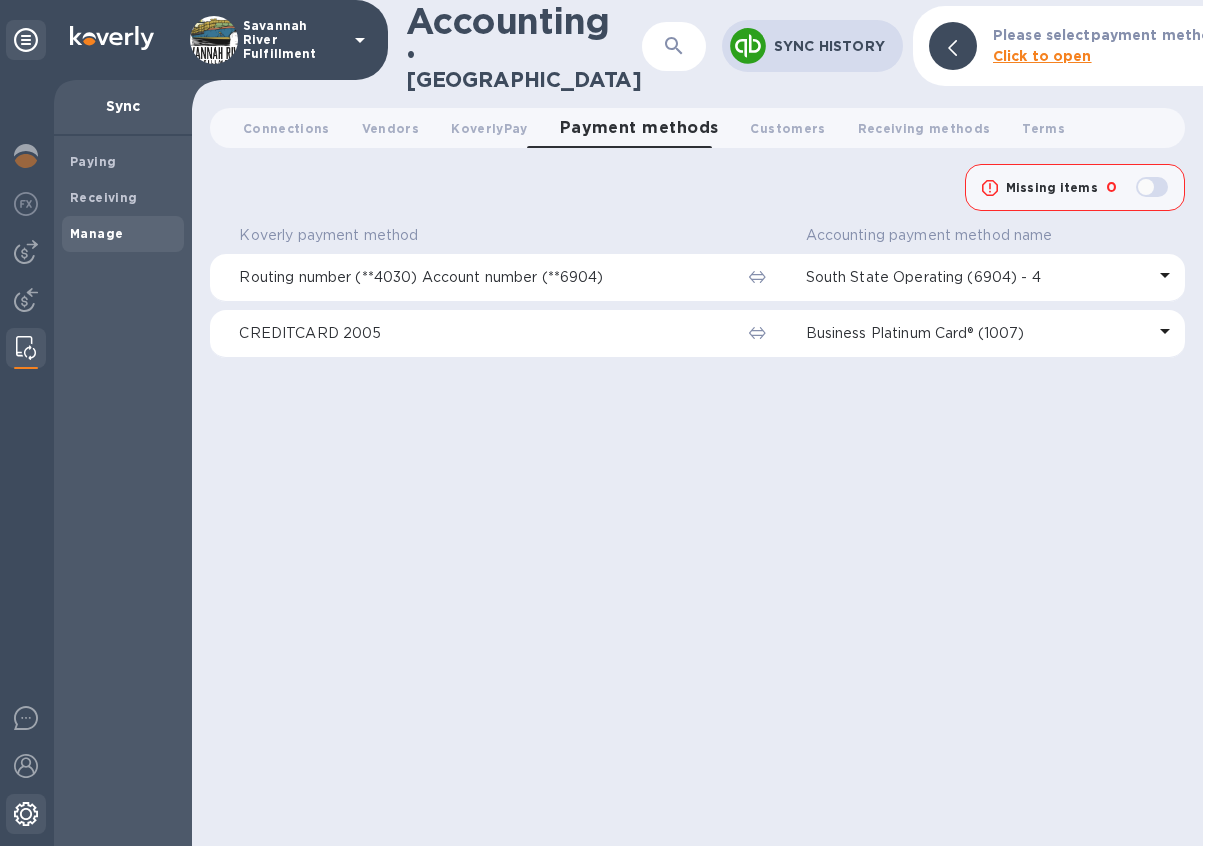 click at bounding box center (26, 814) 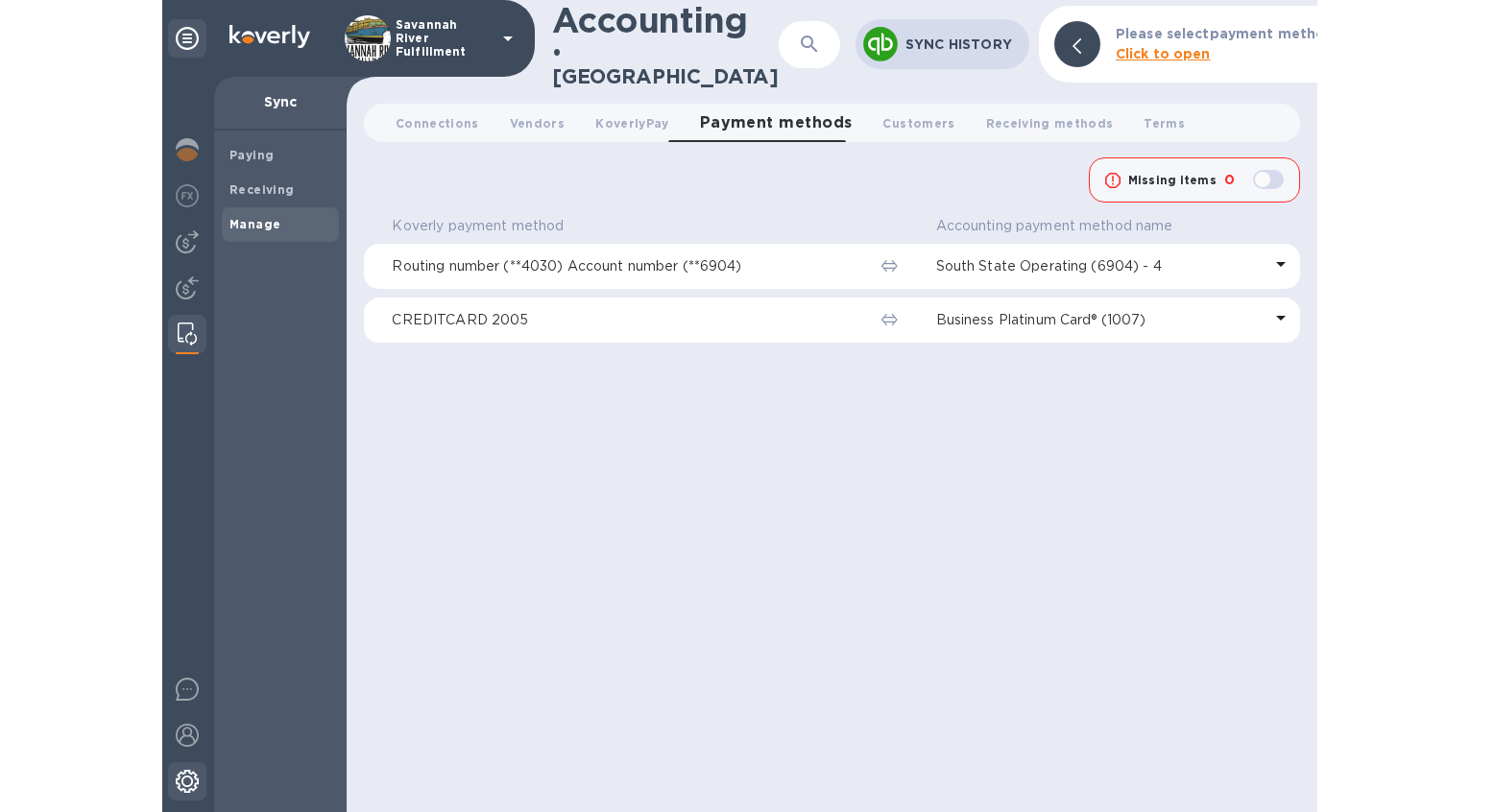 scroll, scrollTop: 0, scrollLeft: 0, axis: both 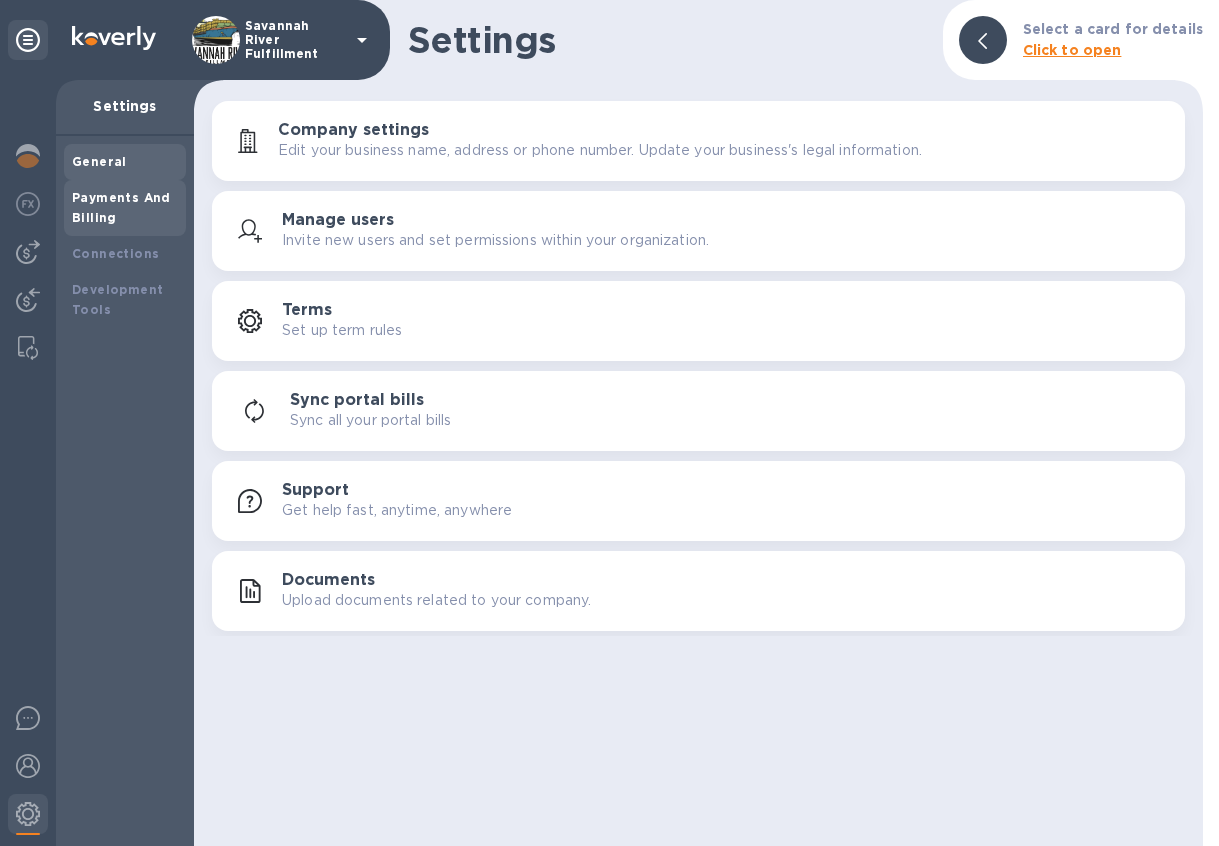 click on "Payments And Billing" at bounding box center [121, 207] 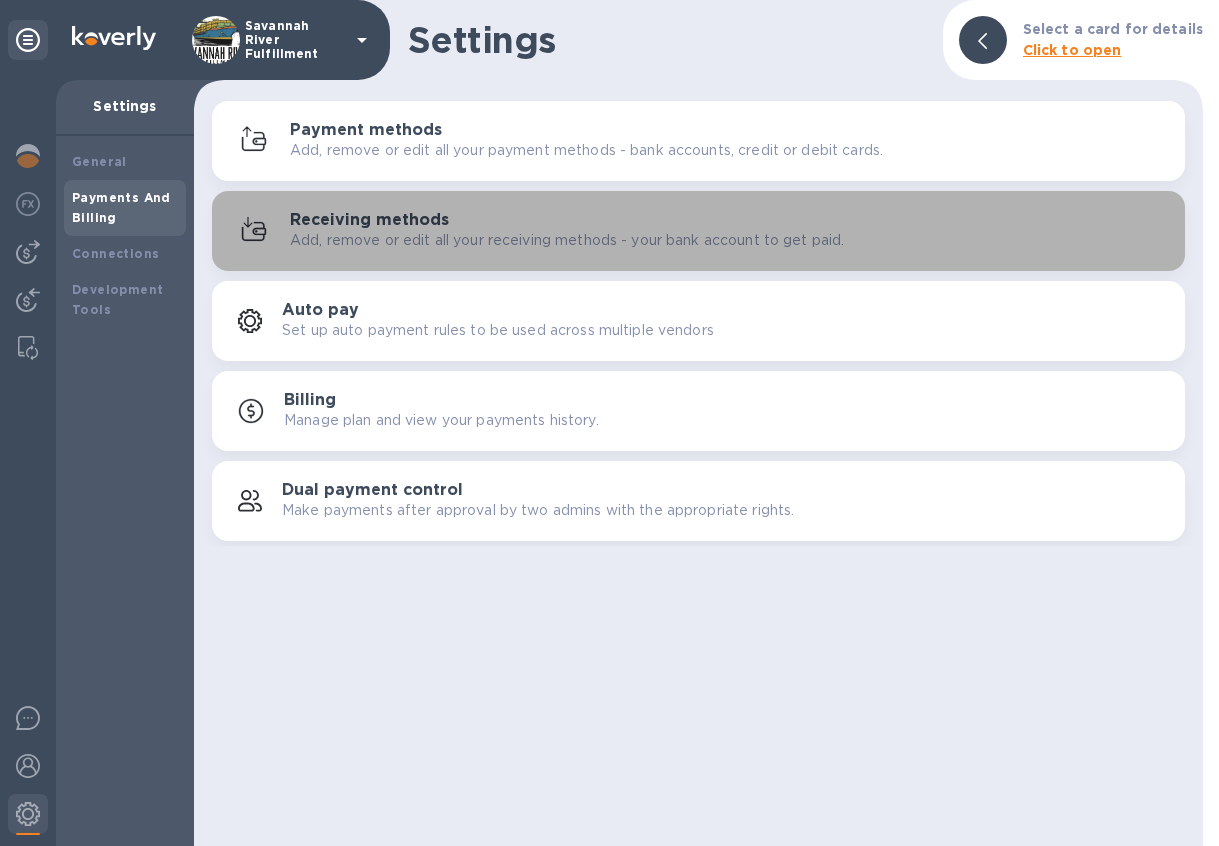 click on "Receiving methods" at bounding box center (369, 220) 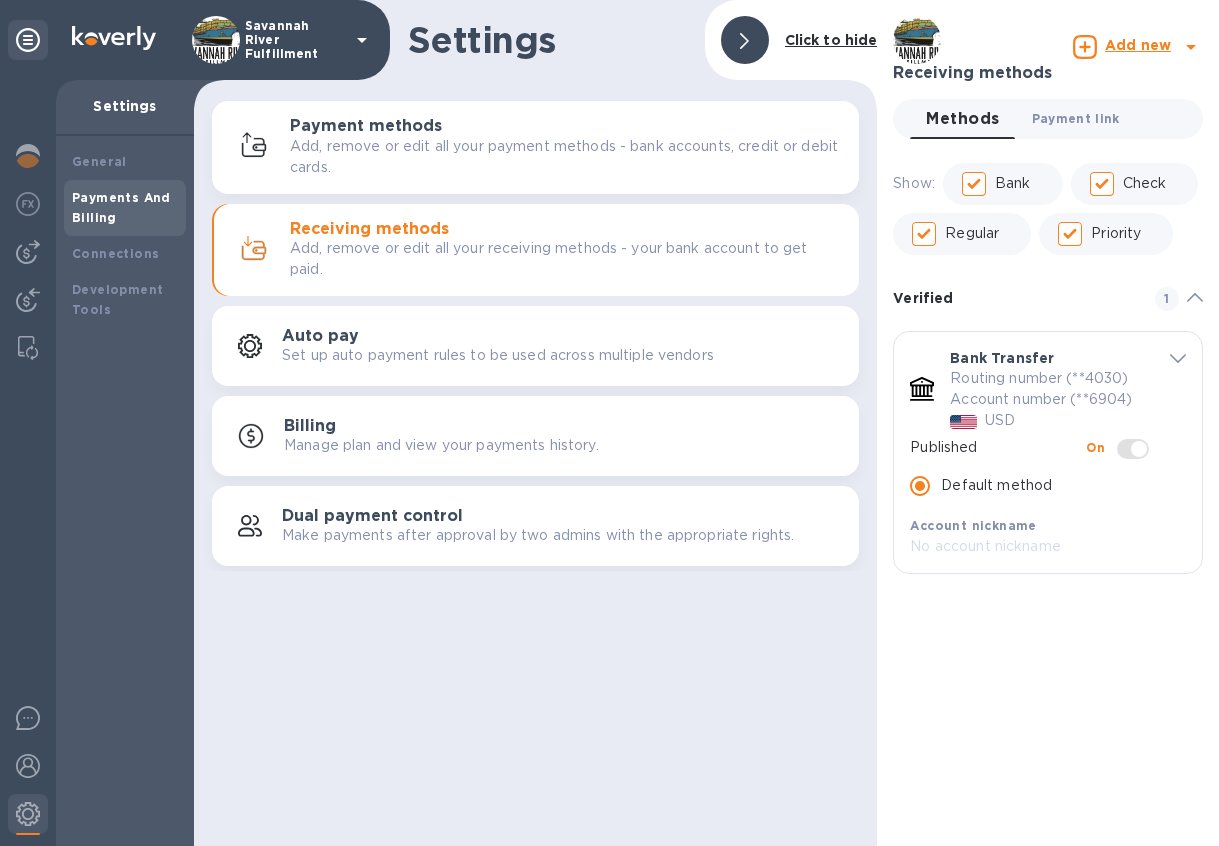 click on "Payment link 0" at bounding box center [1076, 118] 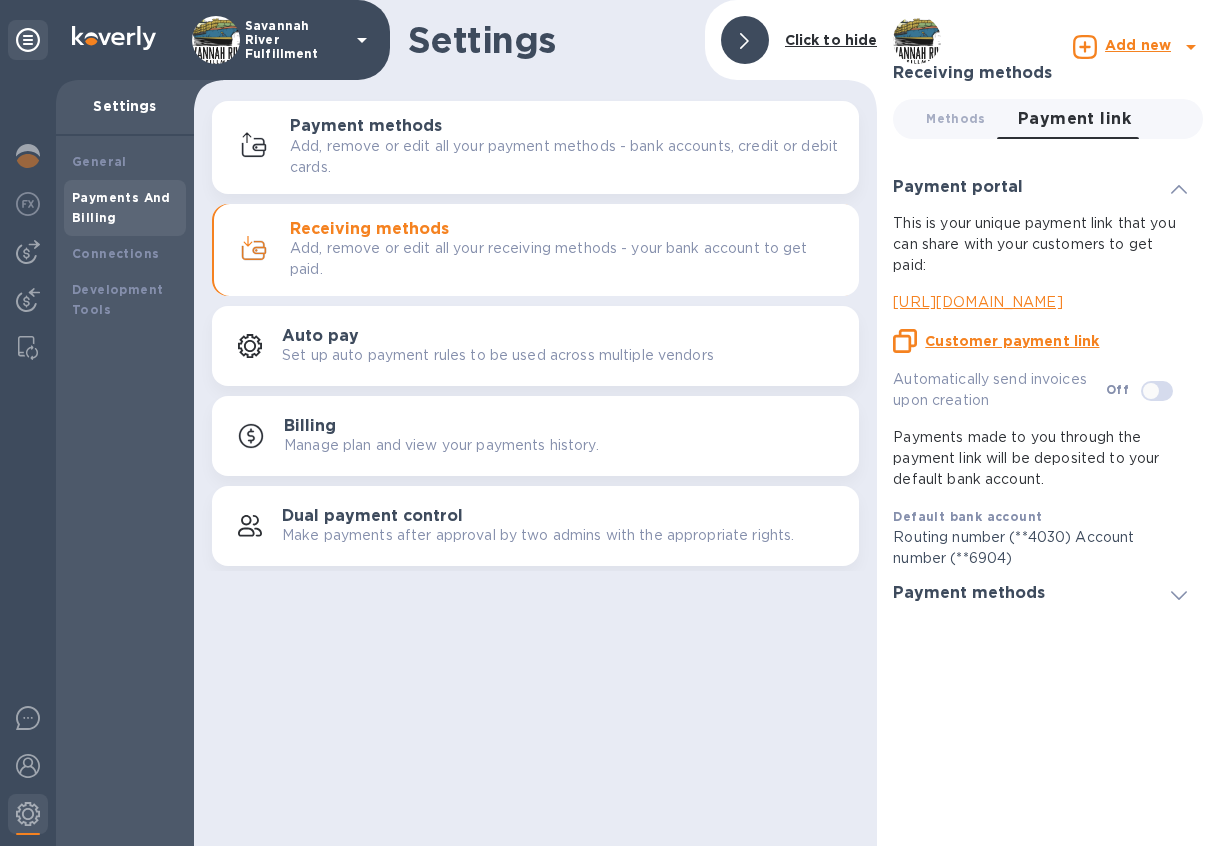 click on "Customer payment link" at bounding box center (1012, 341) 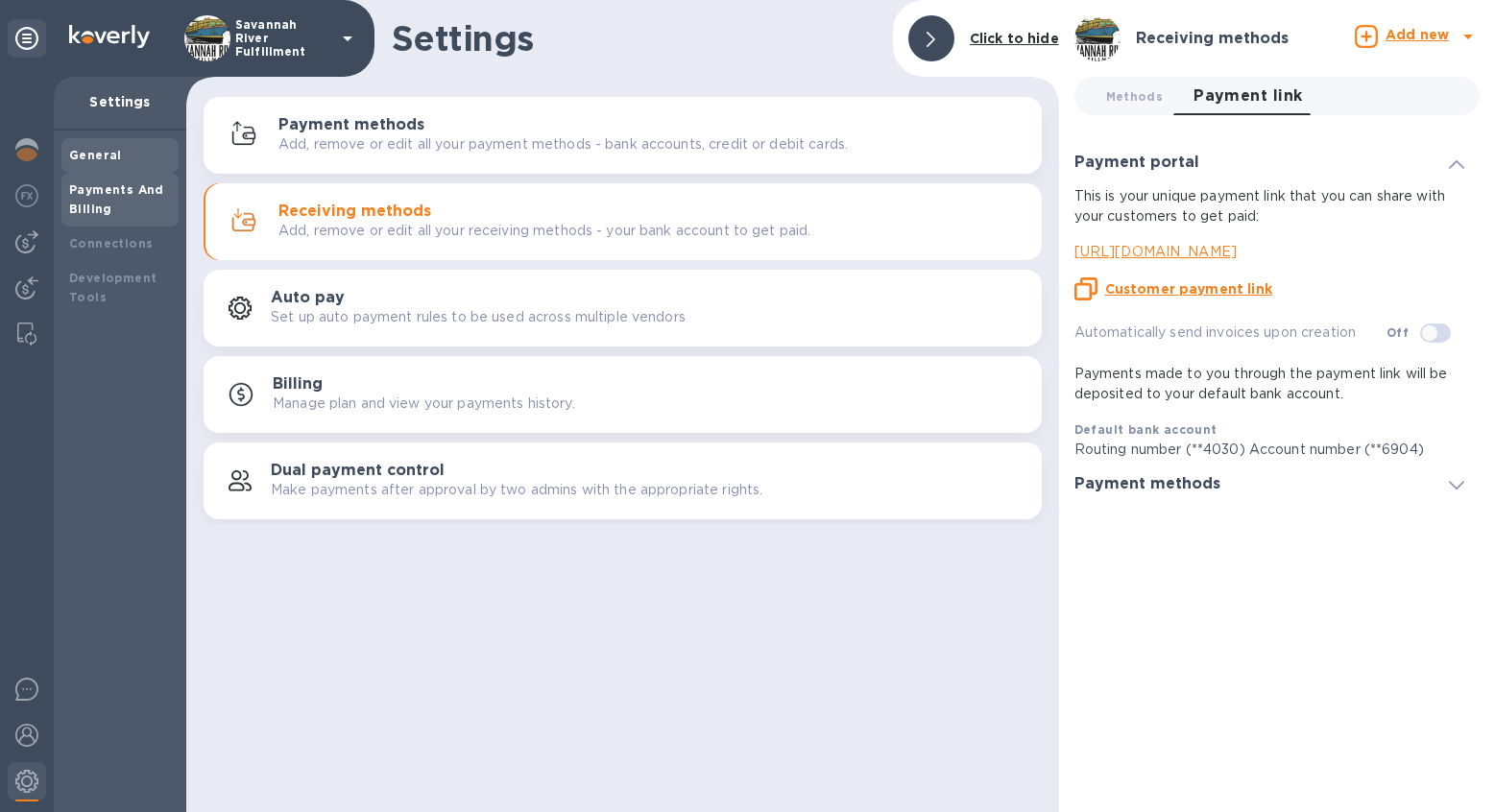 click on "General" at bounding box center (120, 155) 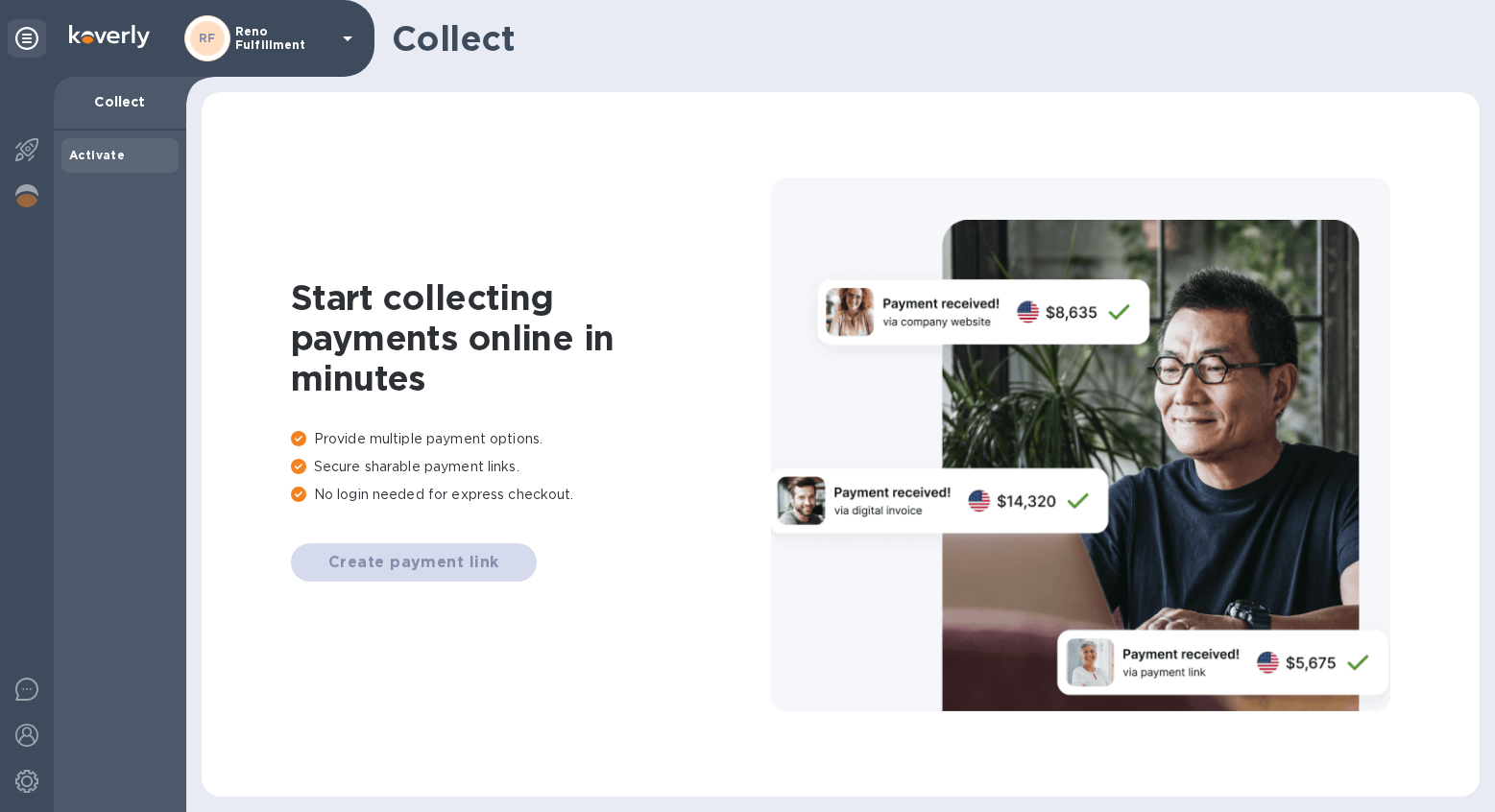 scroll, scrollTop: 0, scrollLeft: 0, axis: both 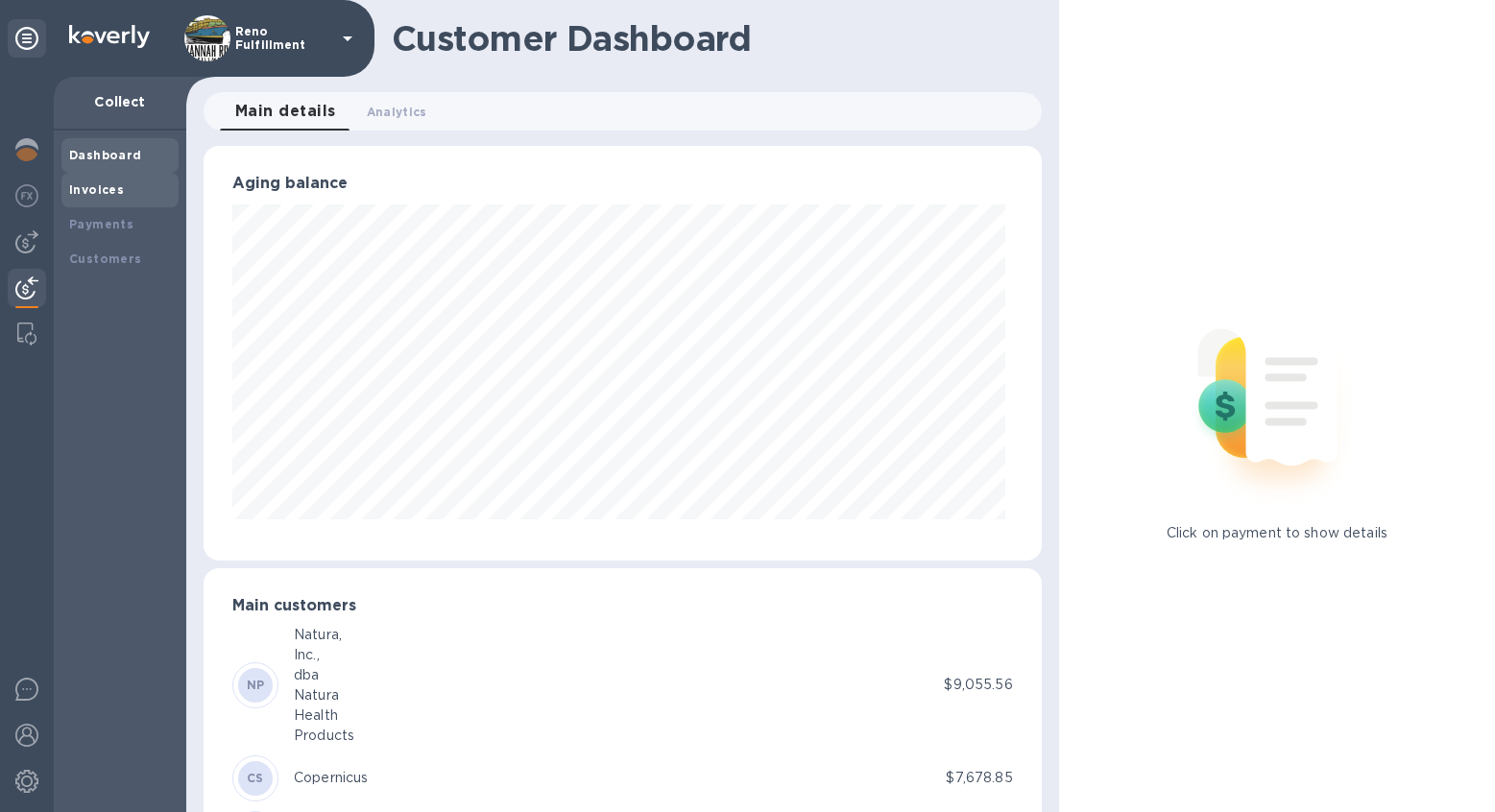 click on "Invoices" at bounding box center (96, 189) 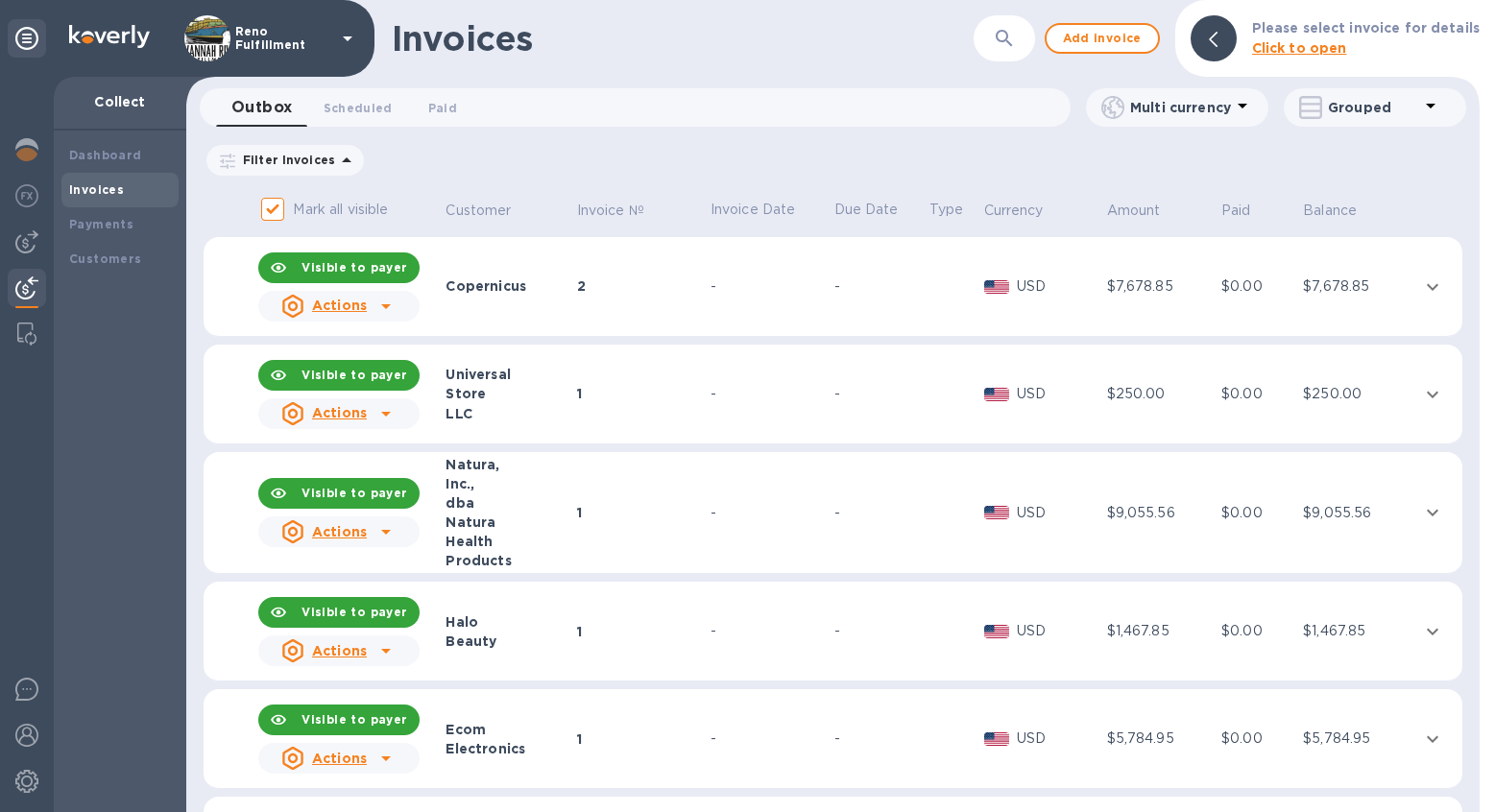click on "Grouped" at bounding box center [1373, 107] 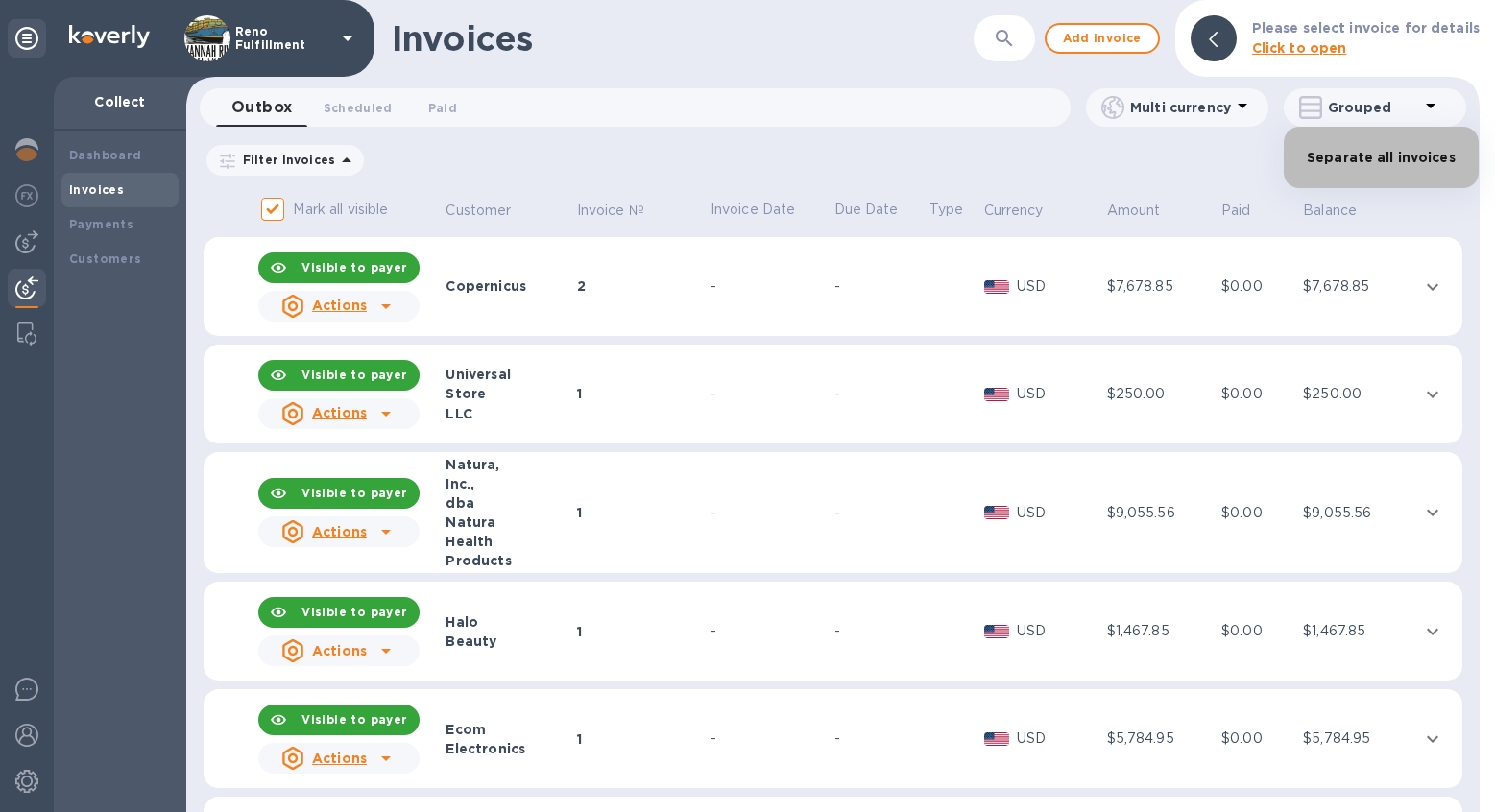 click on "Separate all invoices" at bounding box center (1381, 157) 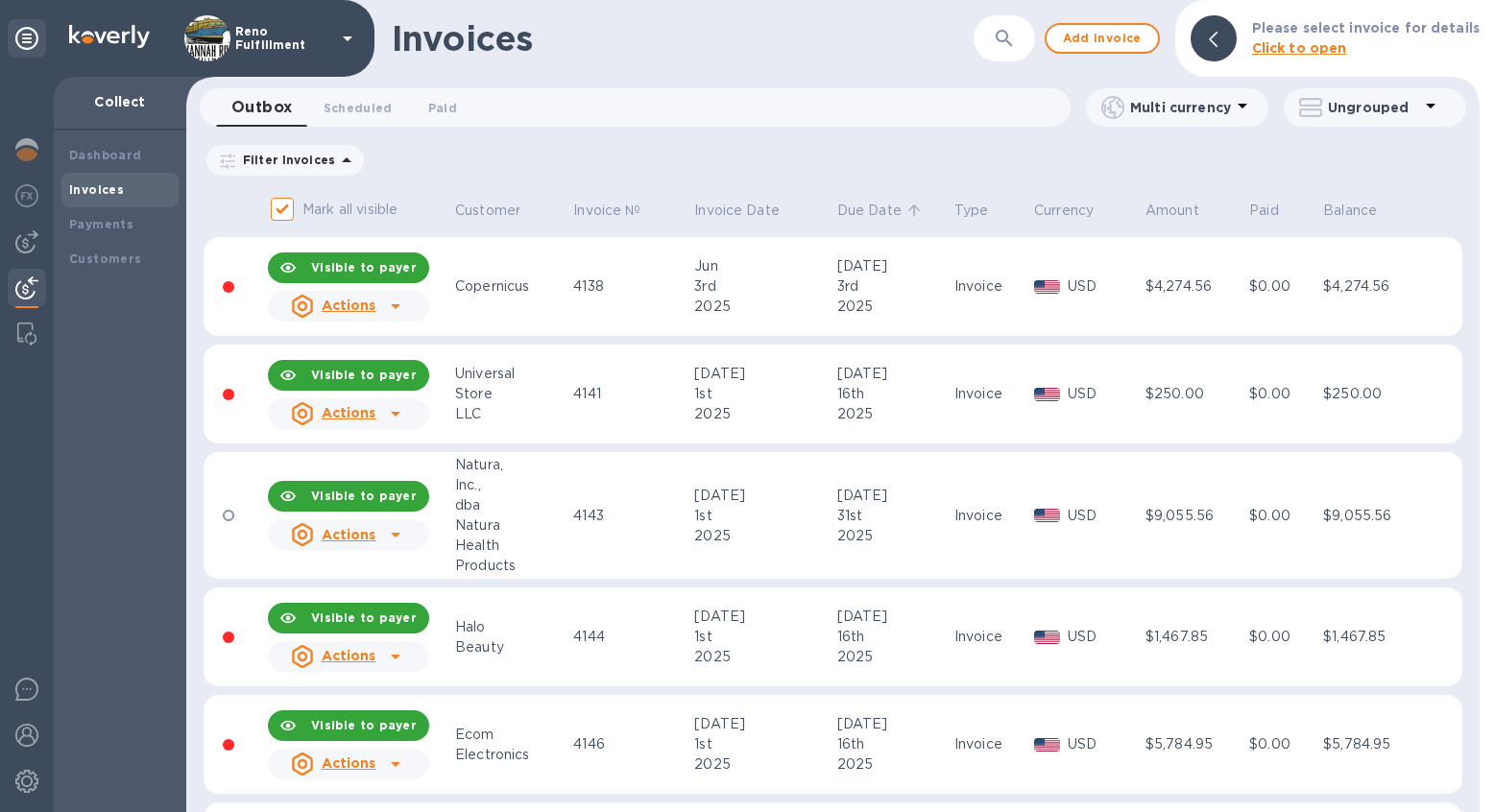 click on "Due Date" at bounding box center [869, 210] 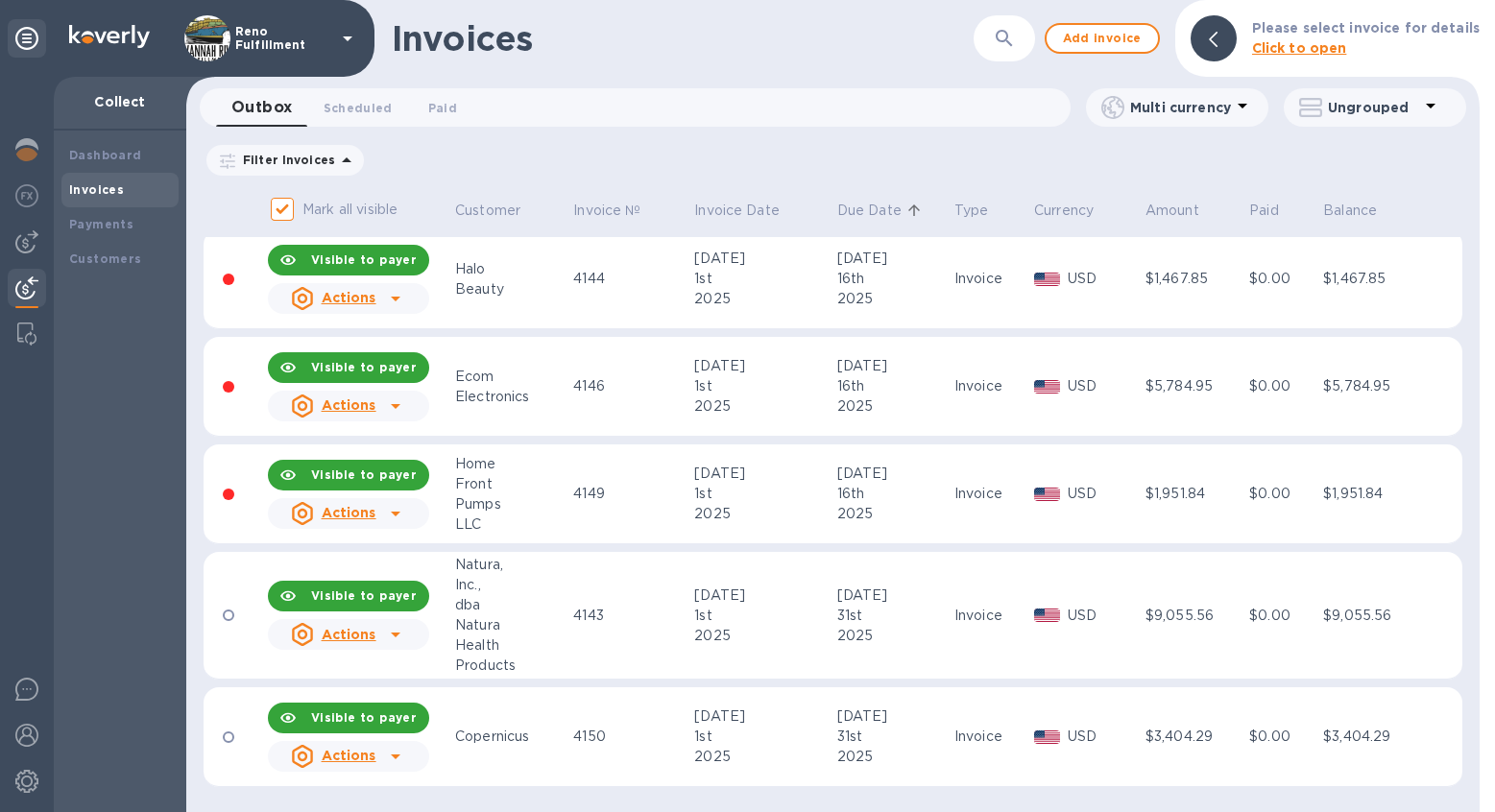 scroll, scrollTop: 0, scrollLeft: 0, axis: both 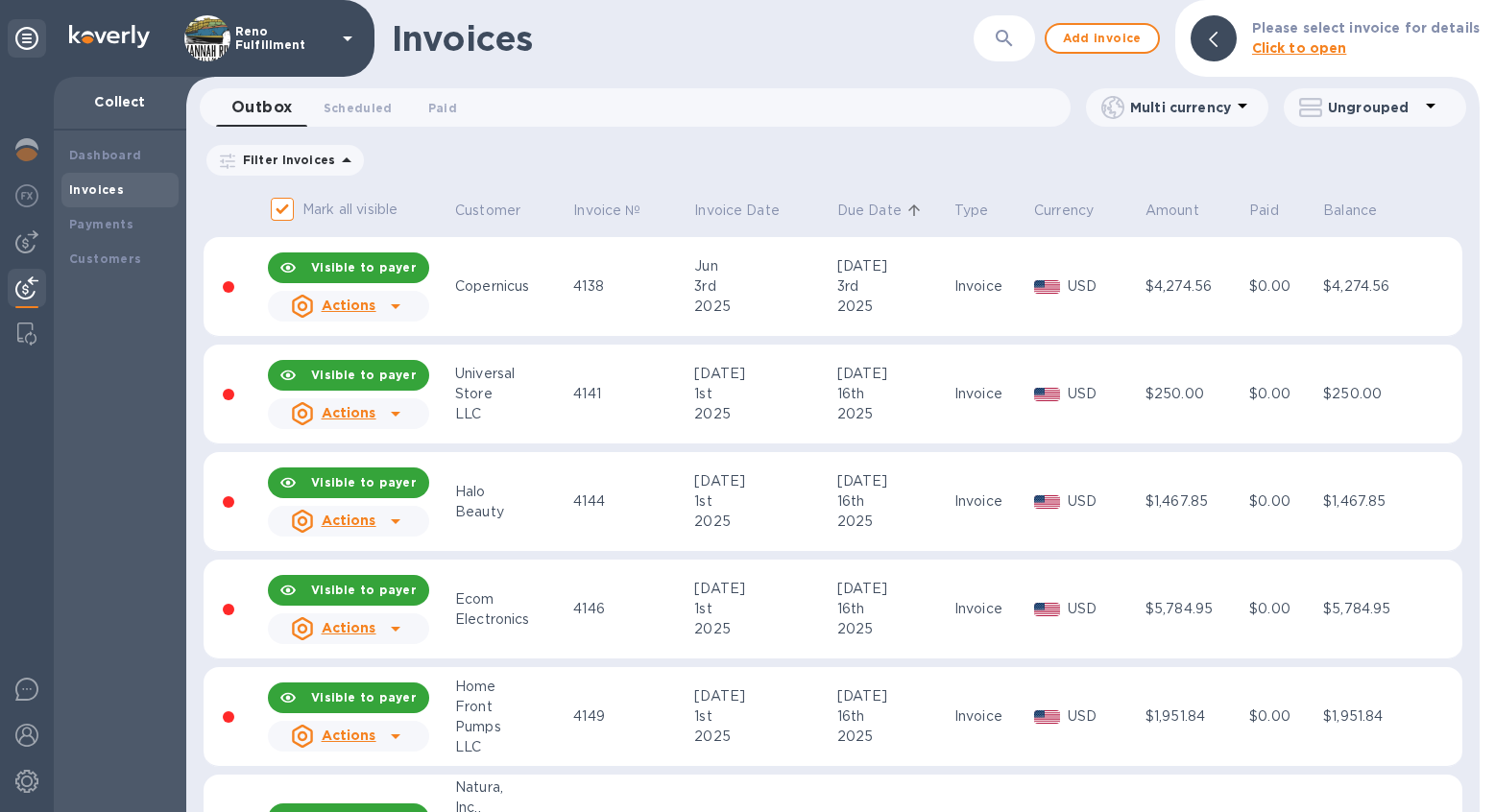 click 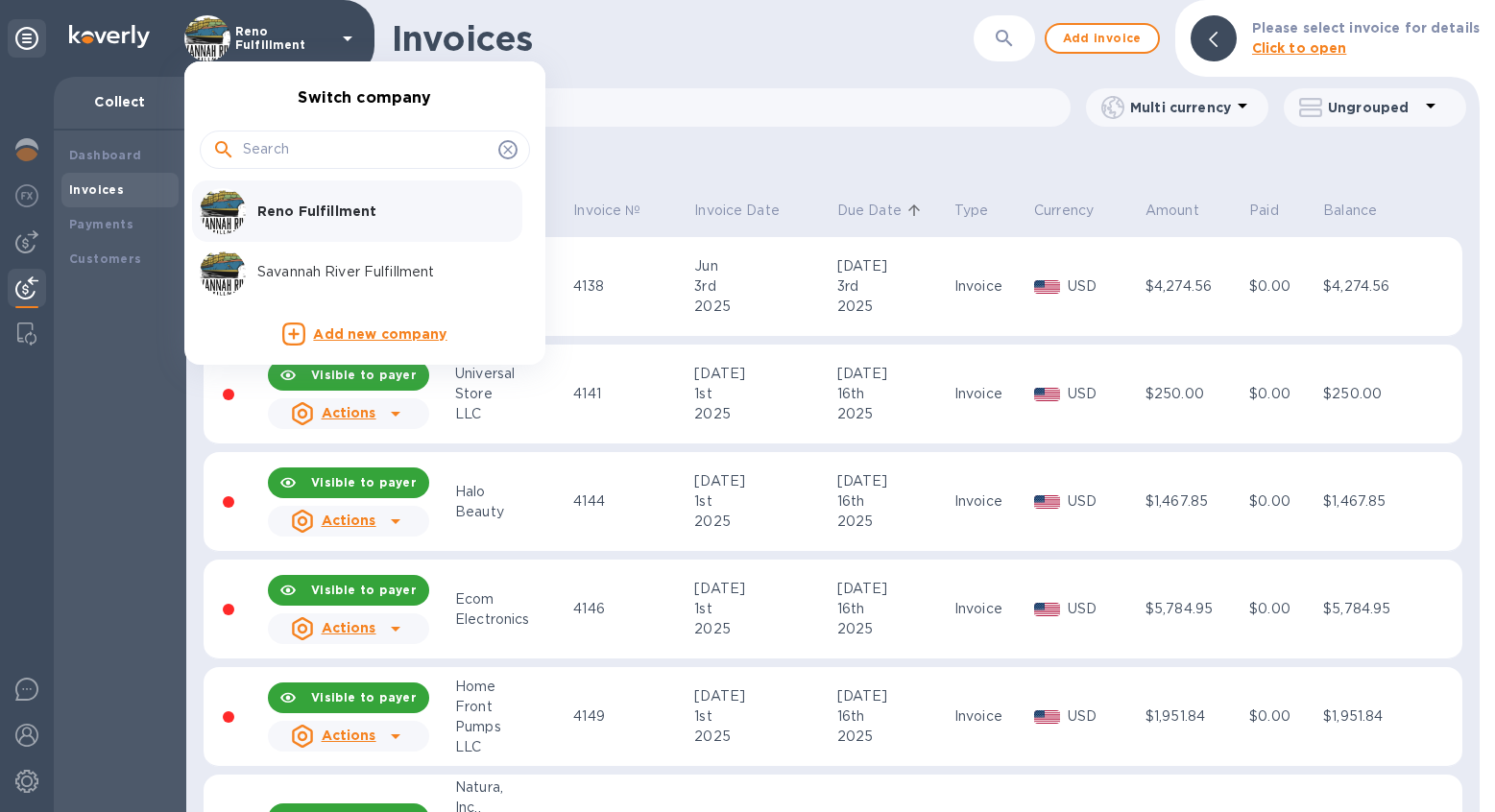 click on "Savannah River Fulfillment" at bounding box center (350, 273) 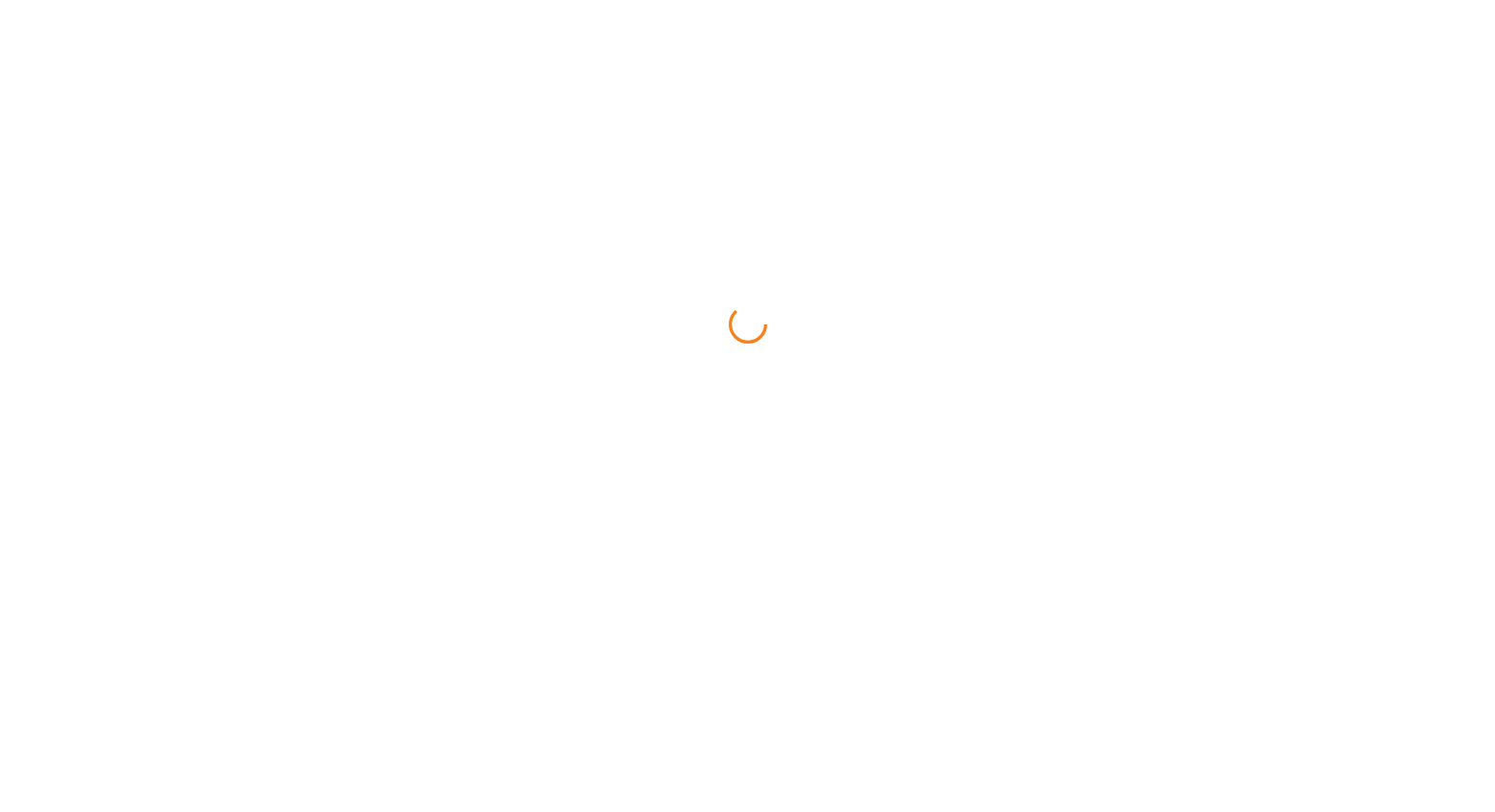 scroll, scrollTop: 0, scrollLeft: 0, axis: both 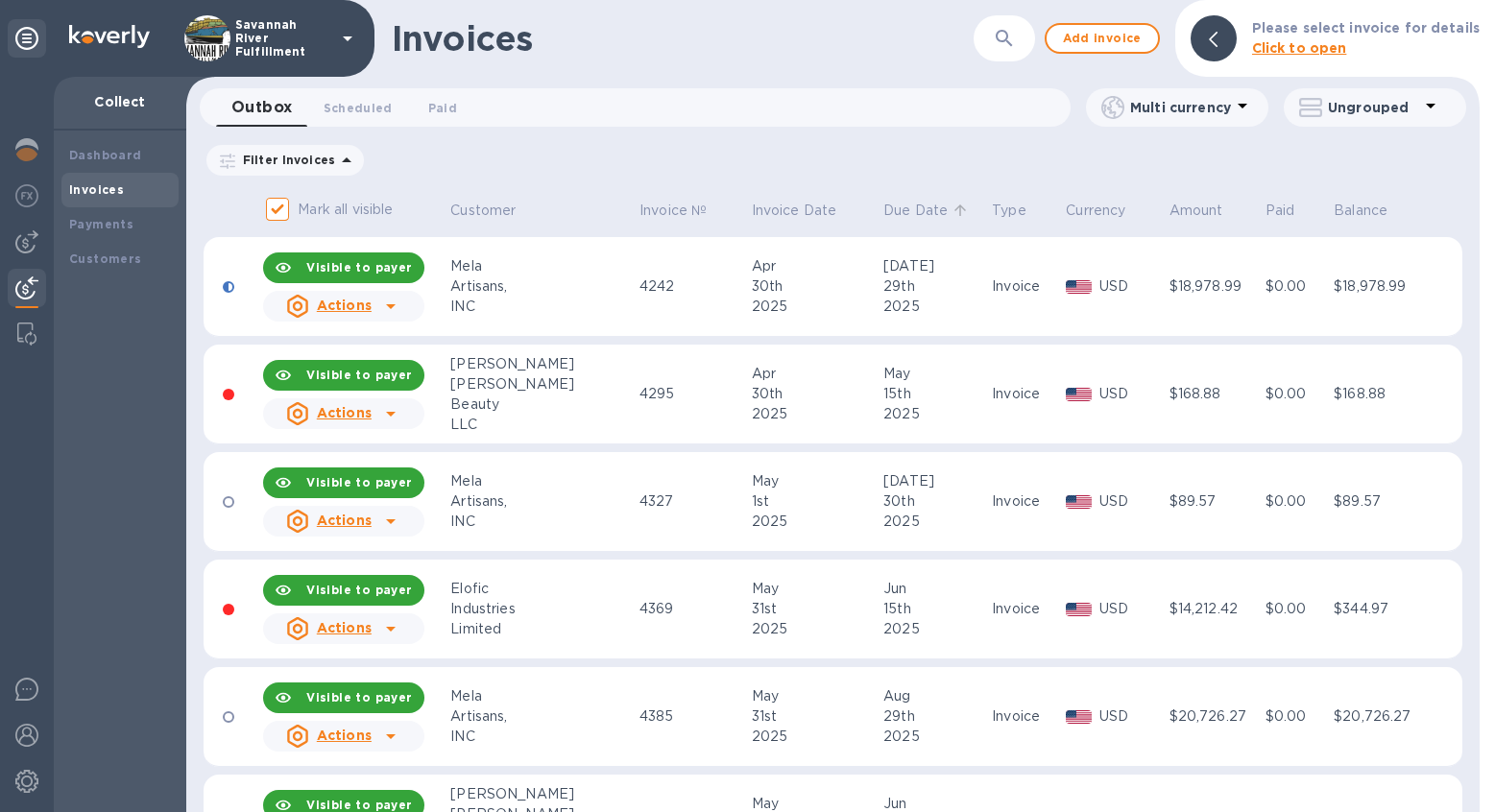 click on "Dashboard" at bounding box center [106, 155] 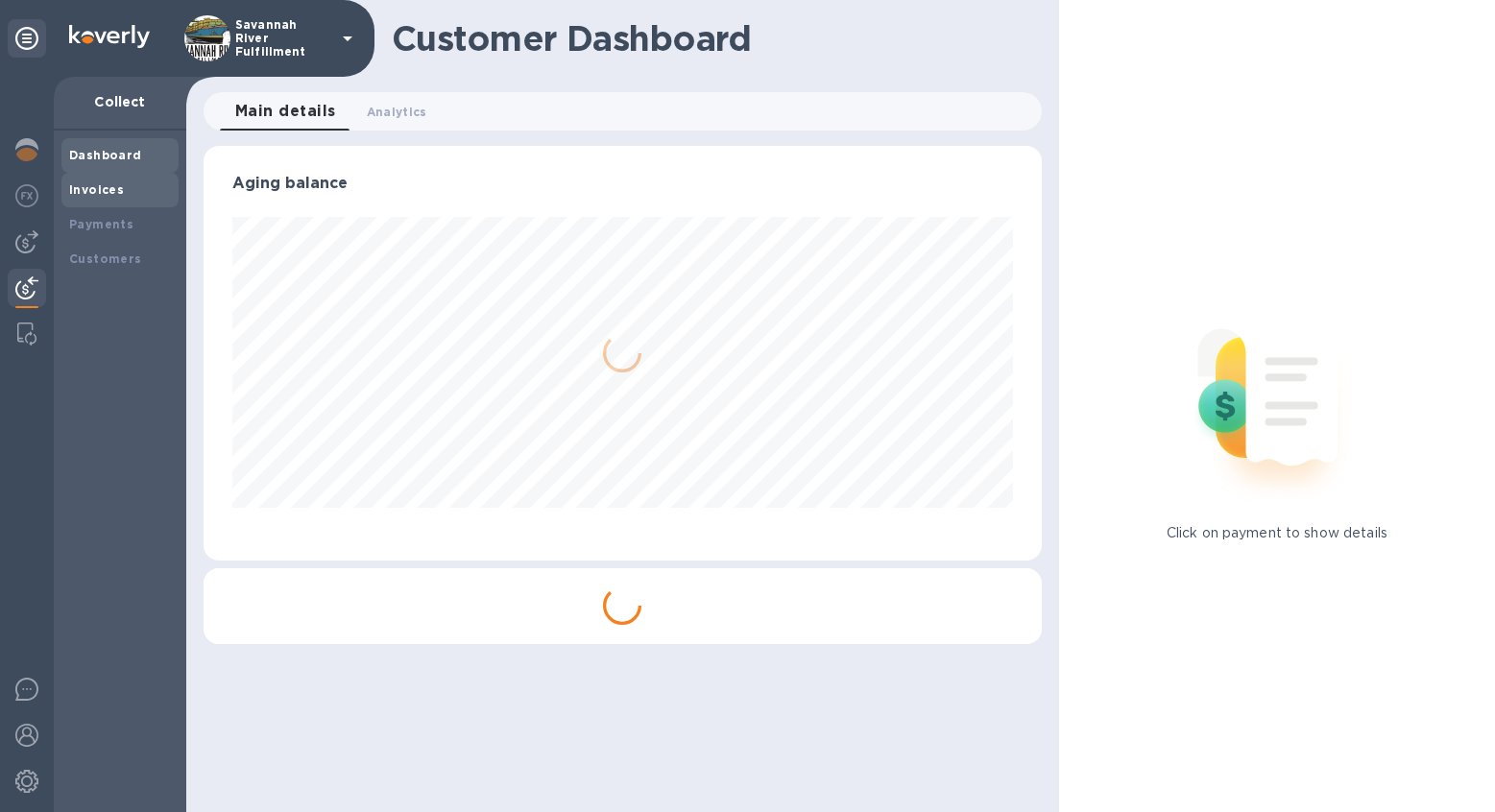 click on "Aging balance" at bounding box center [622, 196] 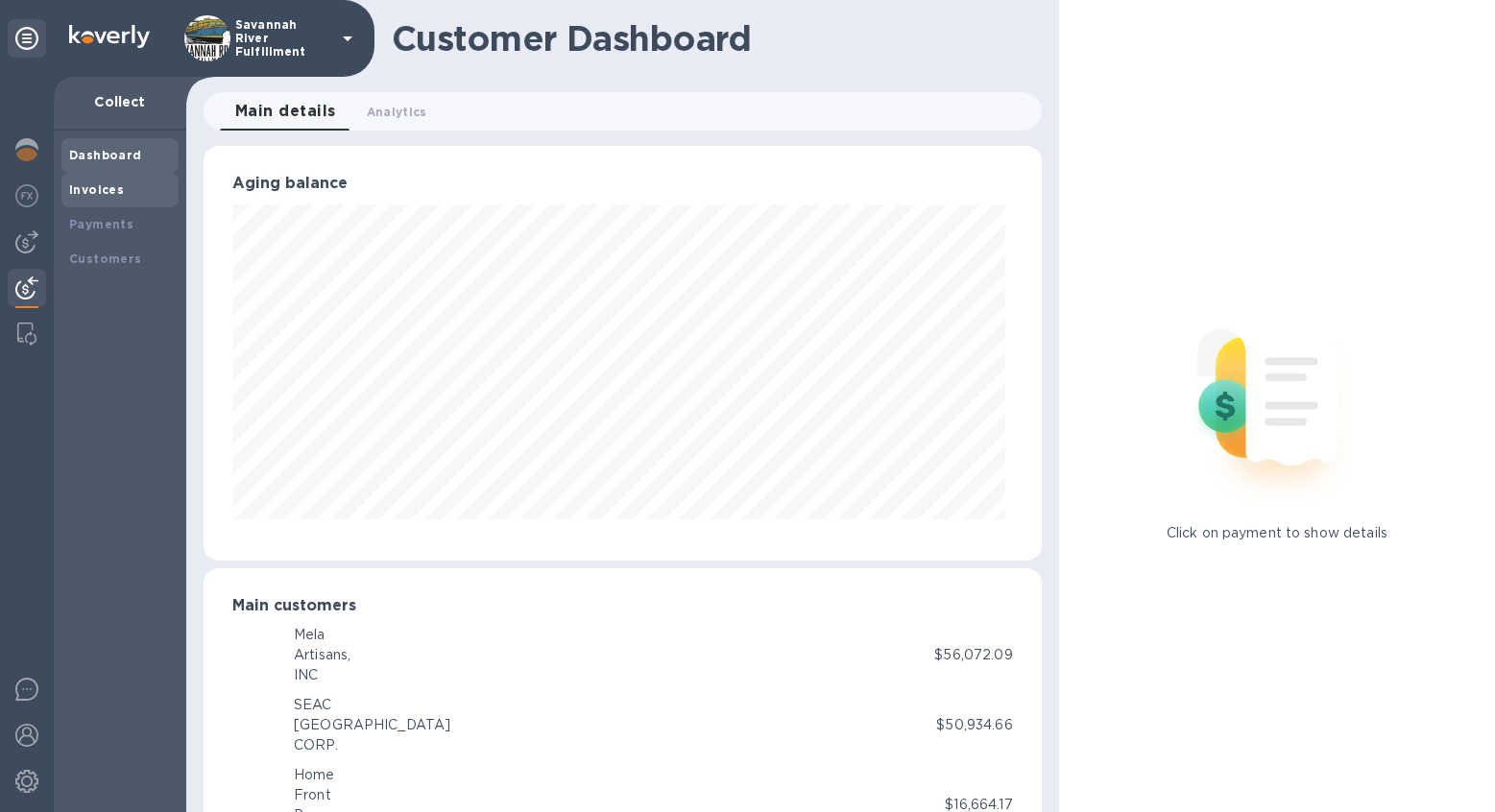 scroll, scrollTop: 415, scrollLeft: 831, axis: both 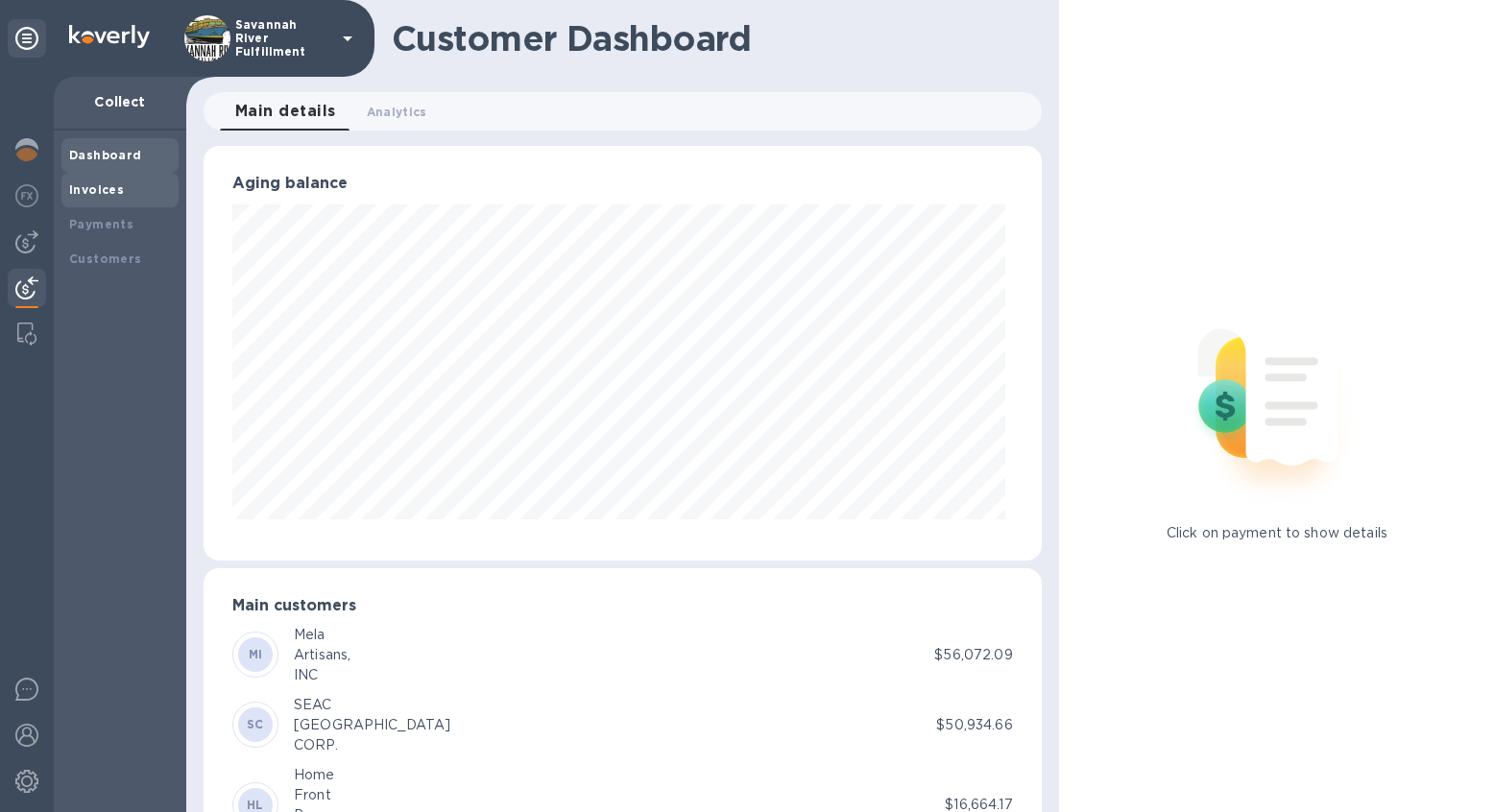 click on "Invoices" at bounding box center (120, 190) 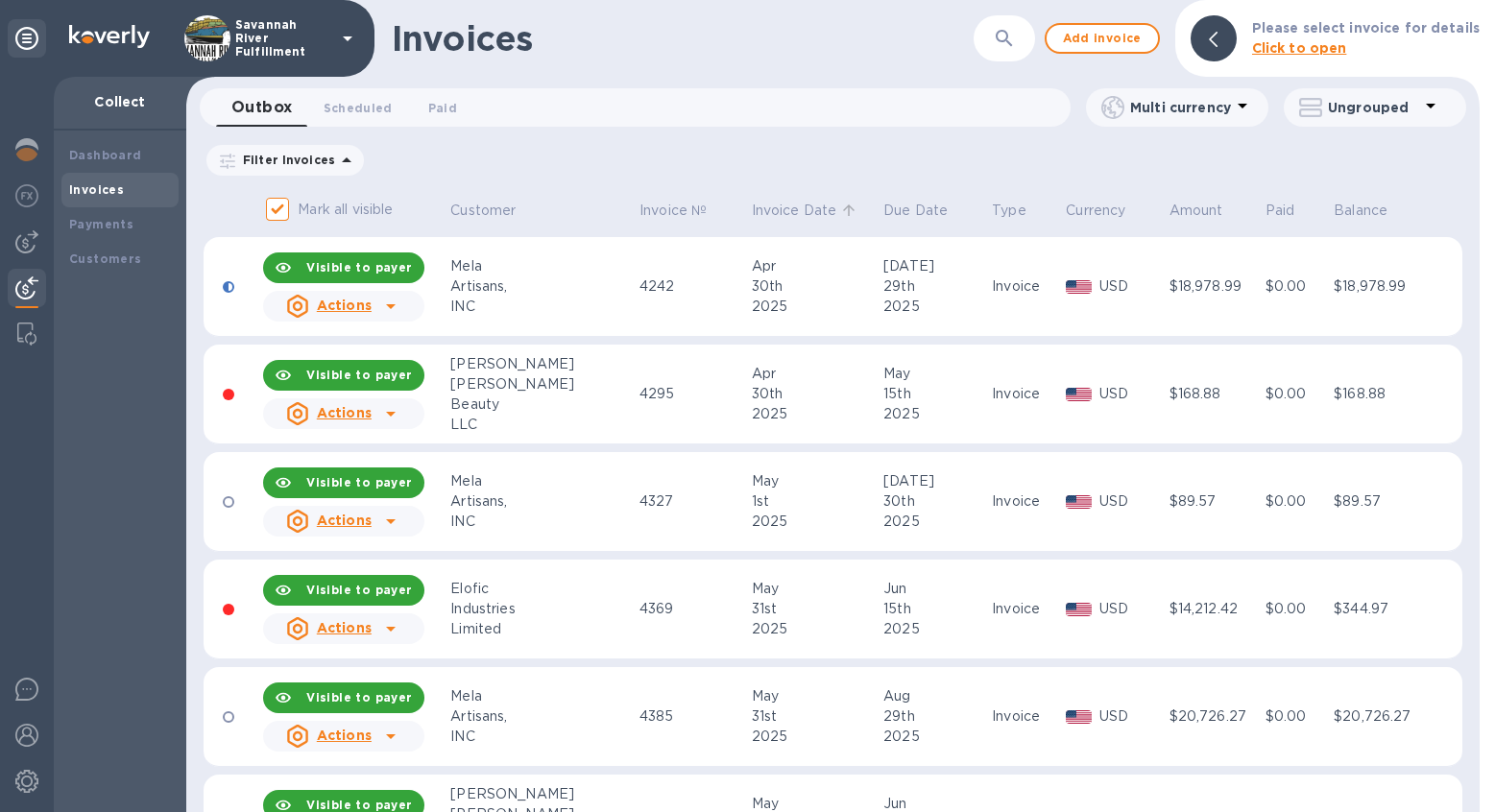 click on "Invoice Date" at bounding box center [794, 210] 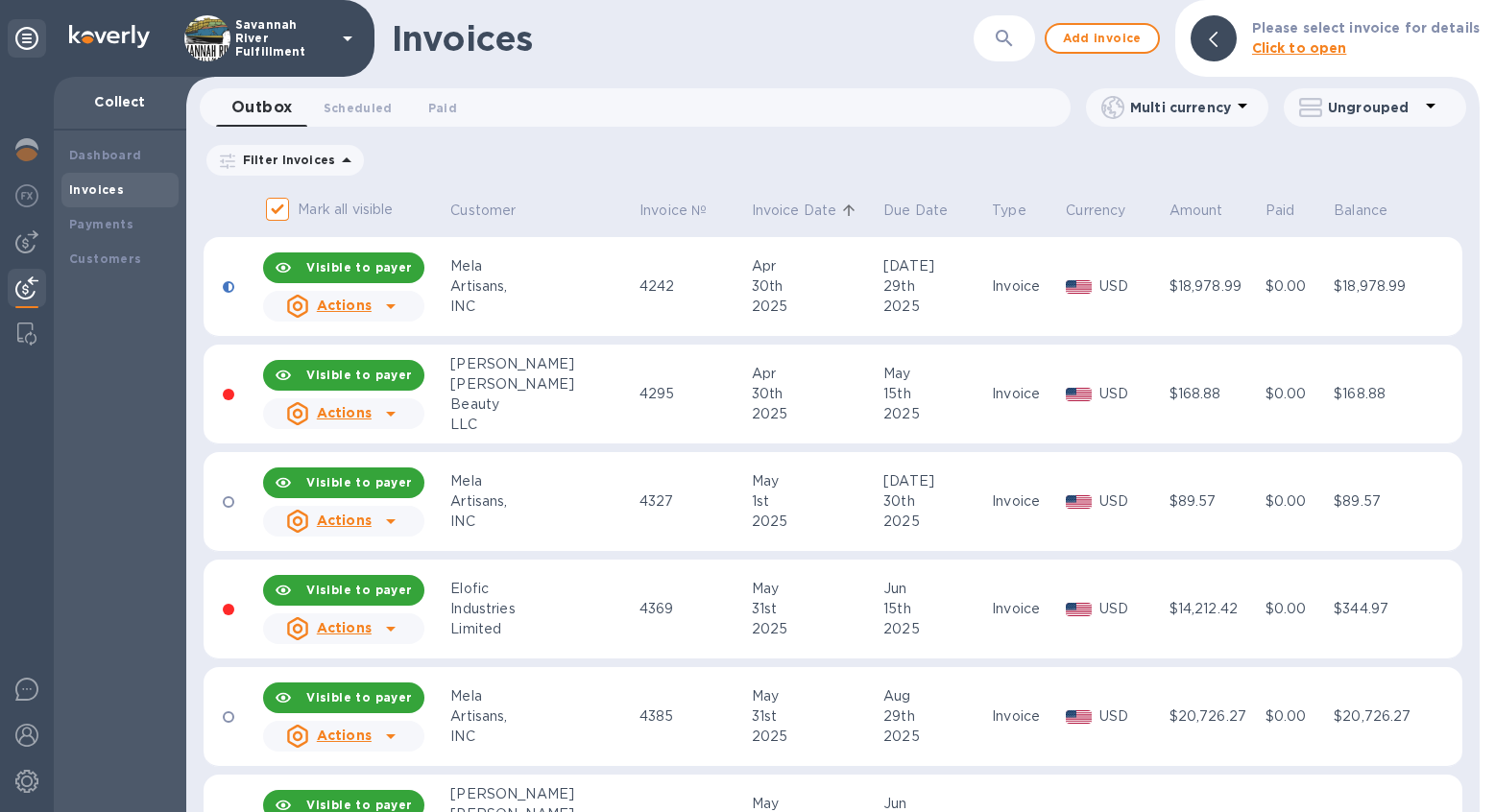 click on "Due Date" at bounding box center (934, 211) 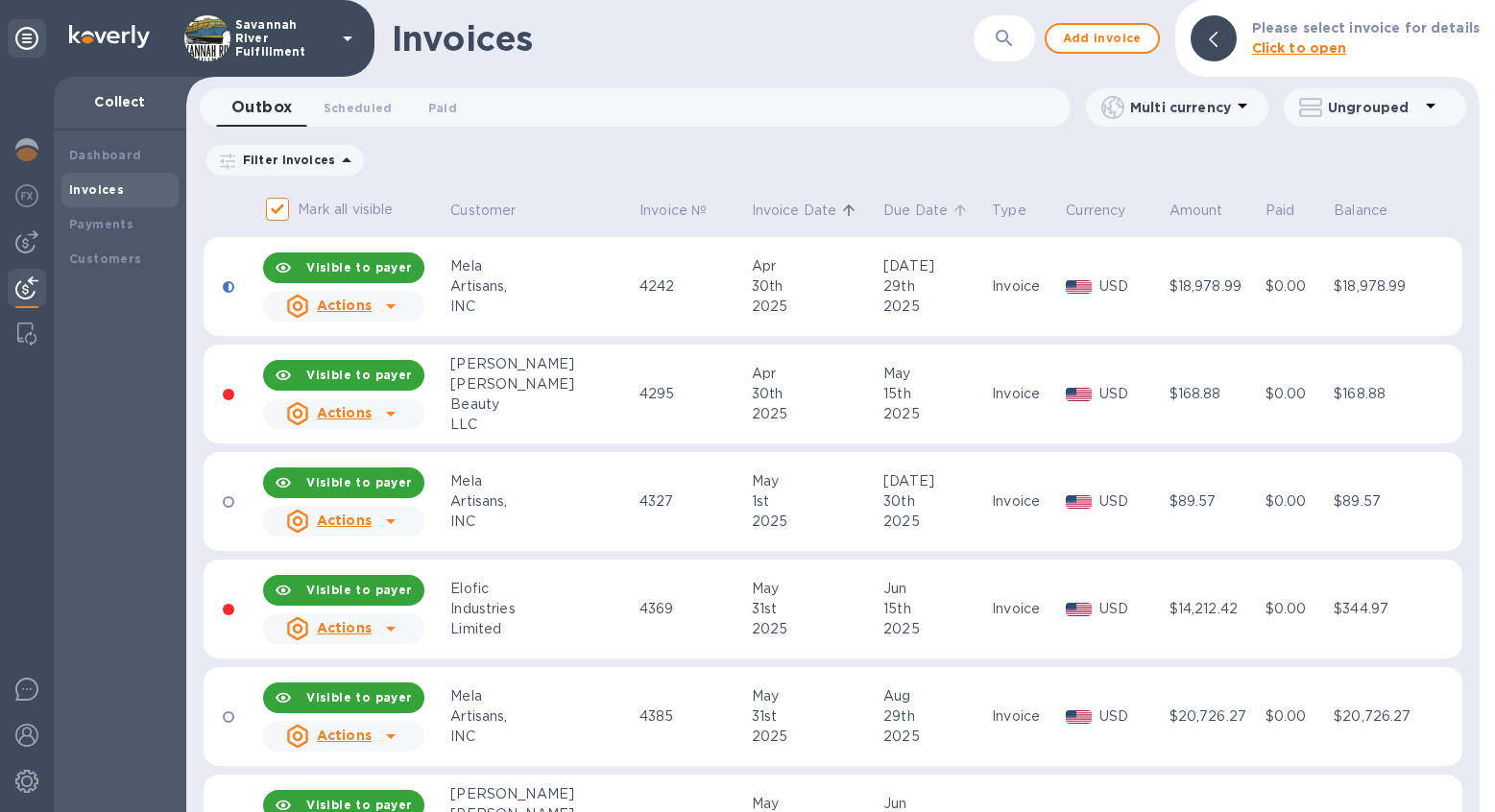 click on "Due Date" at bounding box center [915, 210] 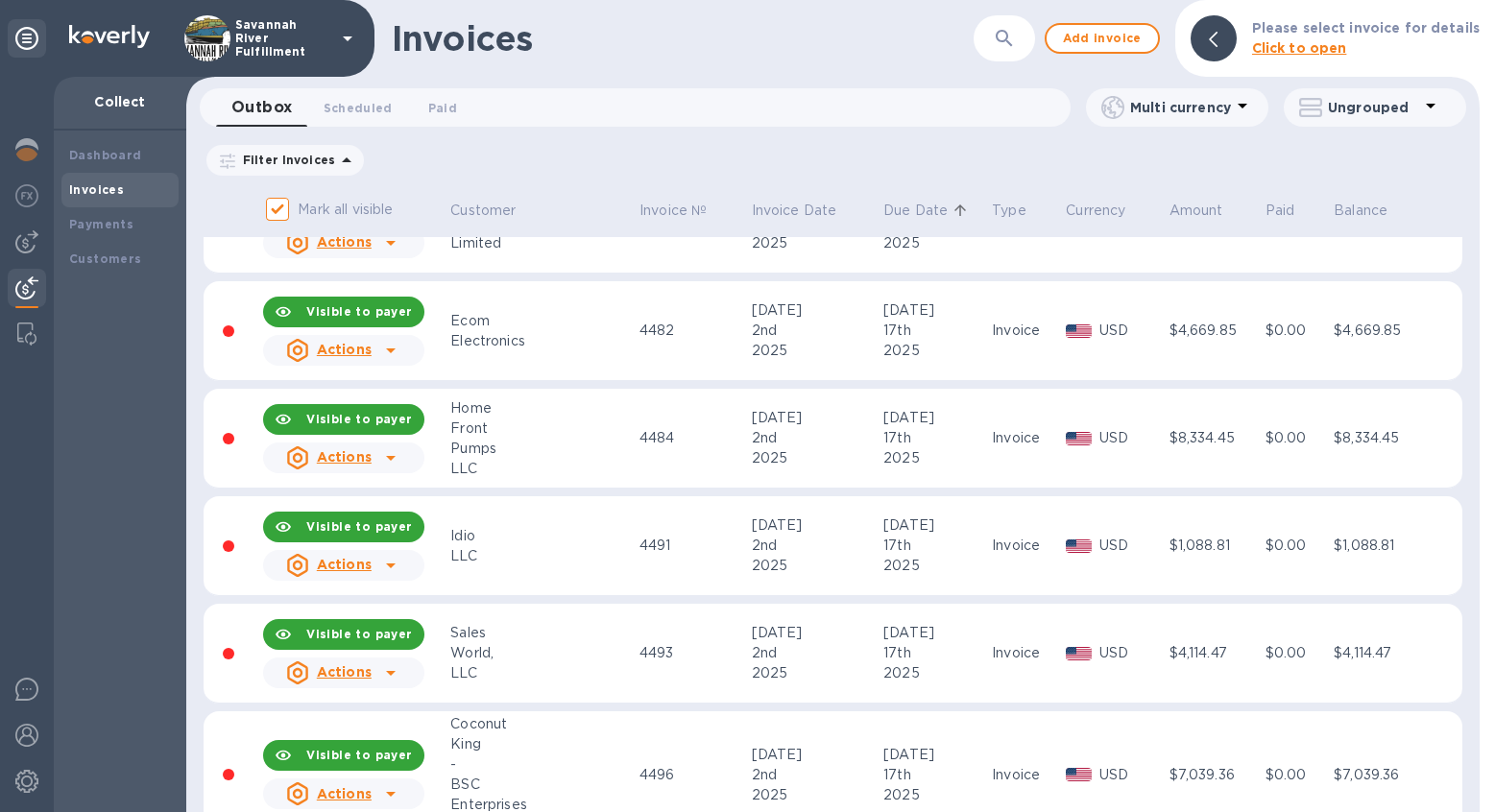 scroll, scrollTop: 387, scrollLeft: 0, axis: vertical 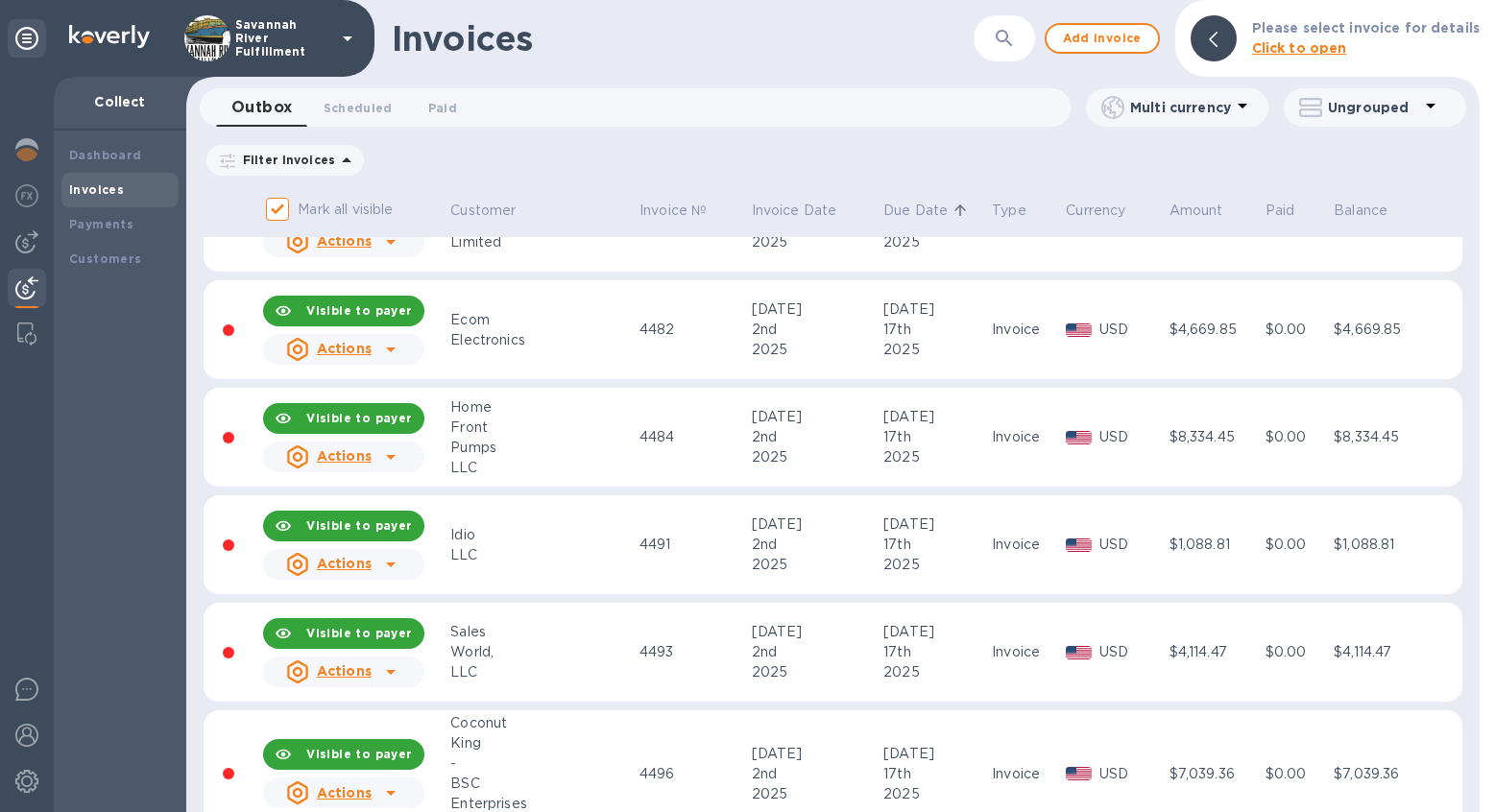 click 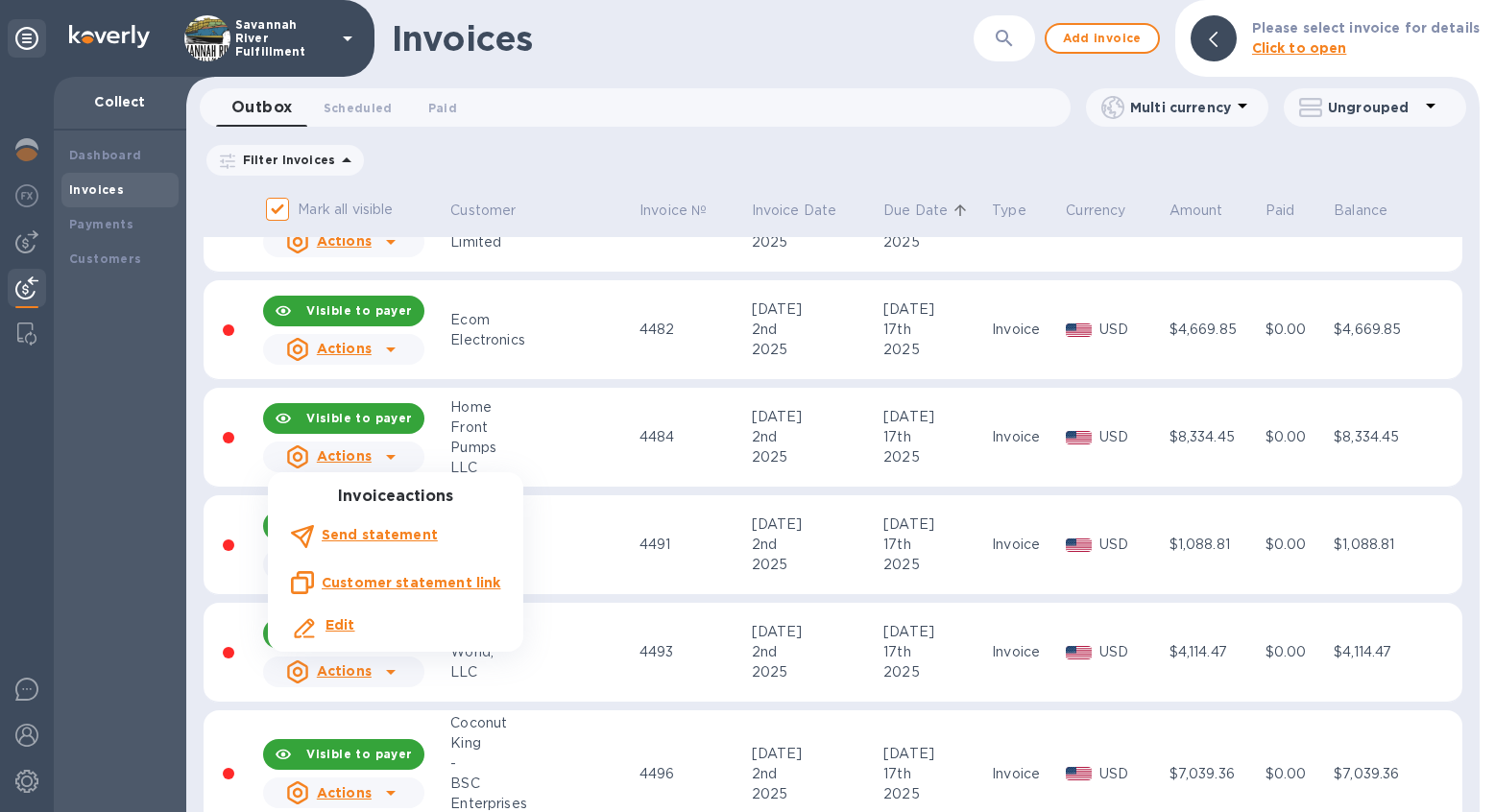 click at bounding box center (747, 406) 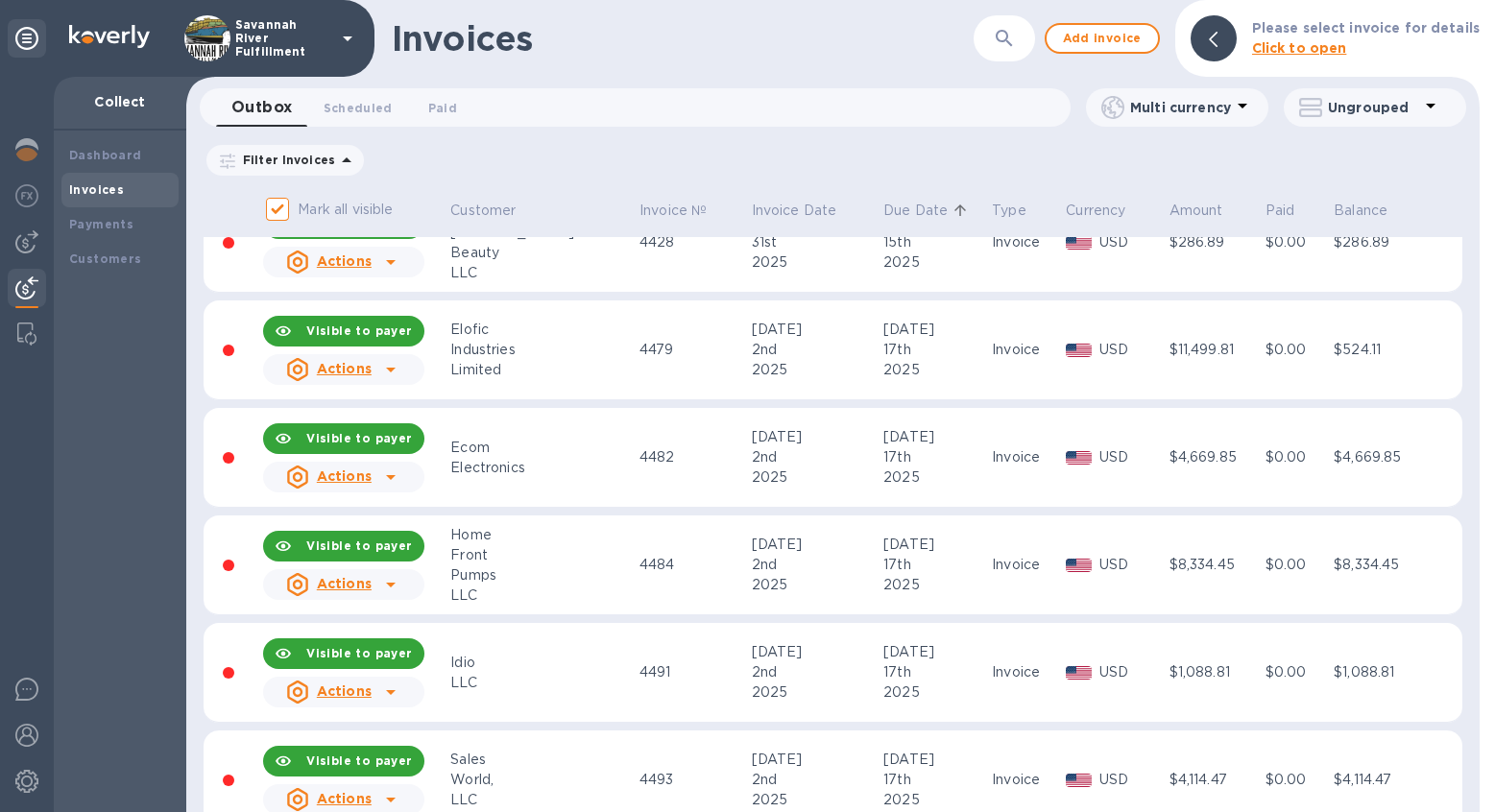 scroll, scrollTop: 236, scrollLeft: 0, axis: vertical 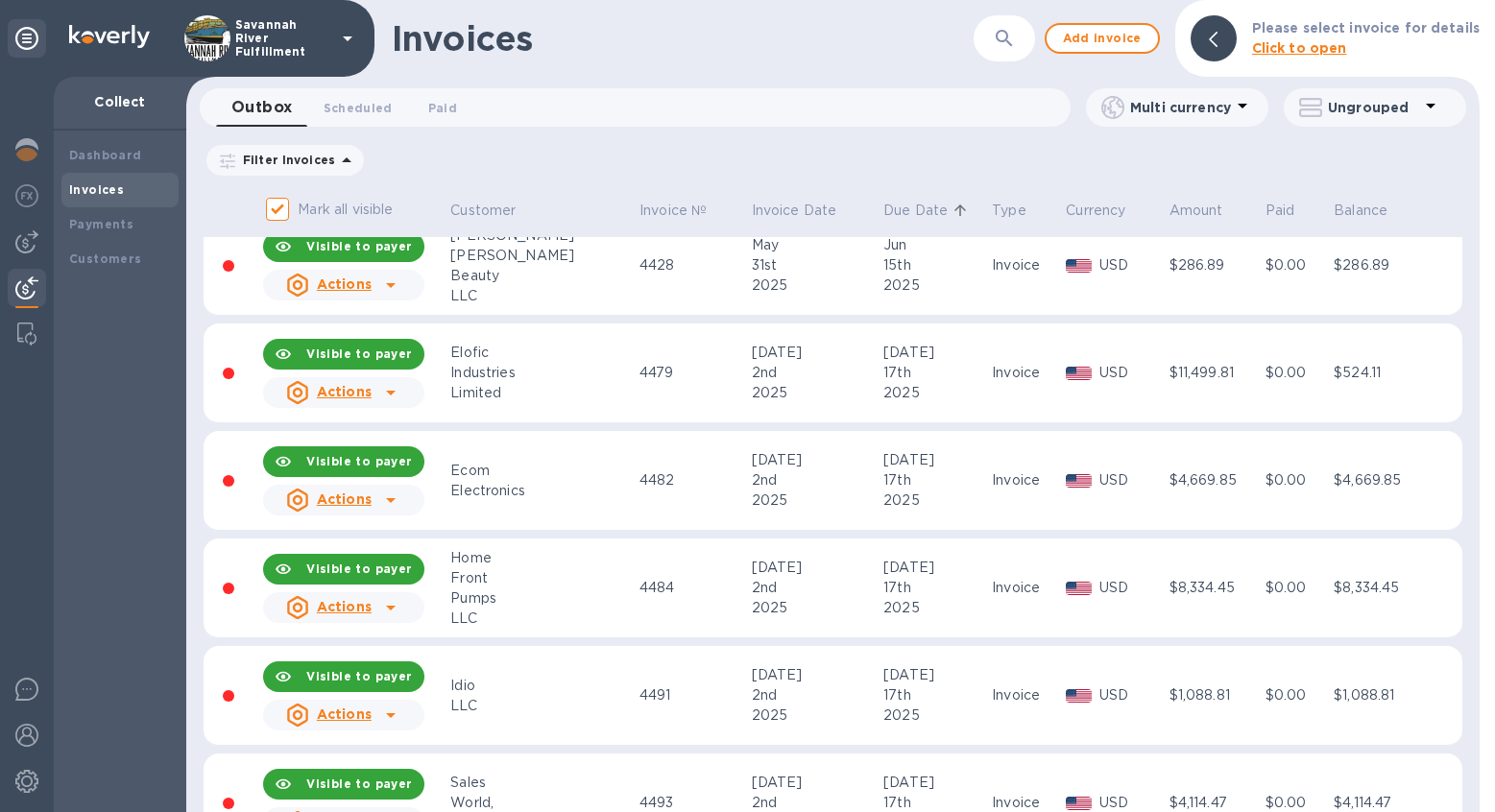 click 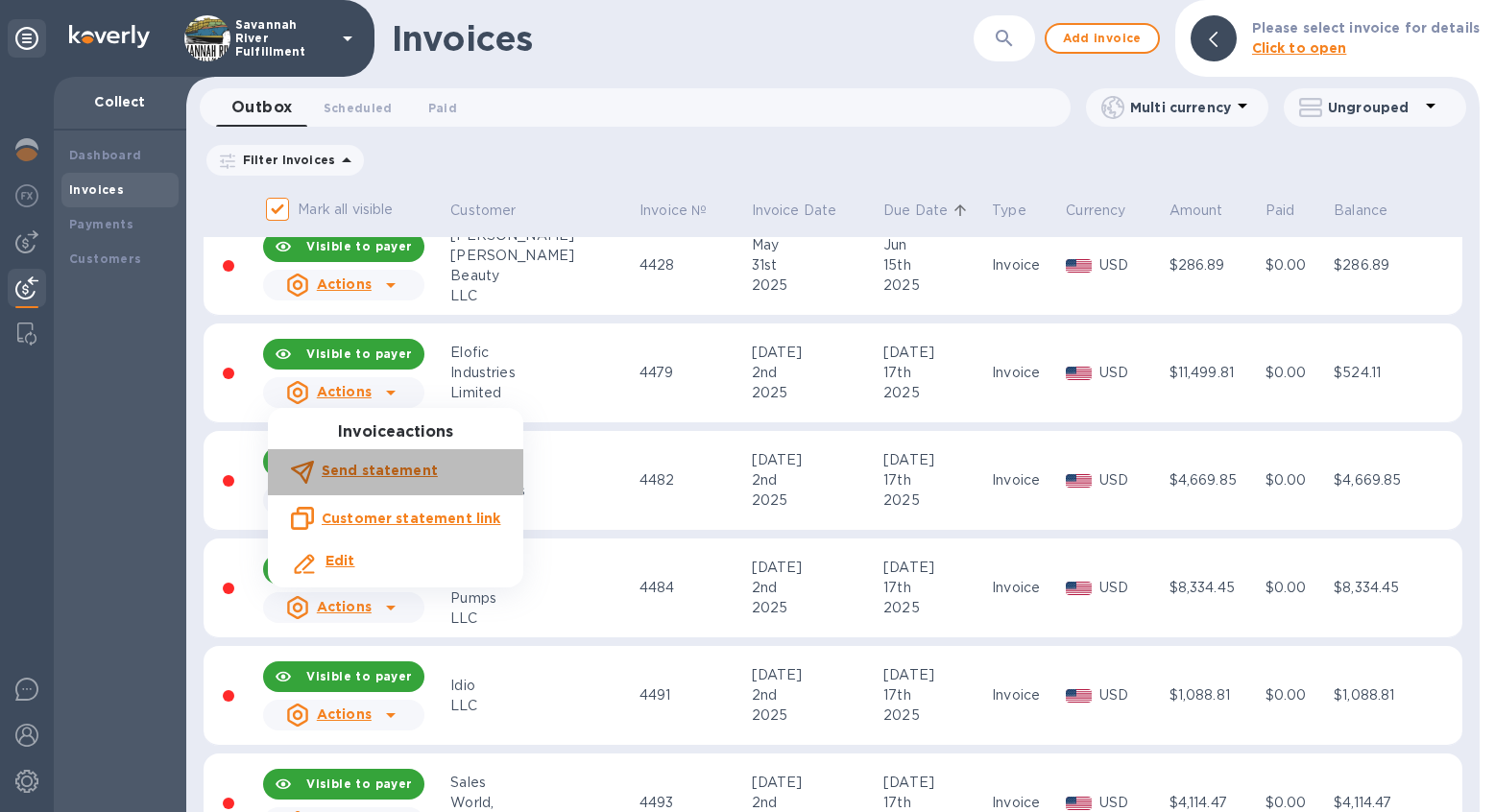 click on "Send statement" at bounding box center (379, 470) 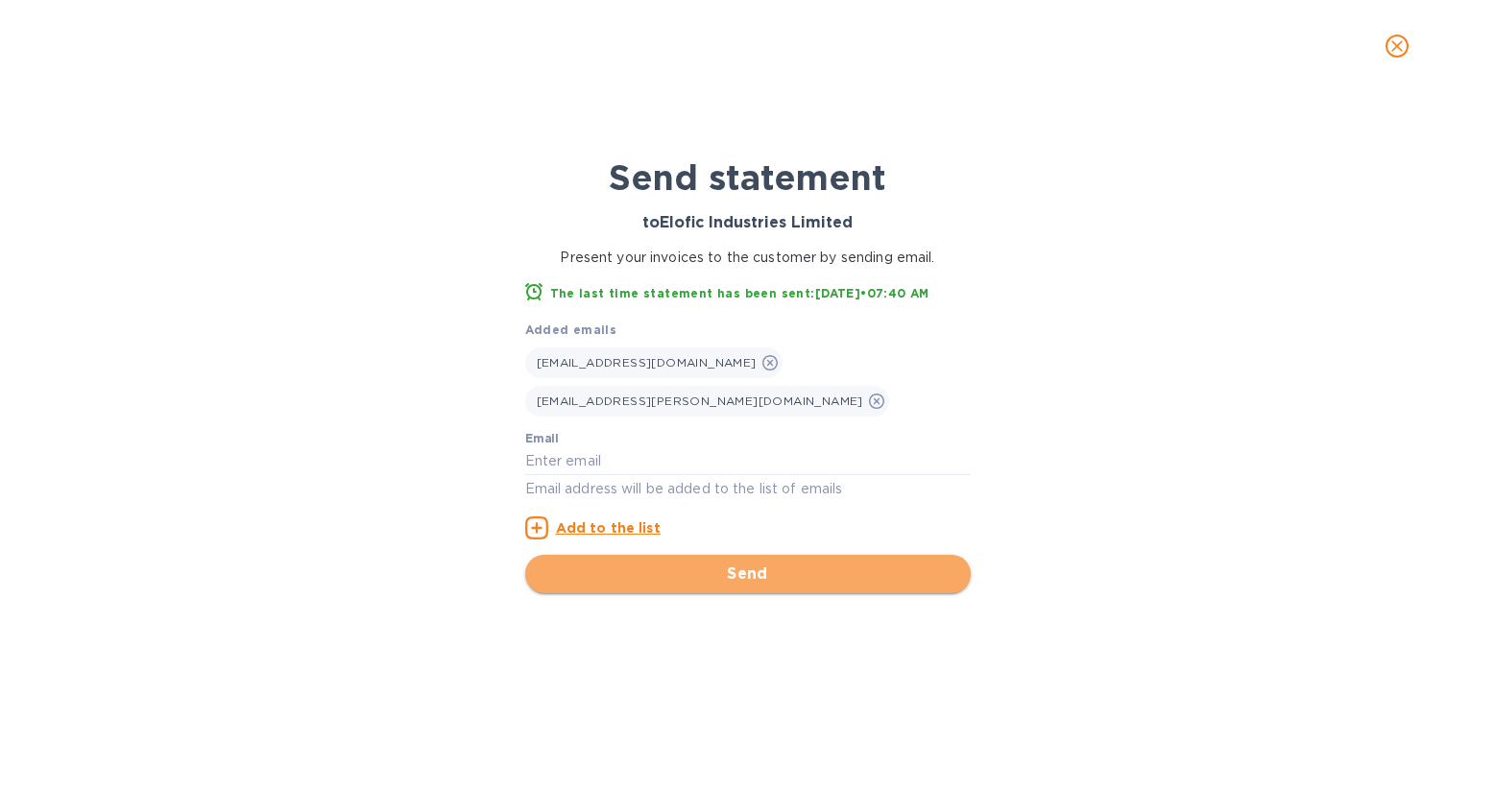 click on "Send" at bounding box center (748, 574) 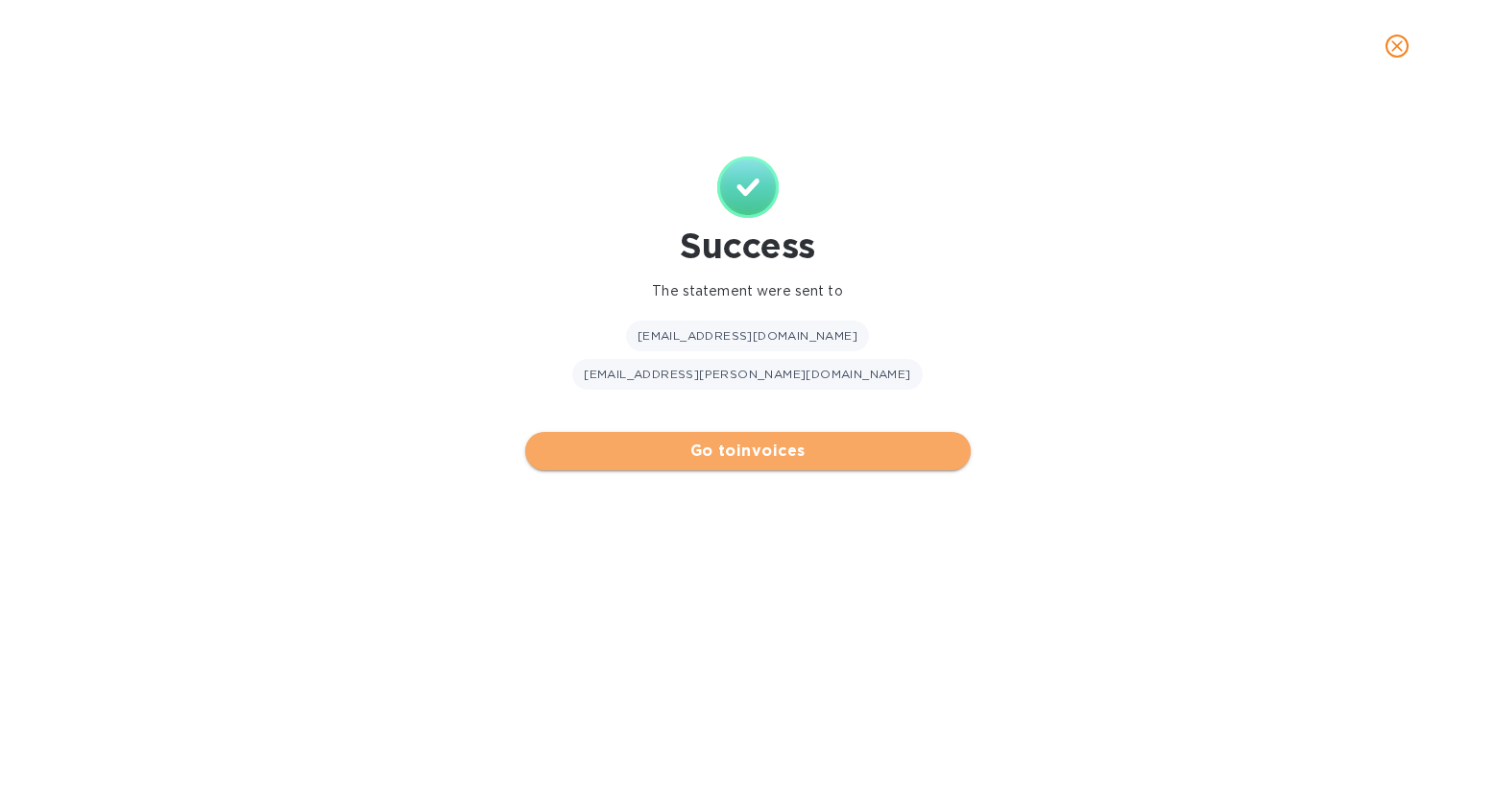 click on "Go to  invoices" at bounding box center [748, 451] 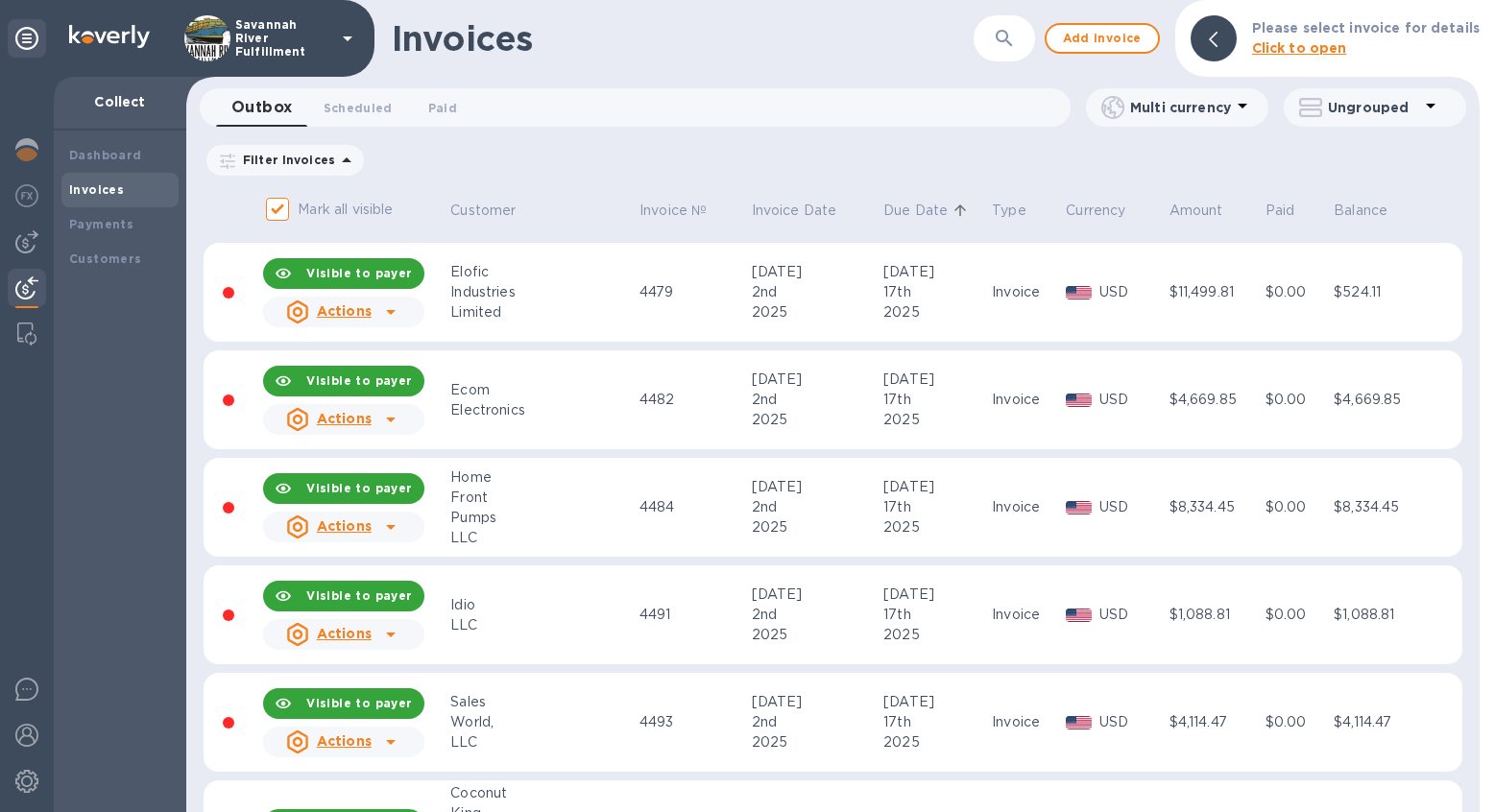 scroll, scrollTop: 321, scrollLeft: 0, axis: vertical 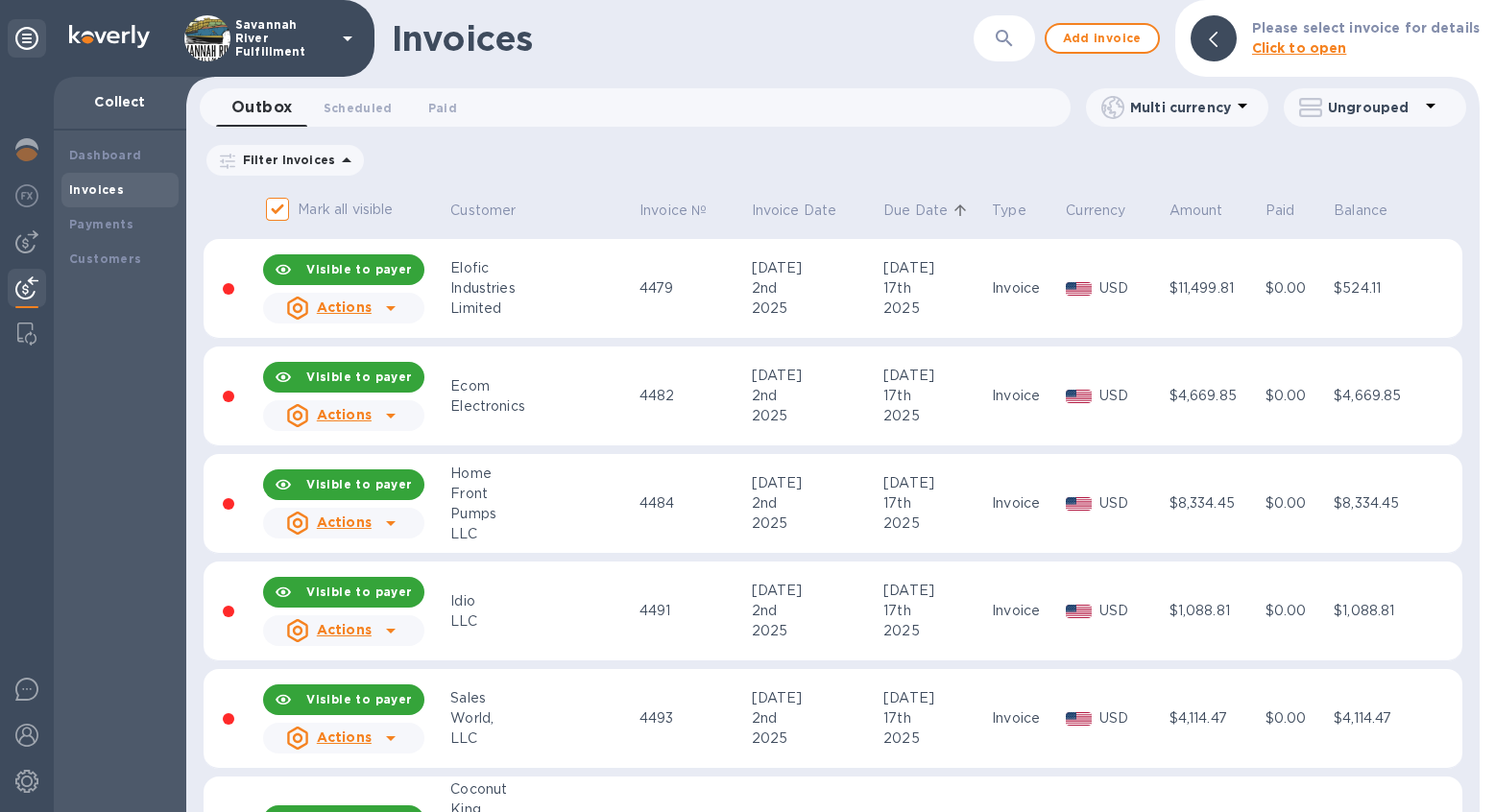 click 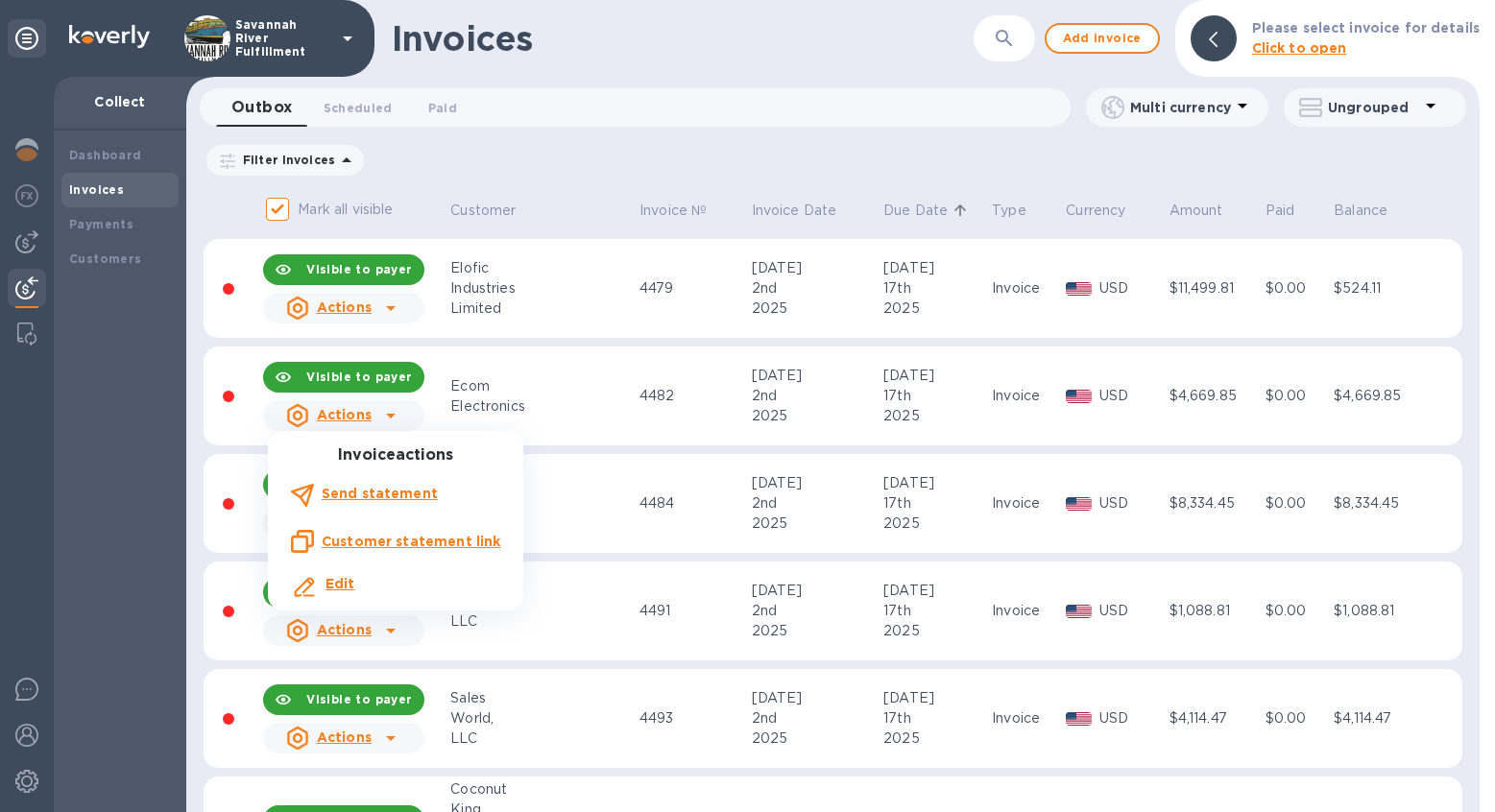 click at bounding box center [747, 406] 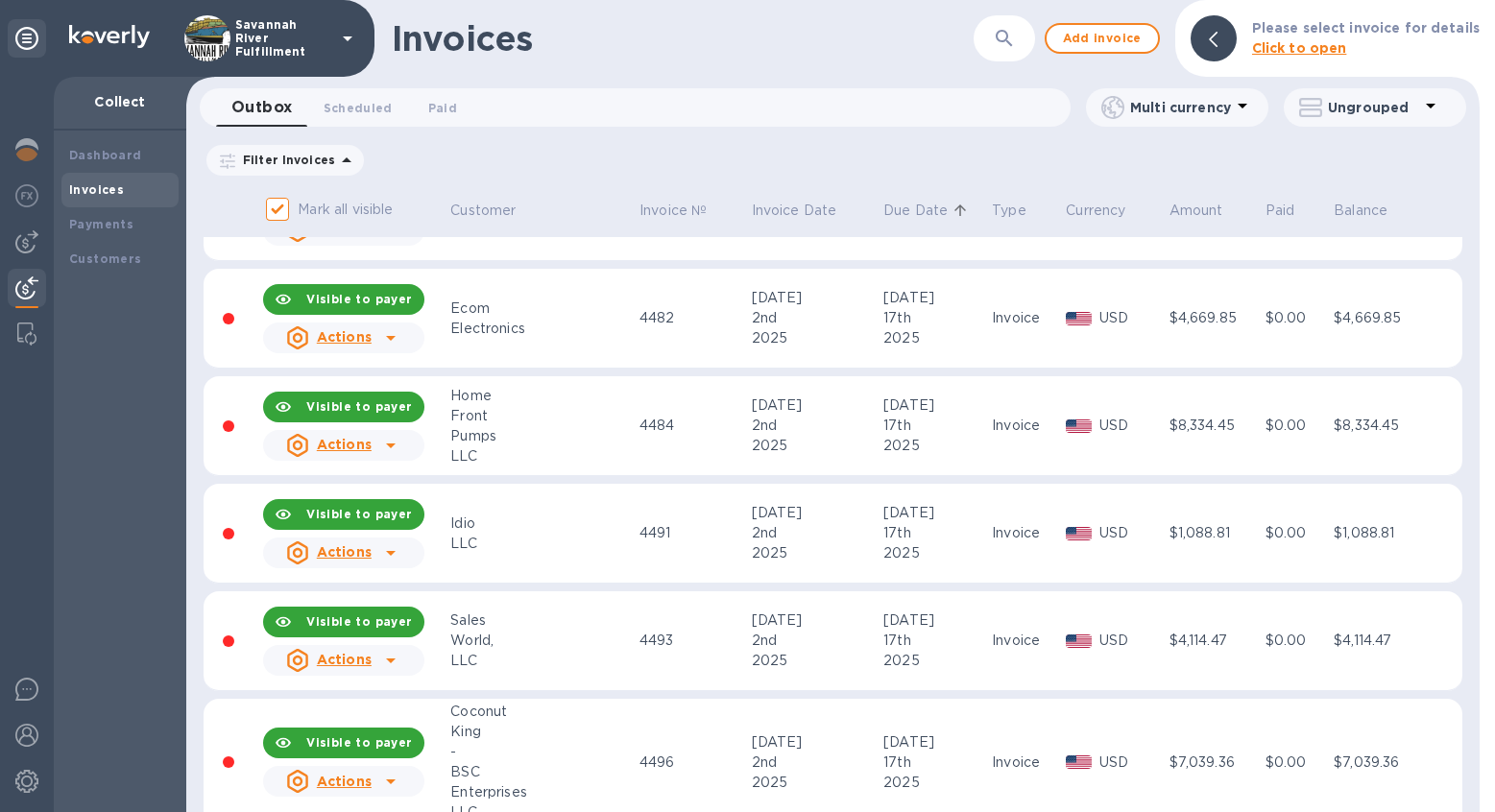 scroll, scrollTop: 427, scrollLeft: 0, axis: vertical 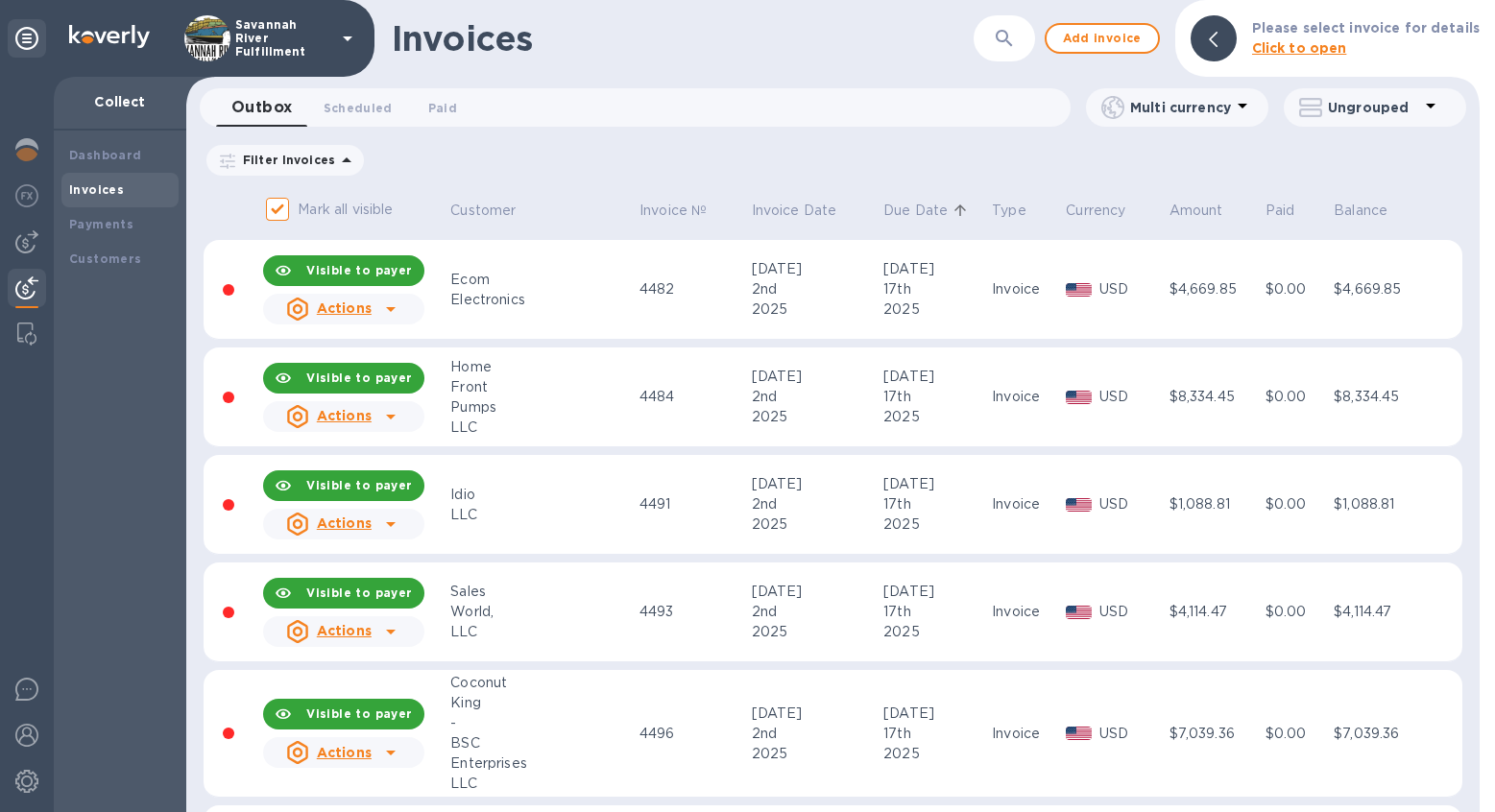 click 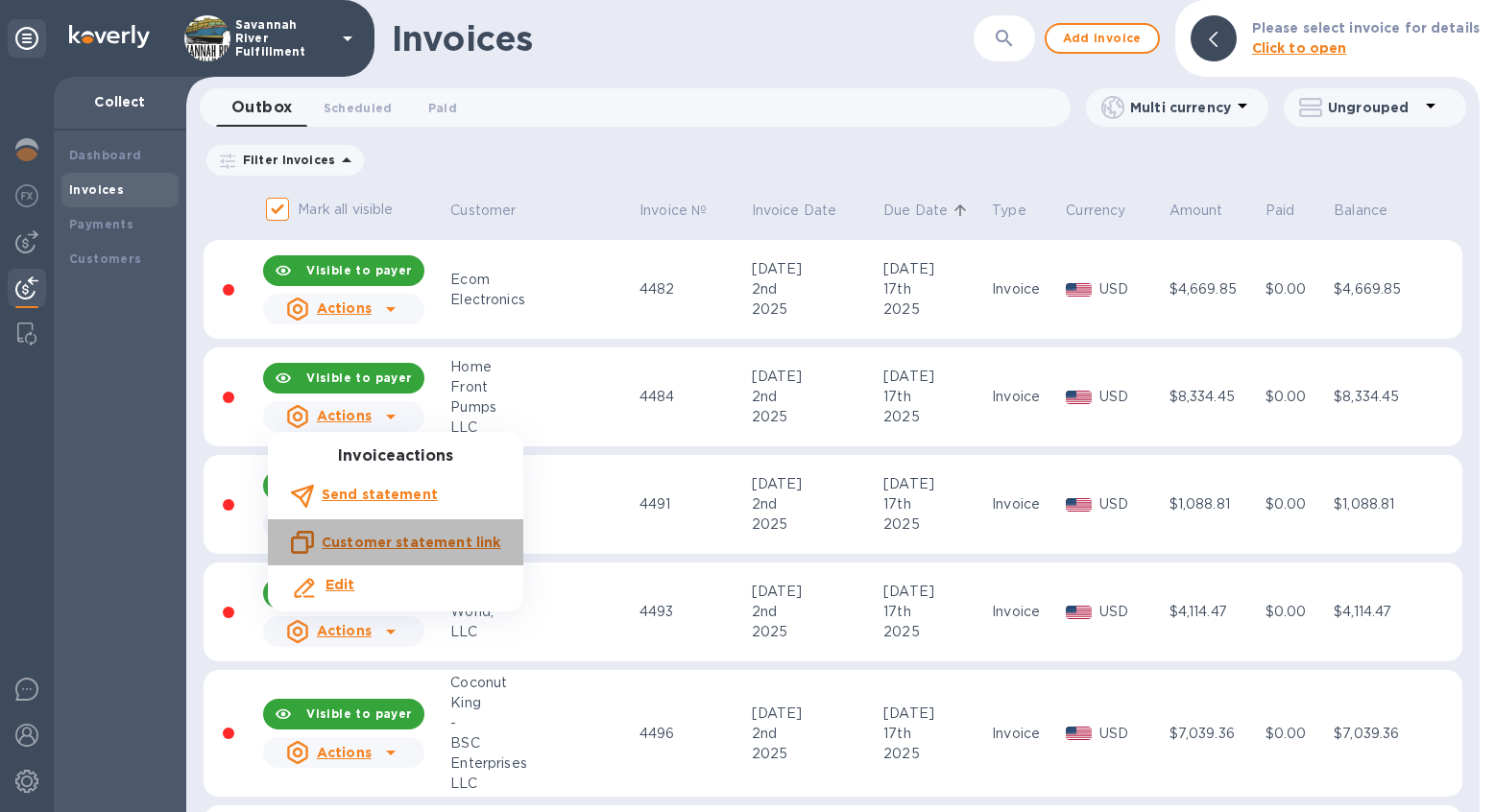 click on "Customer statement link" at bounding box center [411, 542] 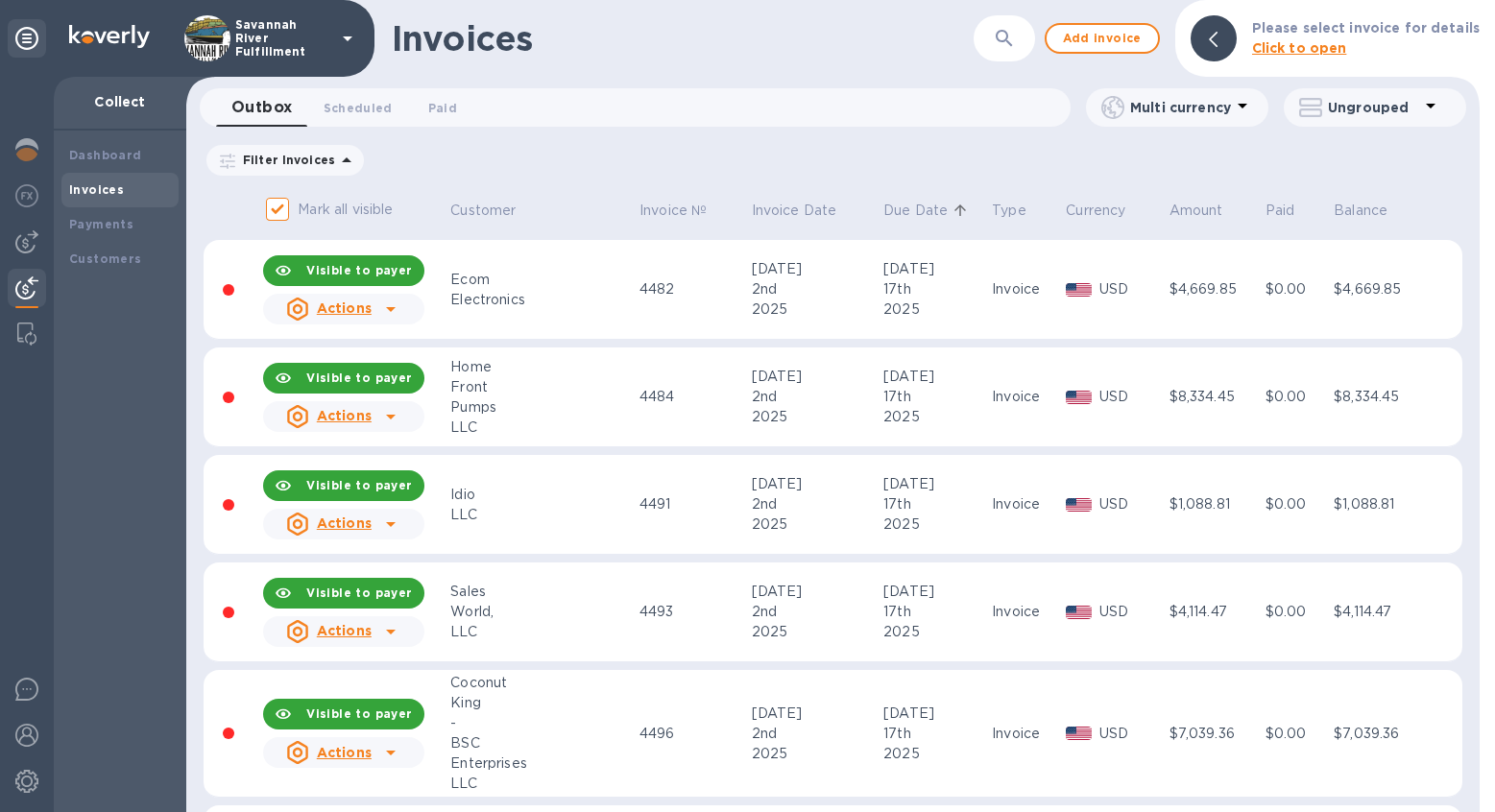 click 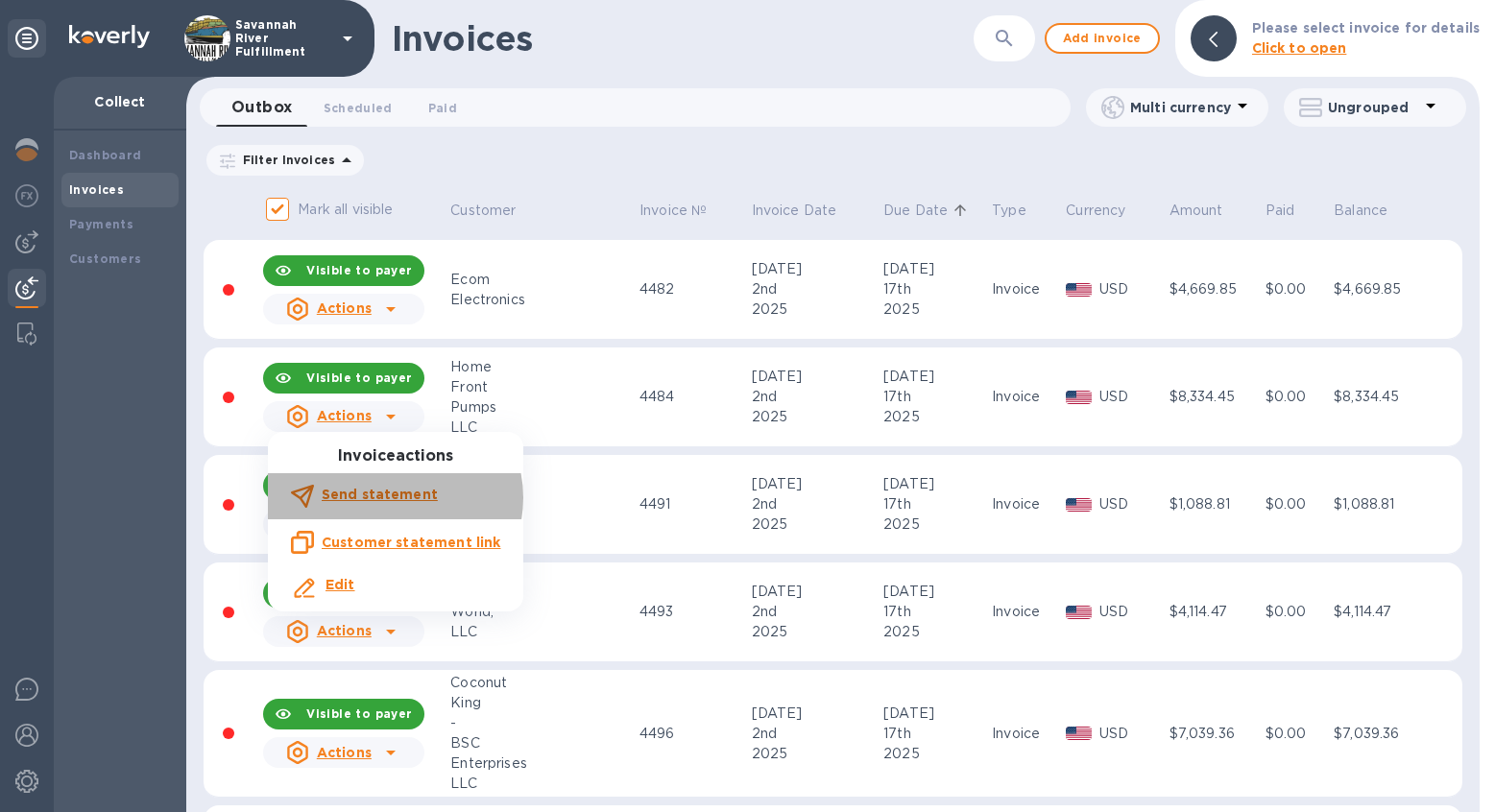 click on "Send statement" at bounding box center (379, 494) 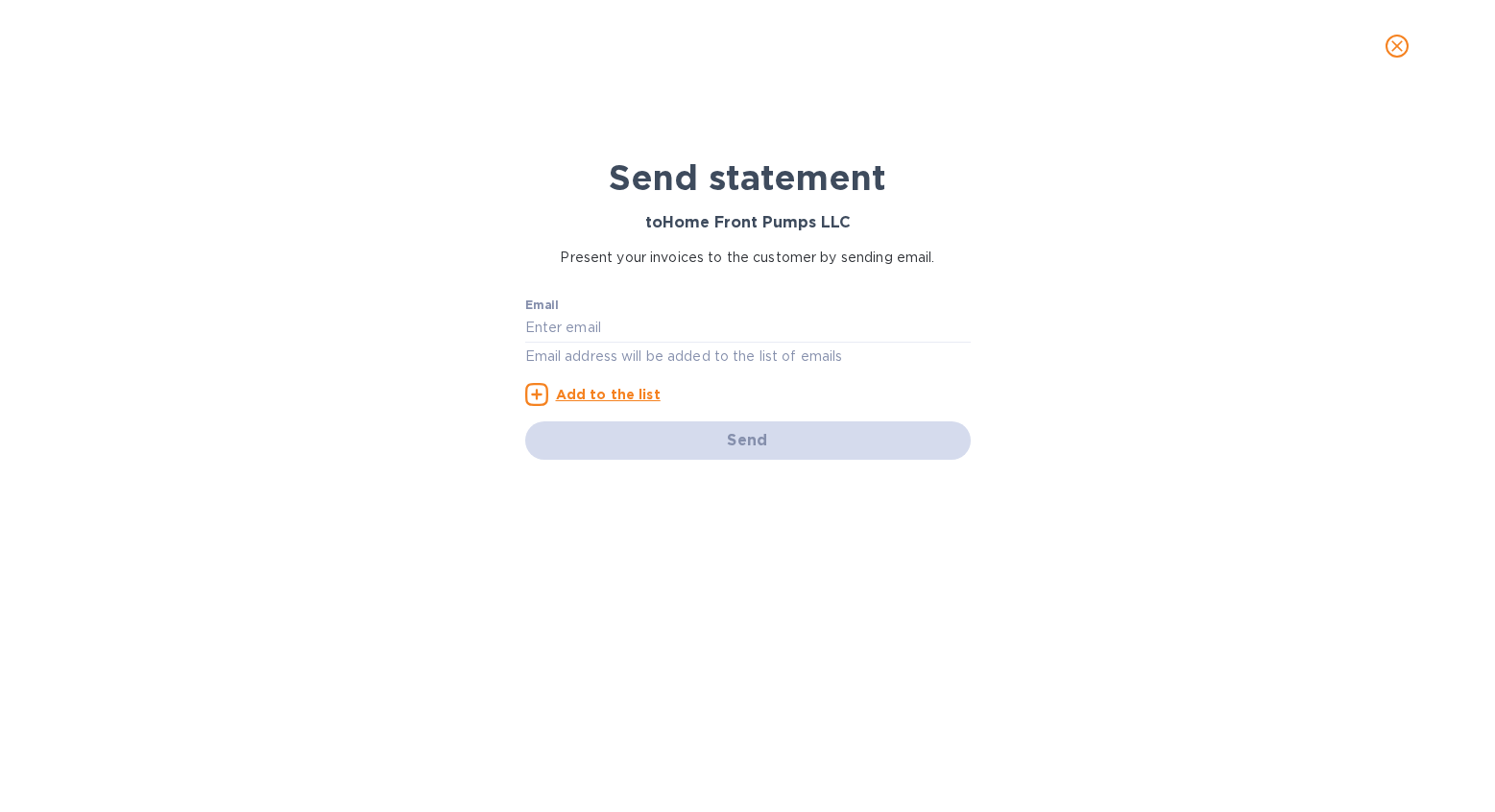 scroll, scrollTop: 0, scrollLeft: 0, axis: both 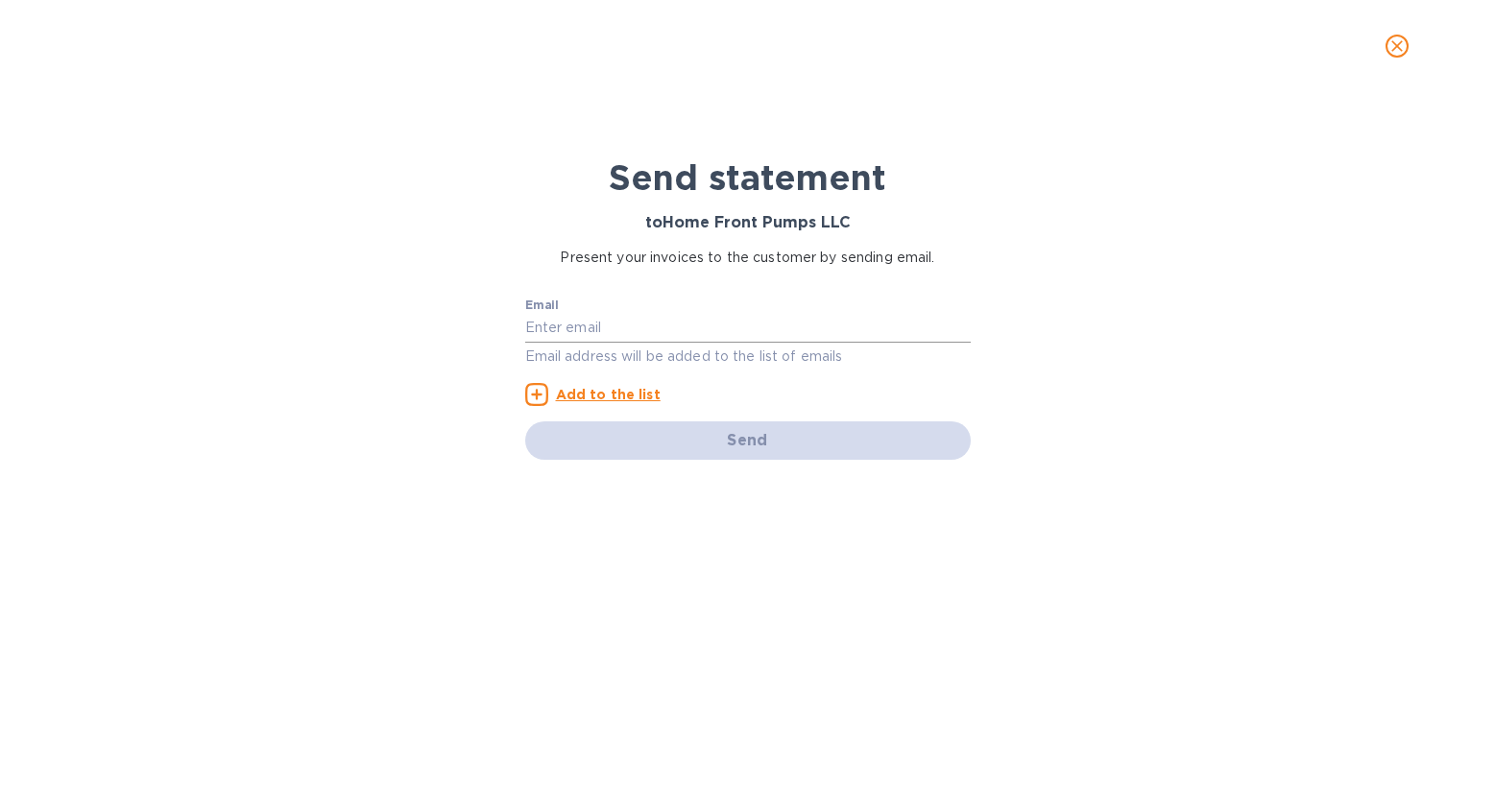 click at bounding box center (748, 328) 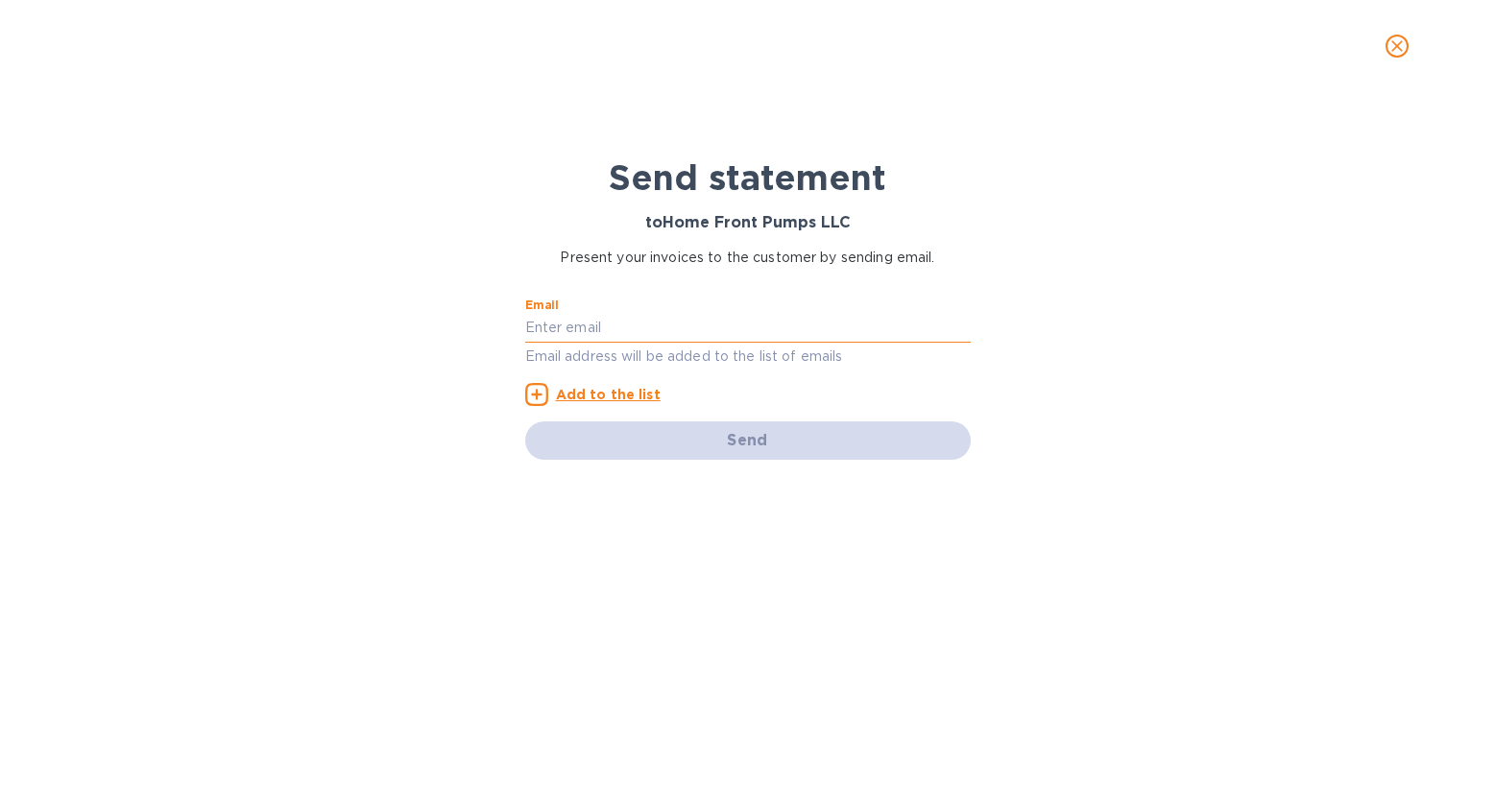paste on "[EMAIL_ADDRESS][DOMAIN_NAME]" 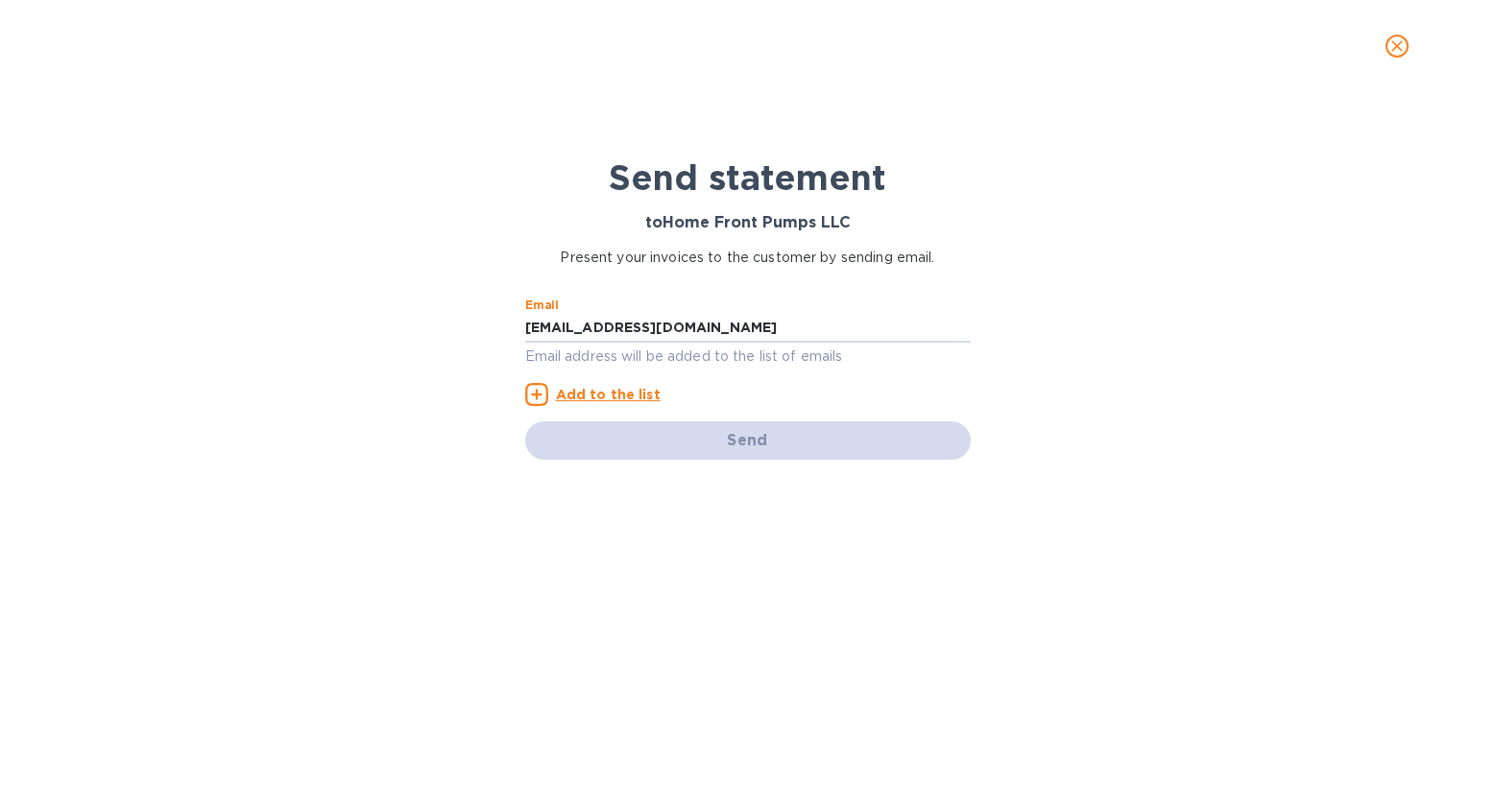 type on "[EMAIL_ADDRESS][DOMAIN_NAME]" 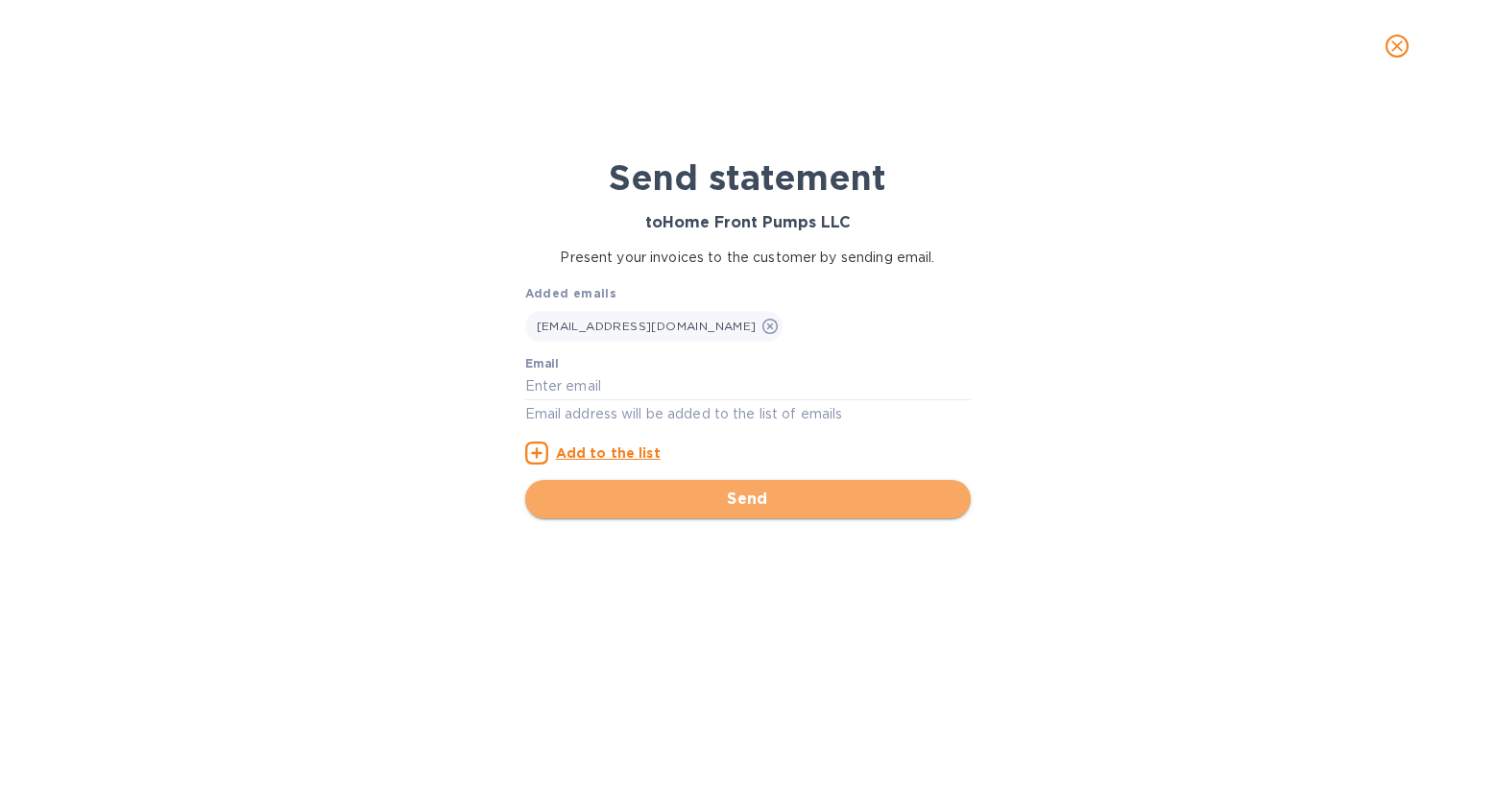 click on "Send" at bounding box center (748, 499) 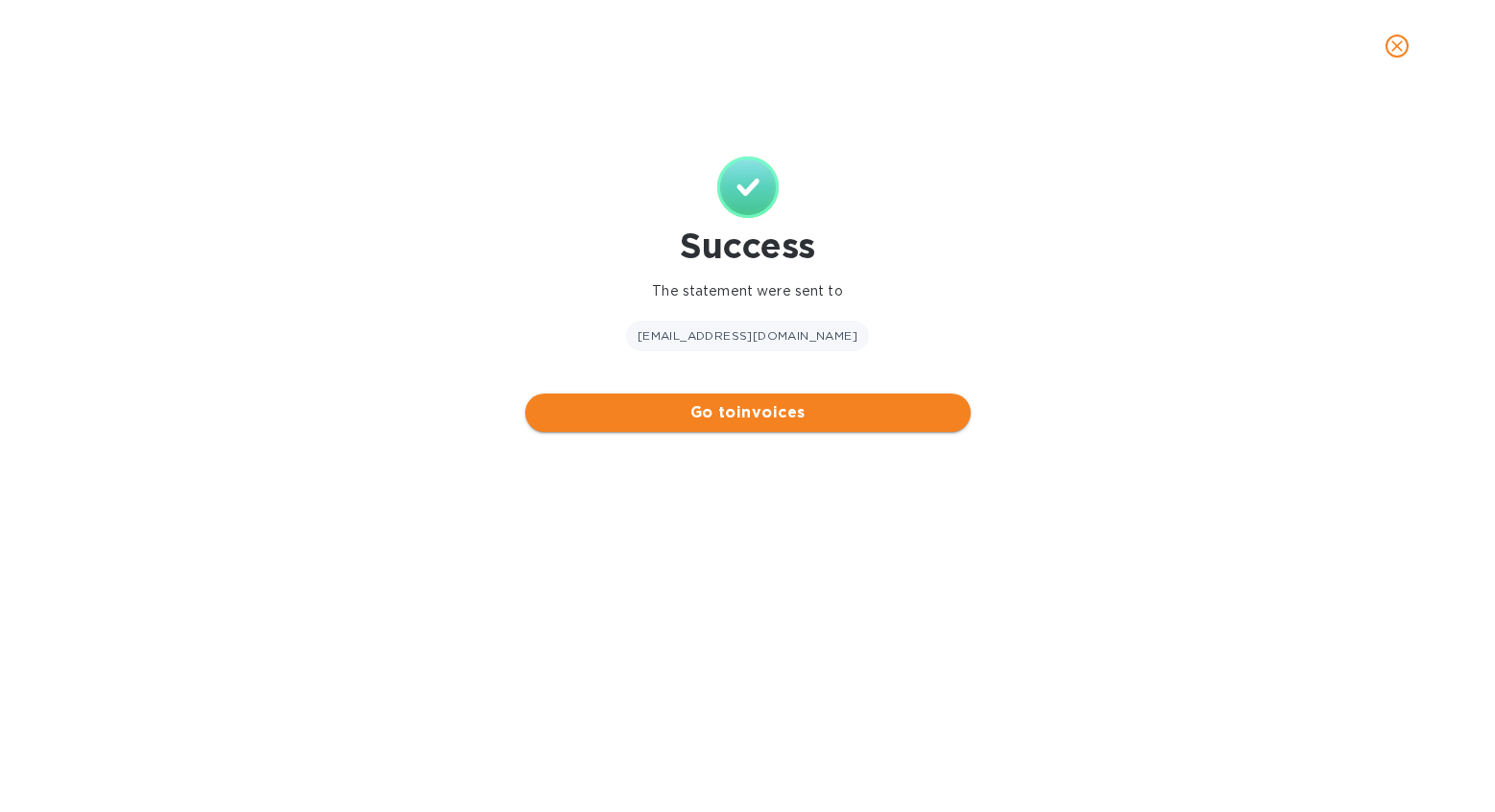 click on "Go to  invoices" at bounding box center (748, 413) 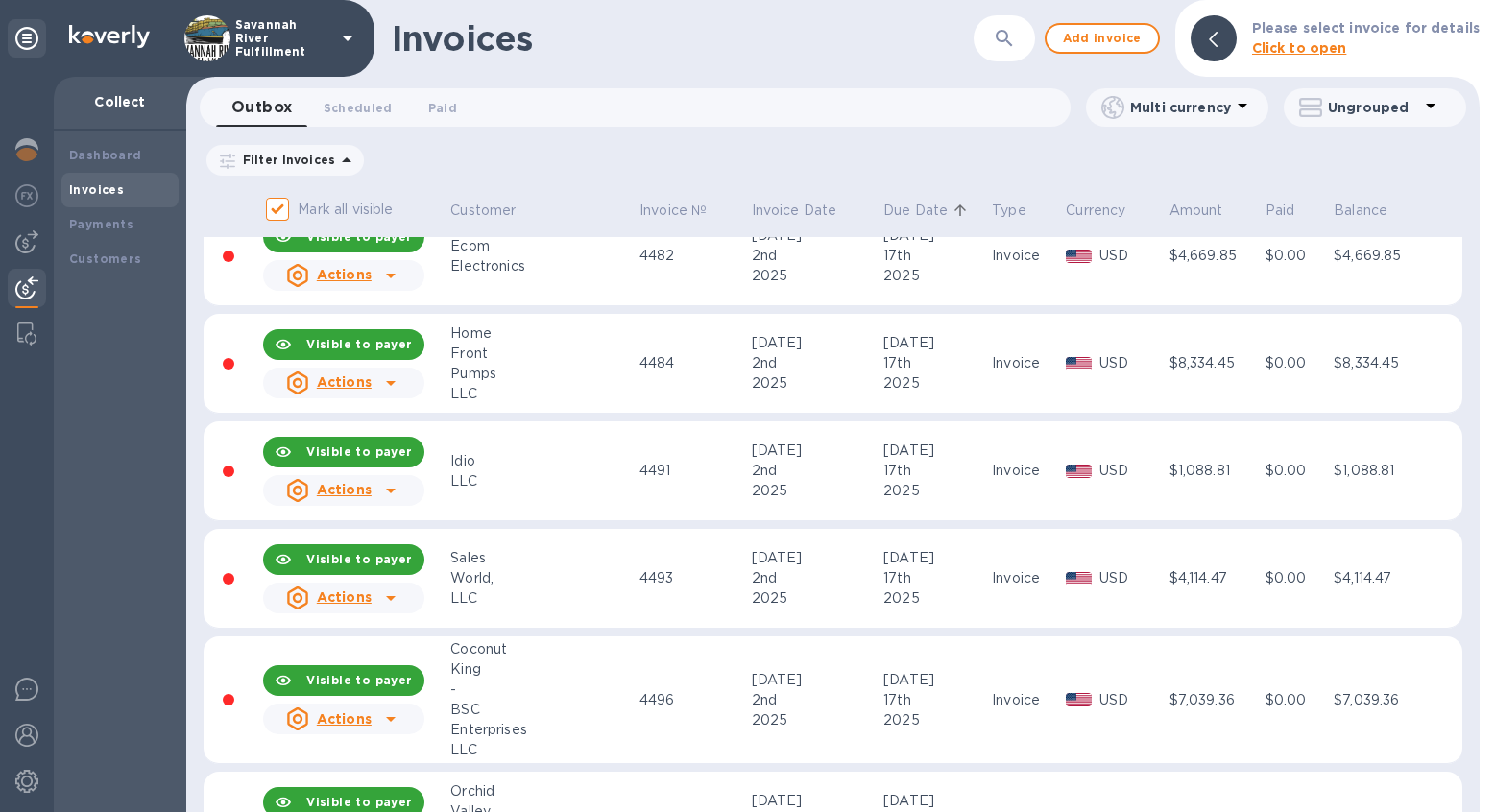 scroll, scrollTop: 463, scrollLeft: 0, axis: vertical 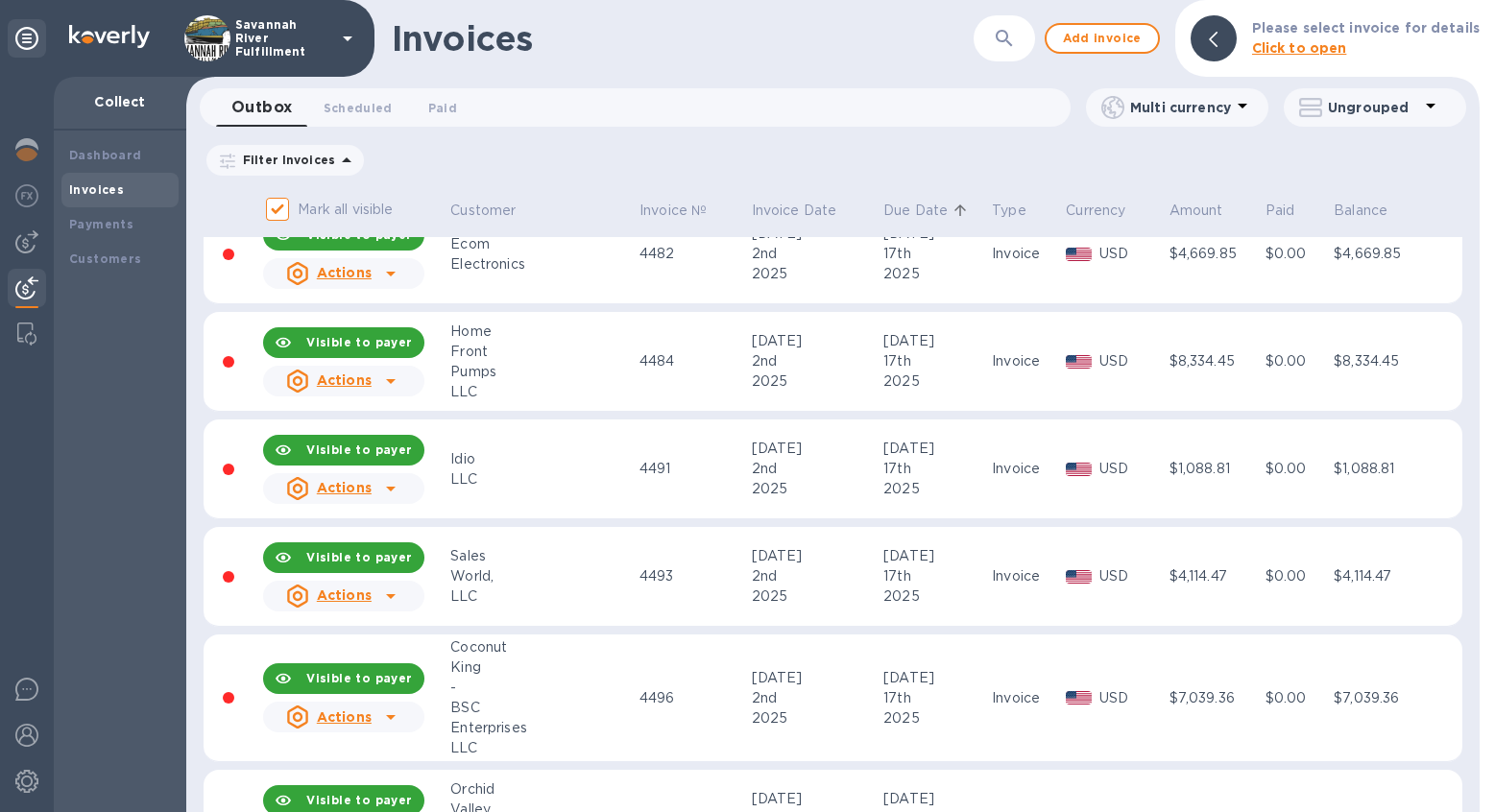click 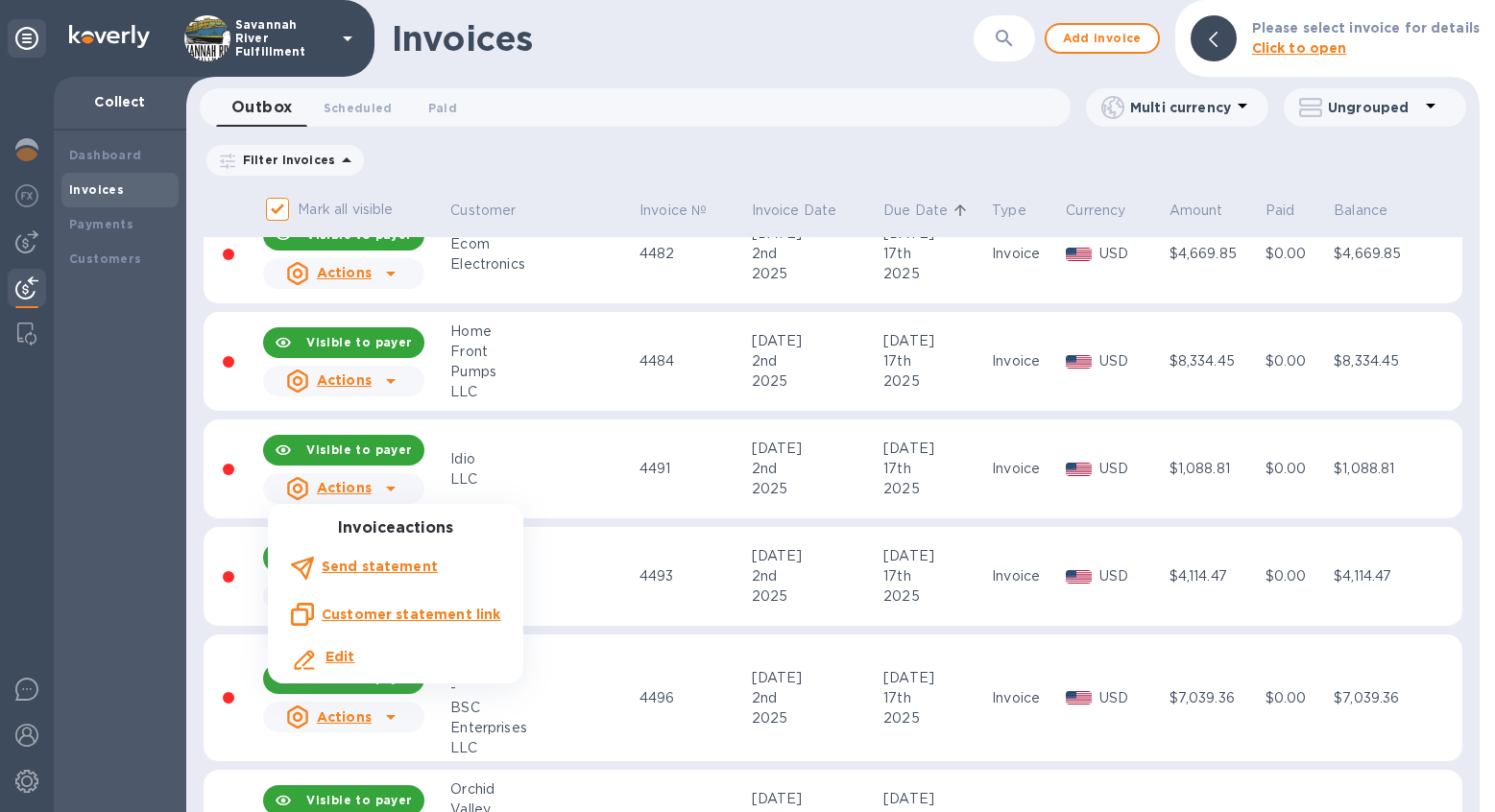 click on "Send statement" at bounding box center (379, 566) 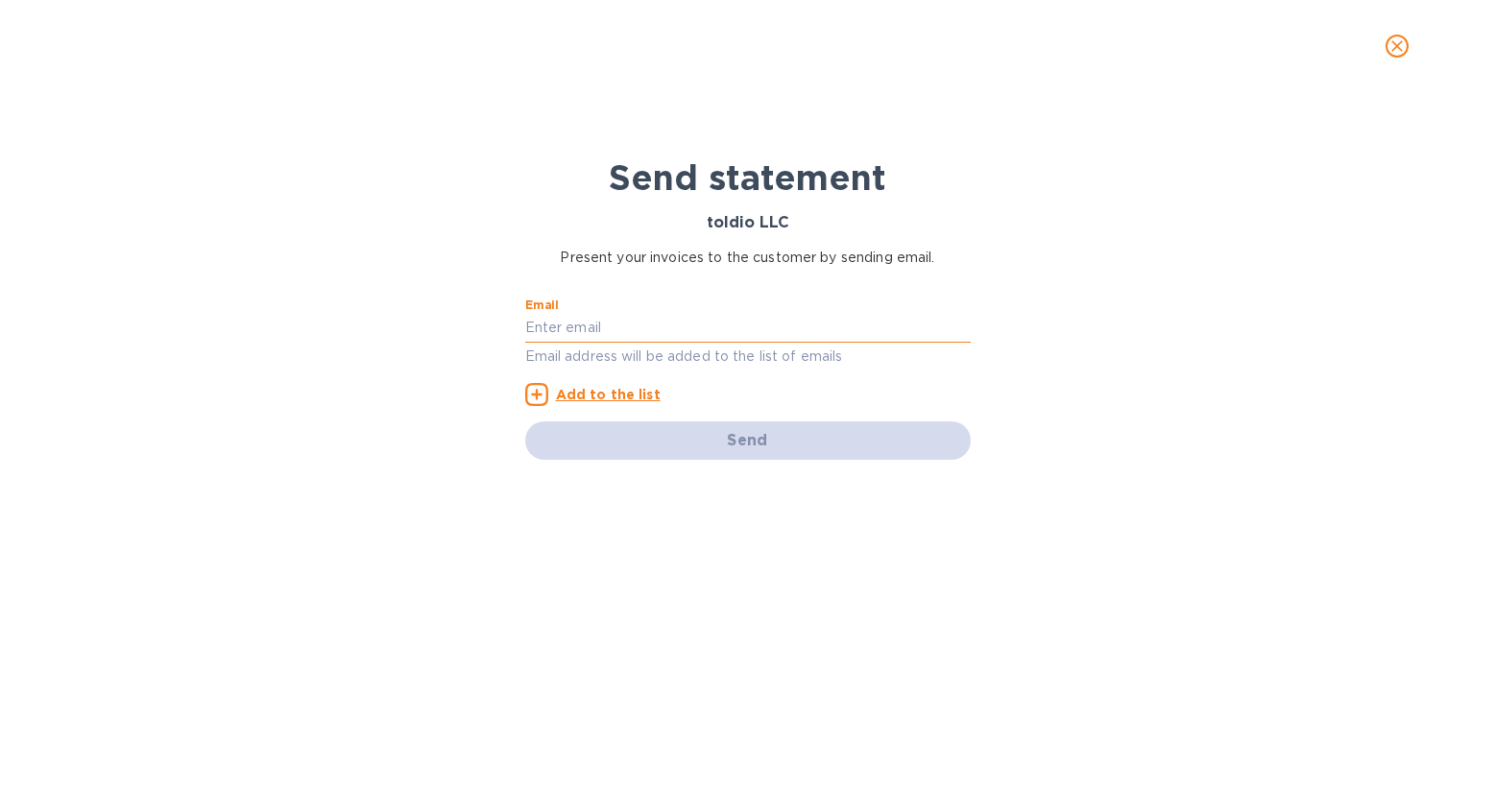 click at bounding box center [748, 328] 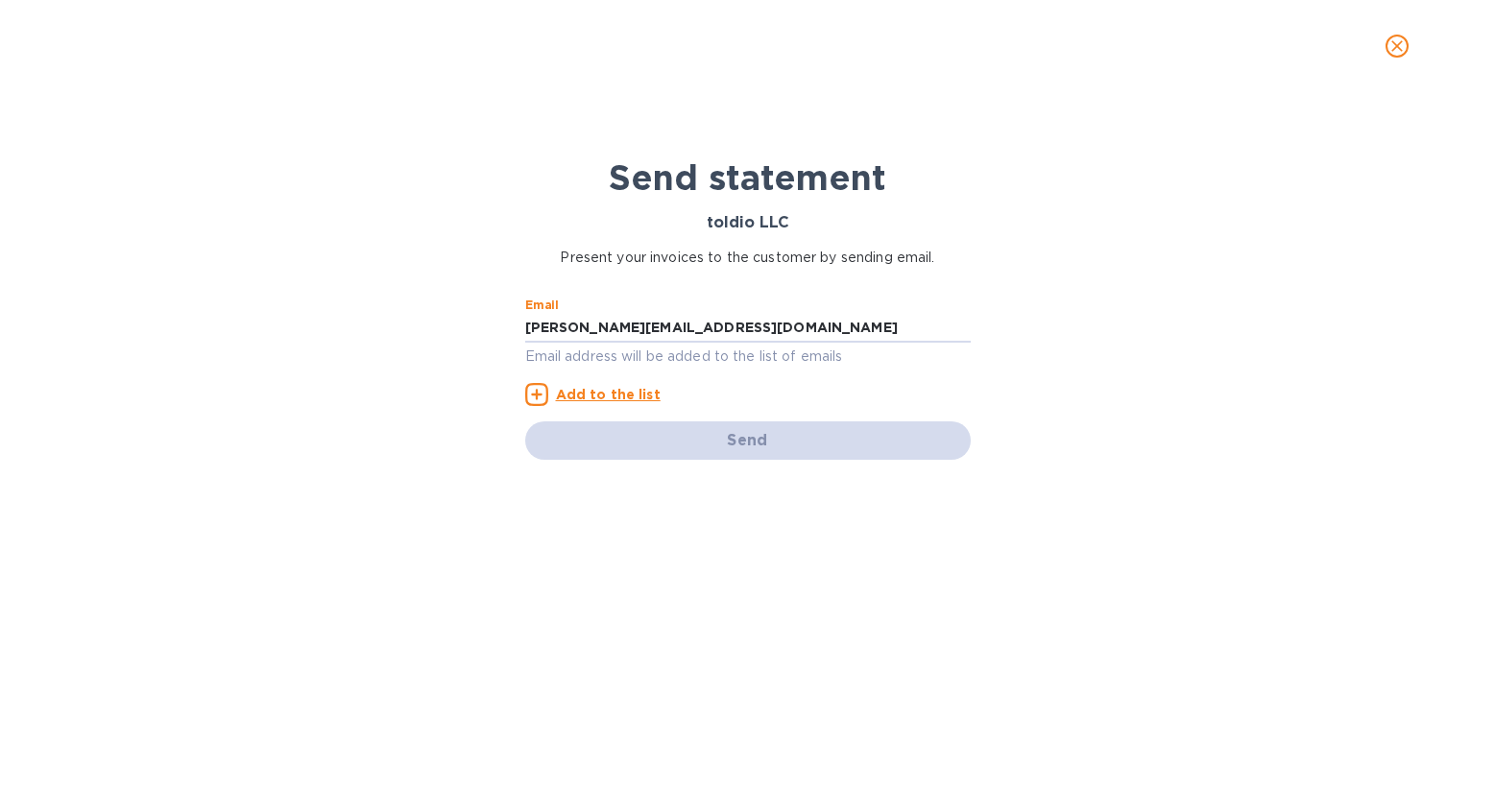 type on "[PERSON_NAME][EMAIL_ADDRESS][DOMAIN_NAME]" 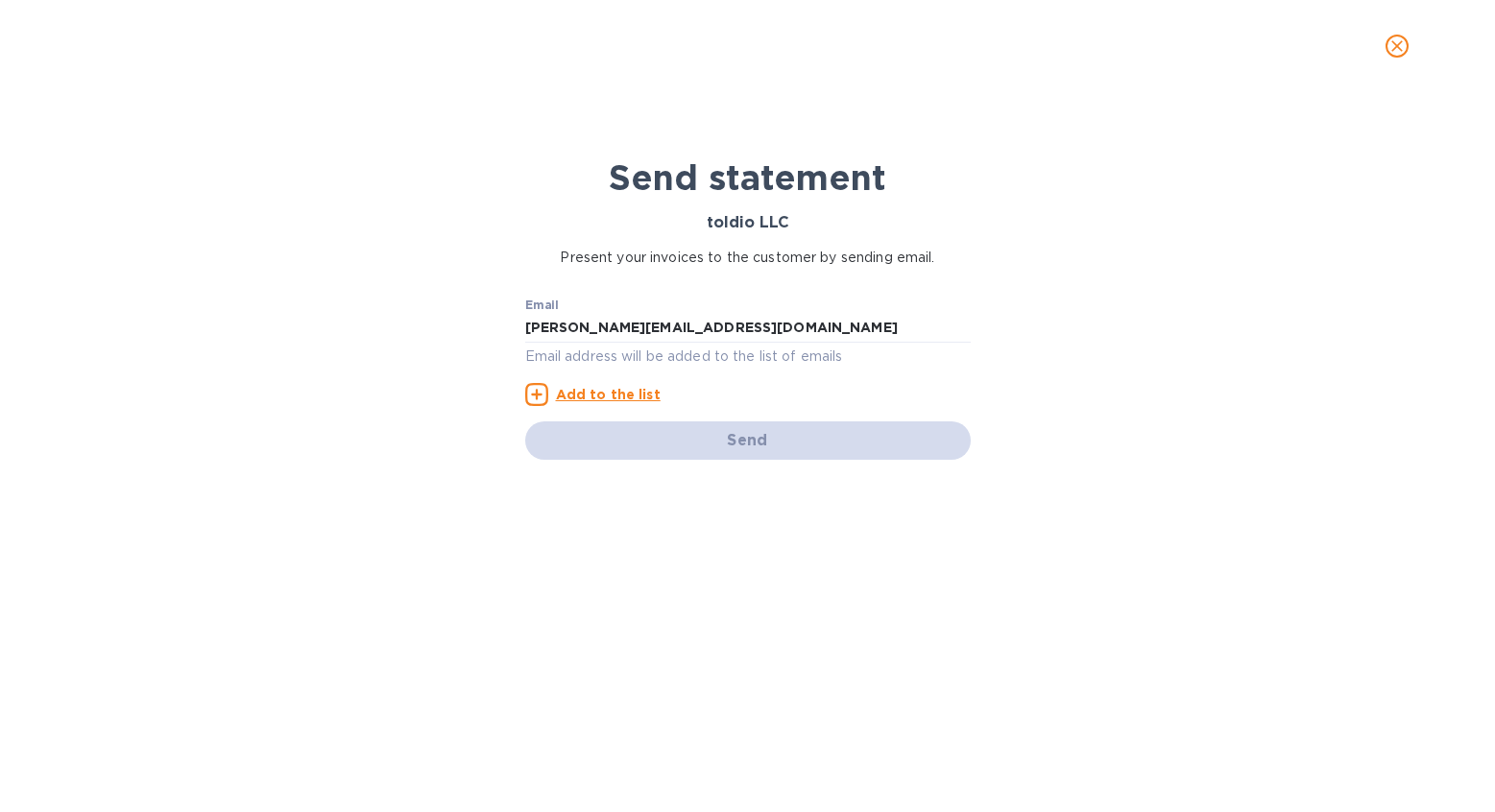 click on "Add to the list" at bounding box center (608, 394) 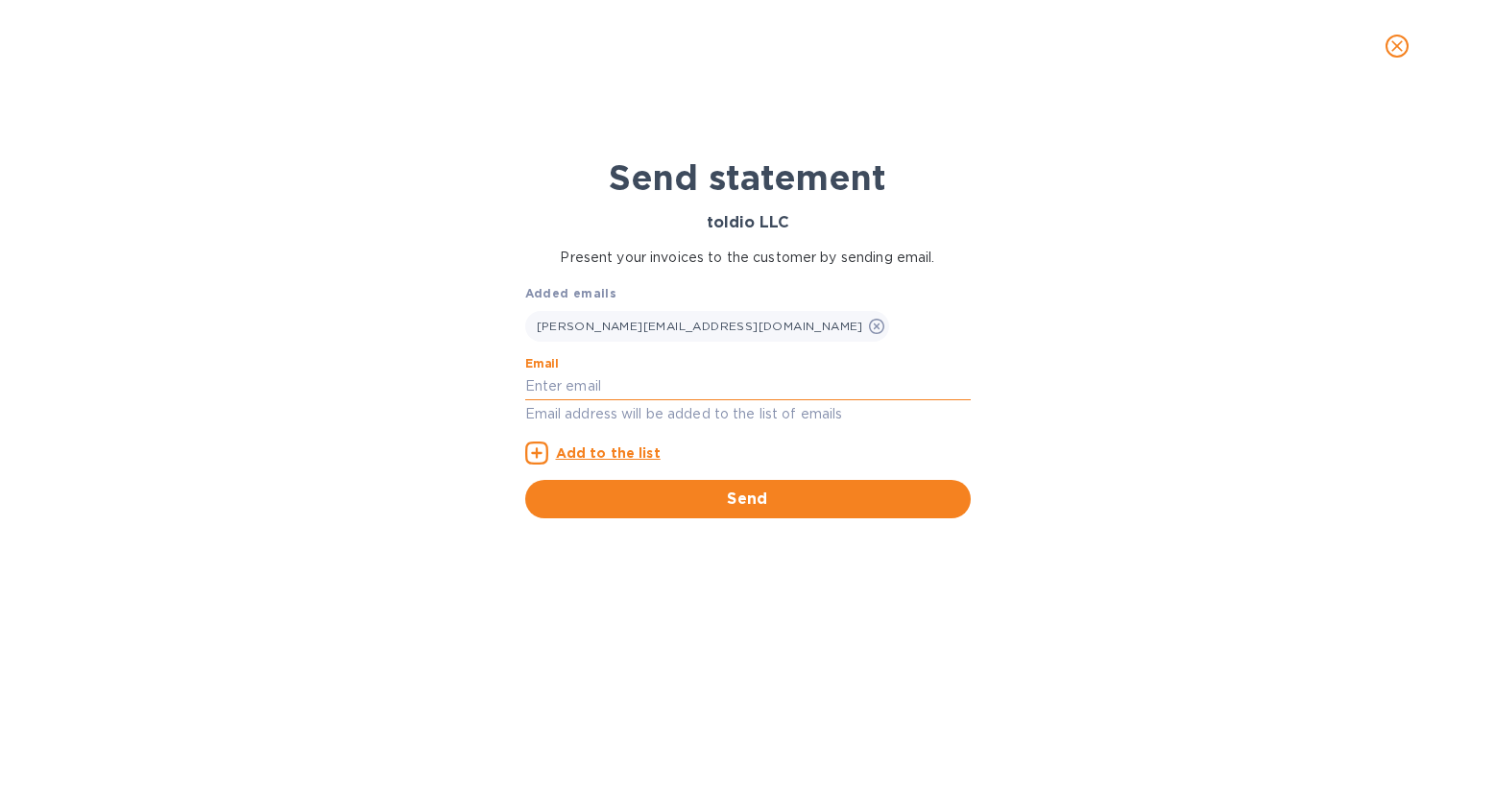 click at bounding box center [748, 387] 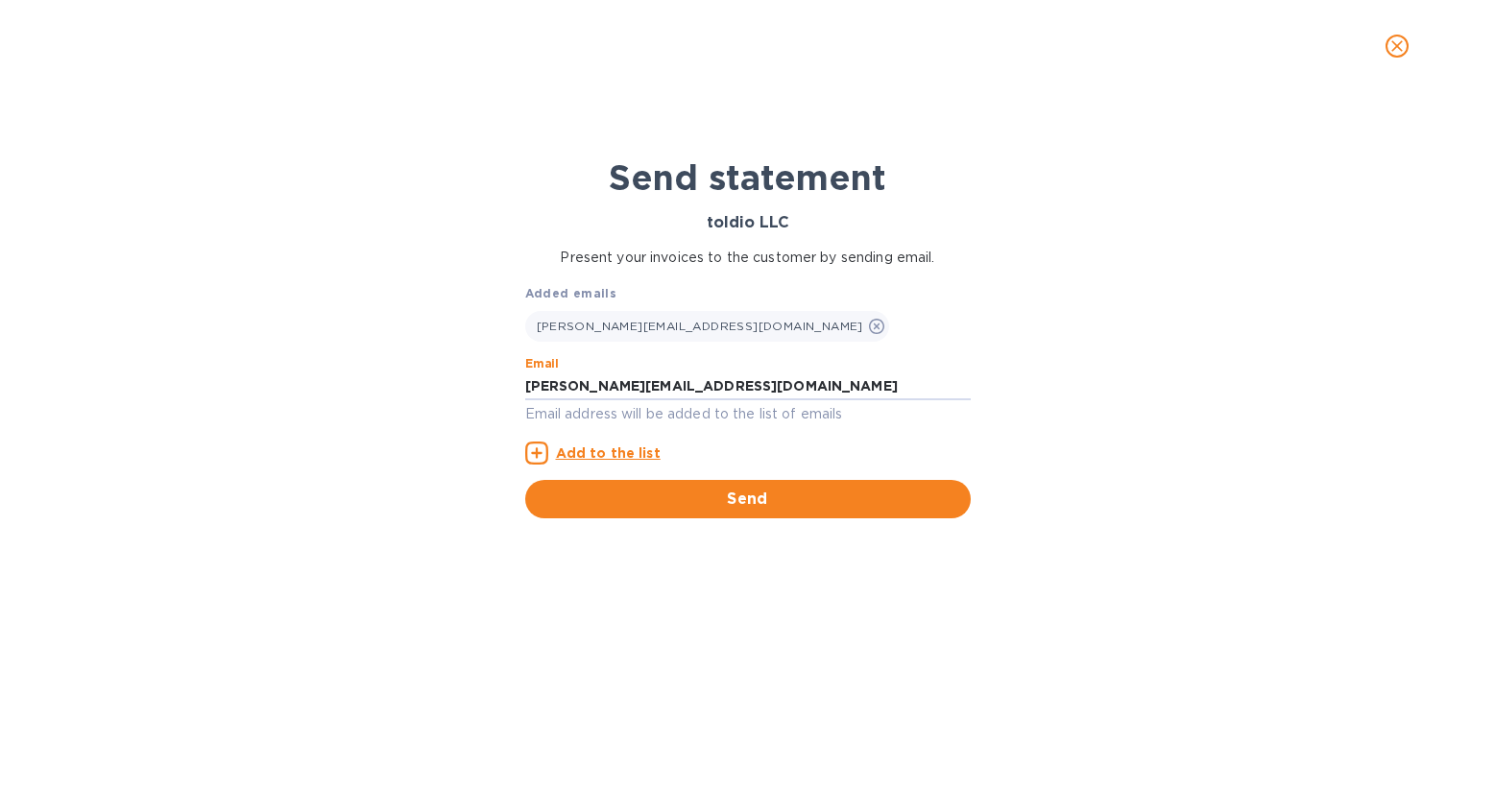 type on "[PERSON_NAME][EMAIL_ADDRESS][DOMAIN_NAME]" 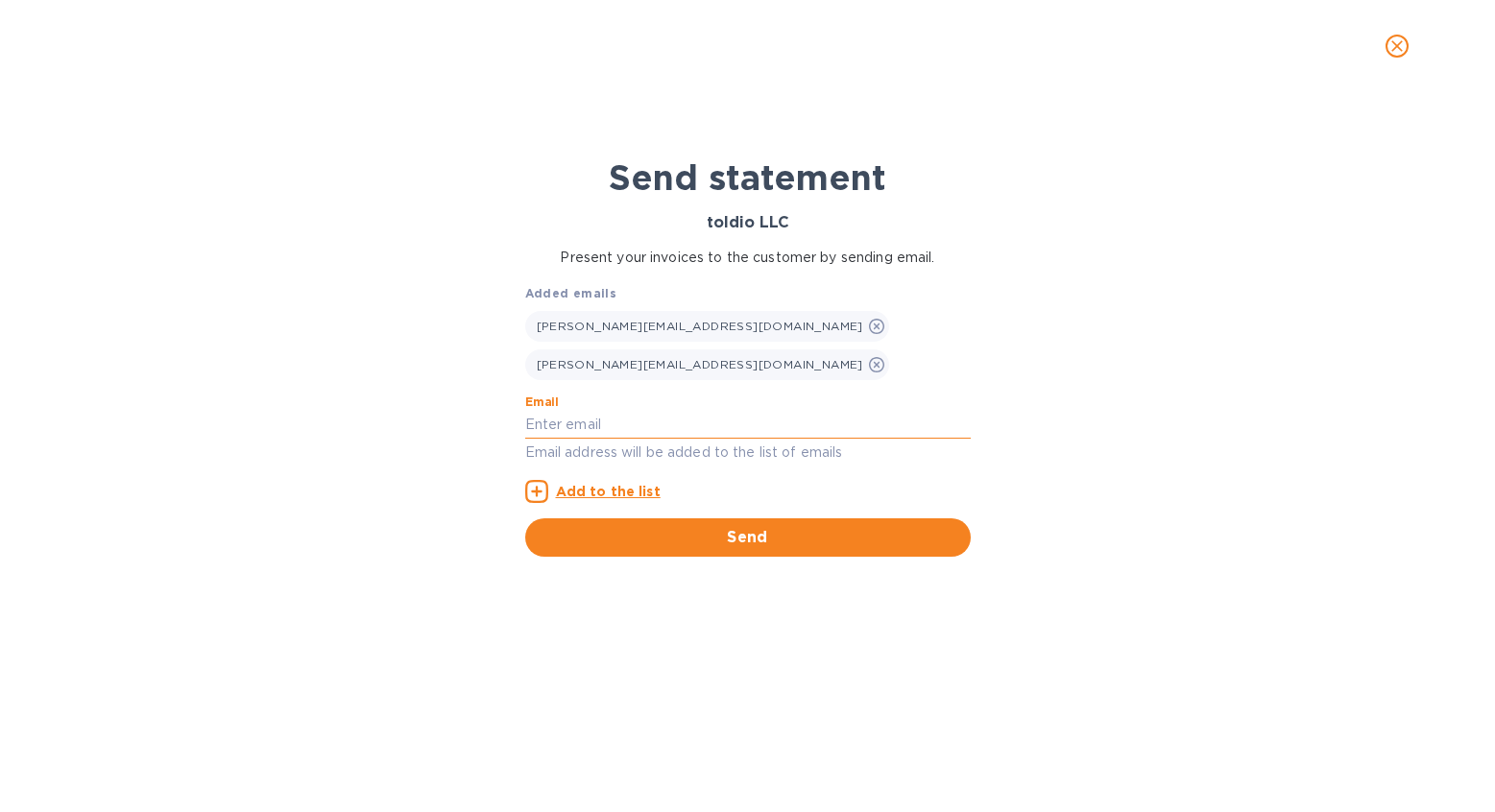 click at bounding box center [748, 425] 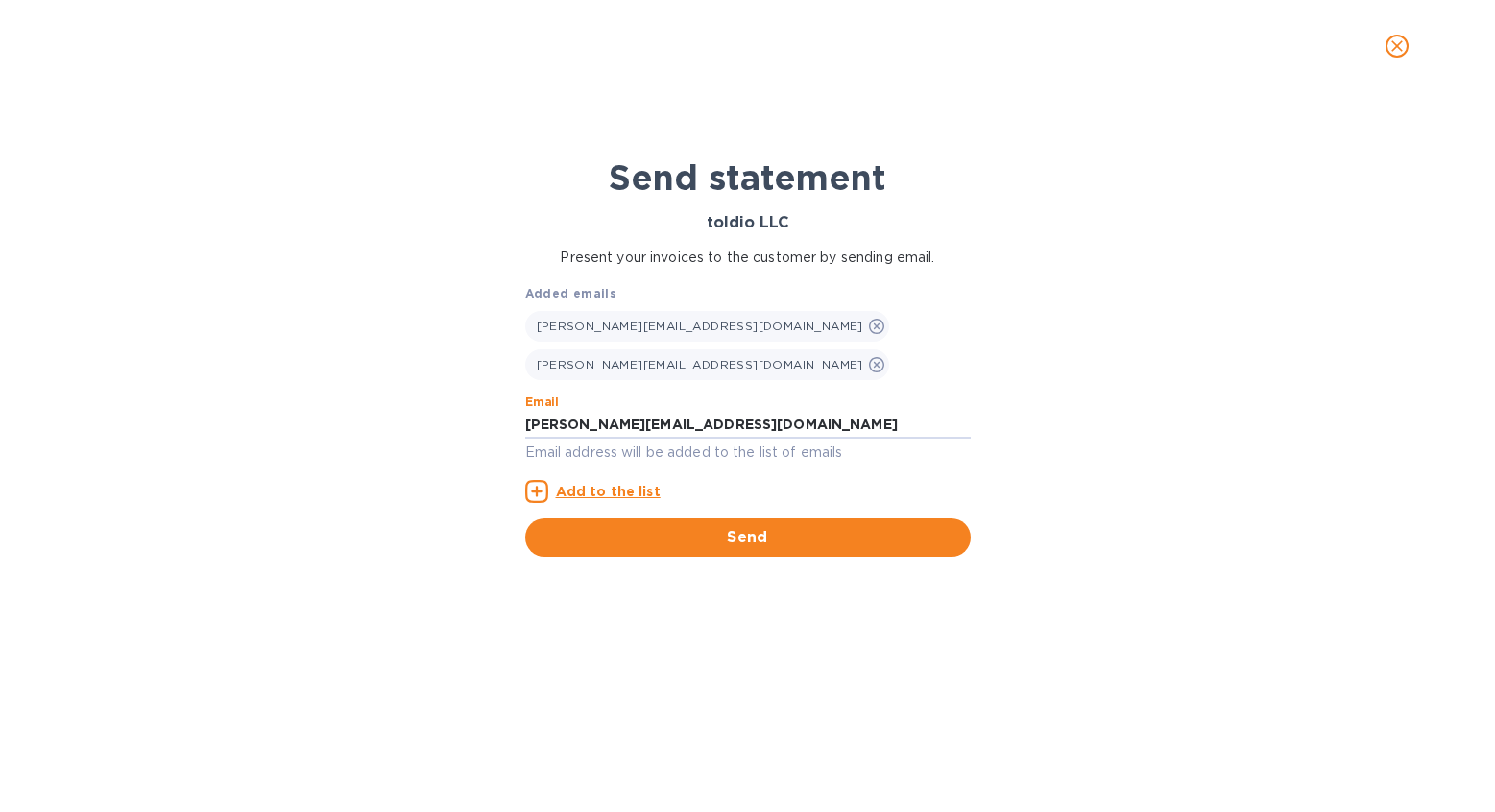 type on "[PERSON_NAME][EMAIL_ADDRESS][DOMAIN_NAME]" 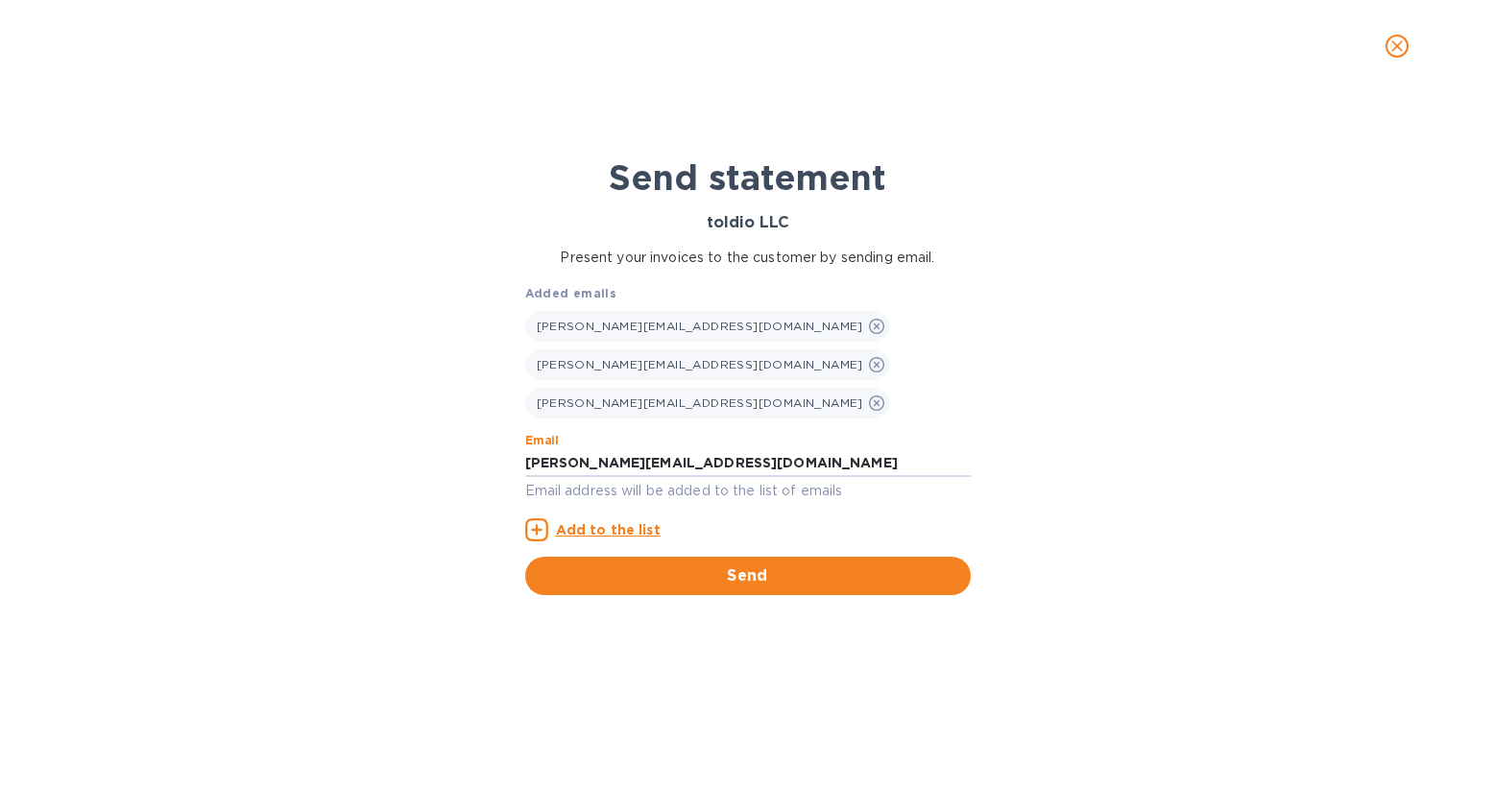 type 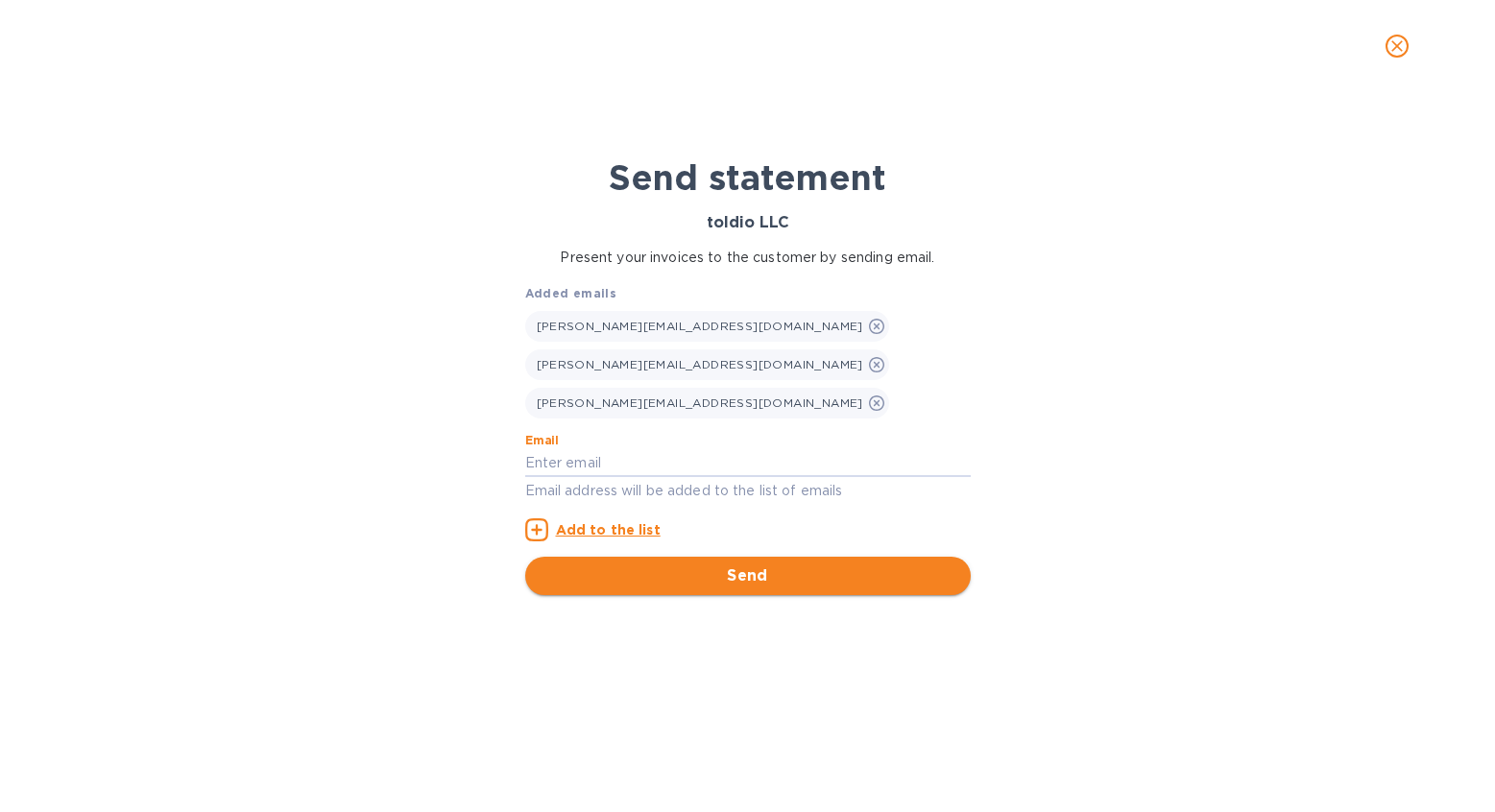 click on "Send" at bounding box center (748, 576) 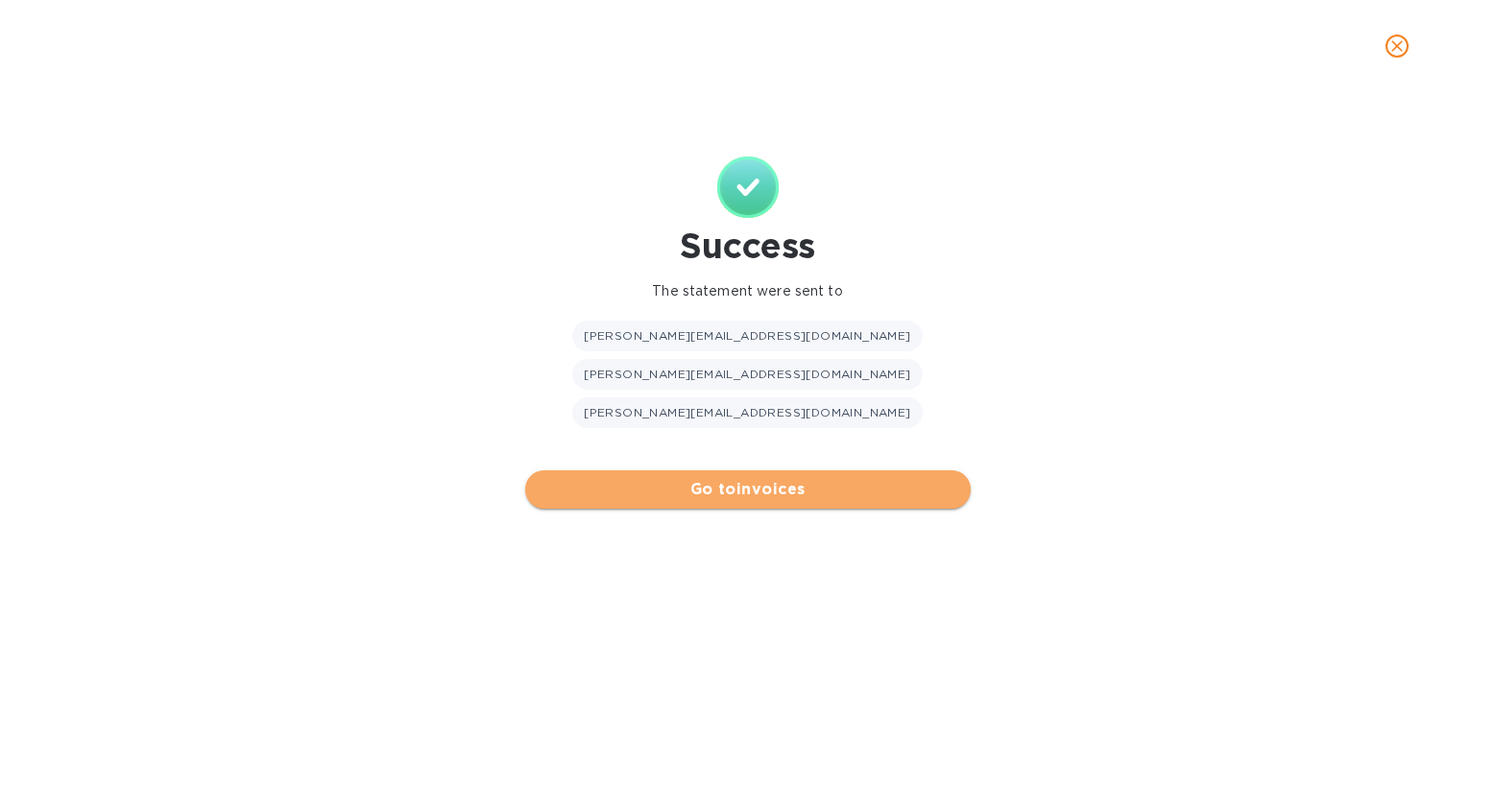 click on "Go to  invoices" at bounding box center (748, 490) 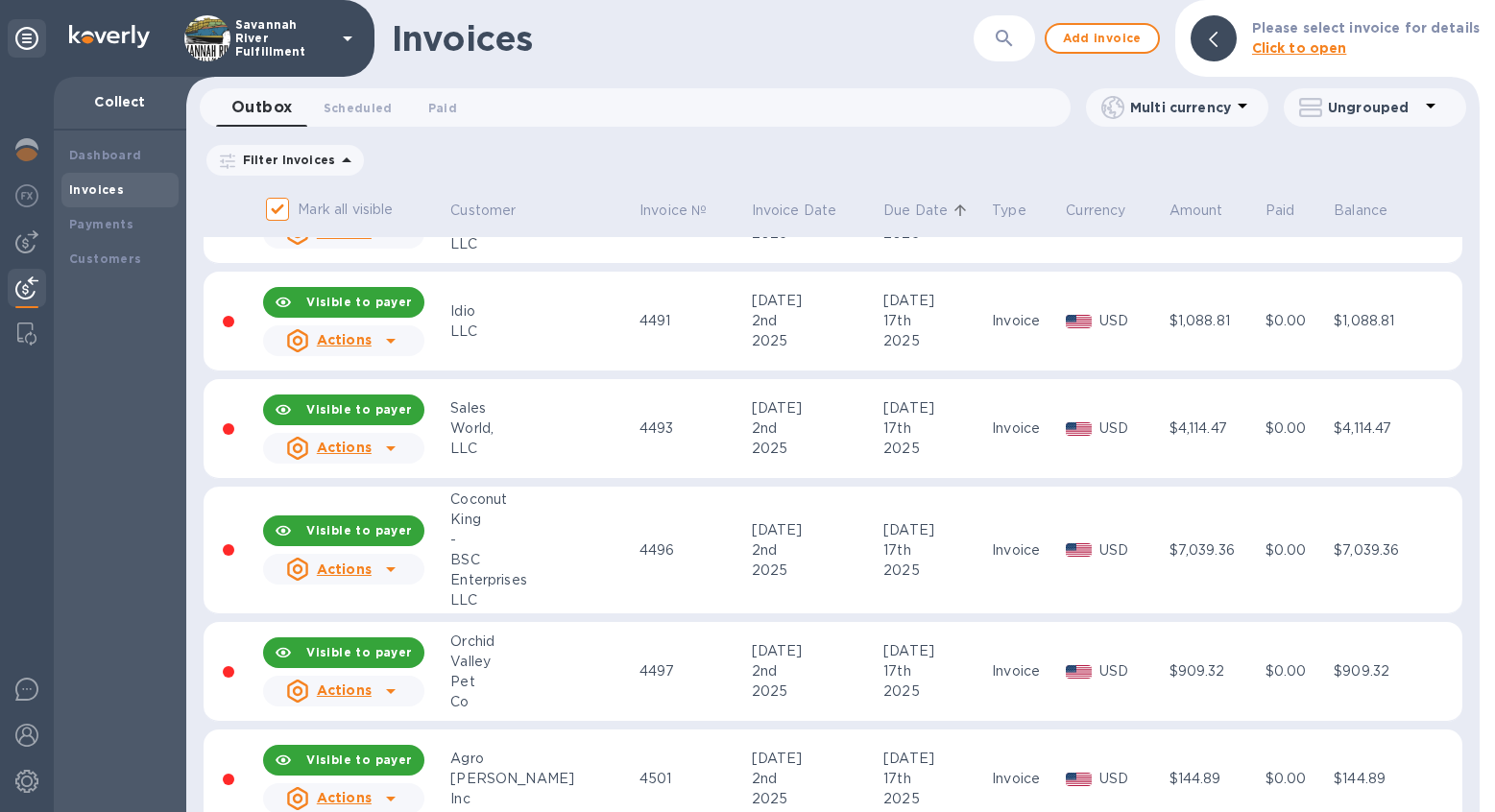 scroll, scrollTop: 612, scrollLeft: 0, axis: vertical 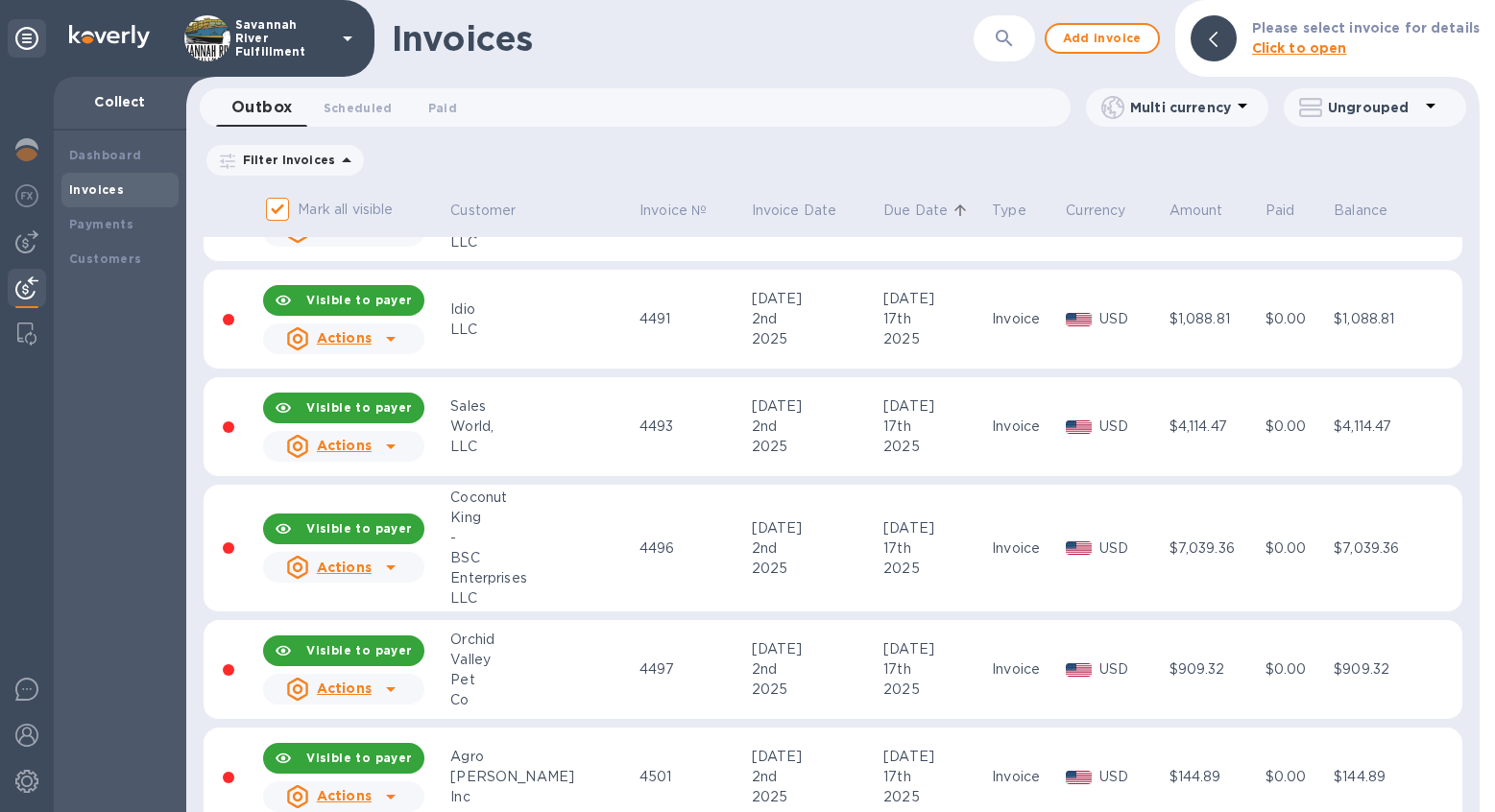 click 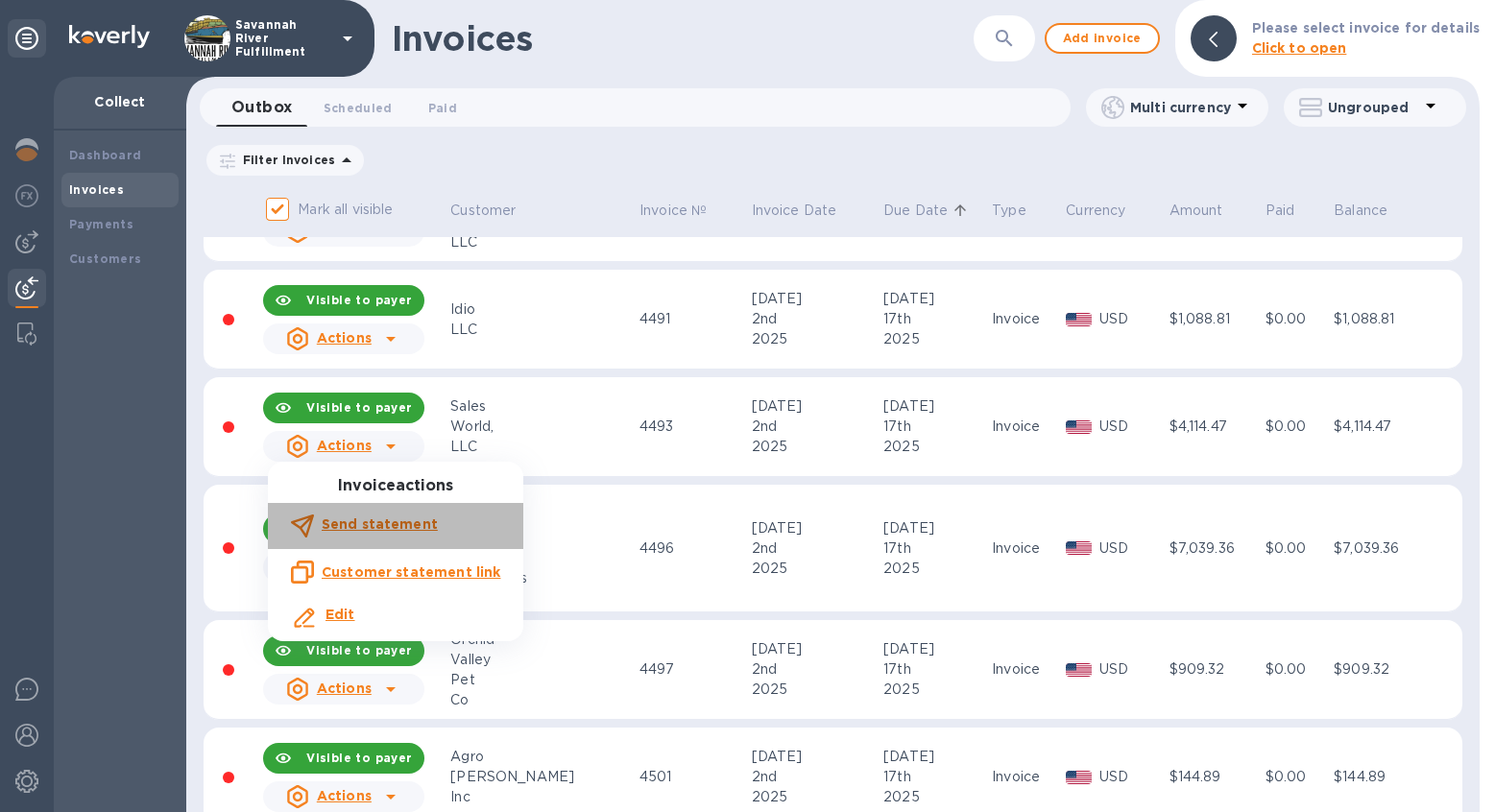 click on "Send statement" at bounding box center (379, 524) 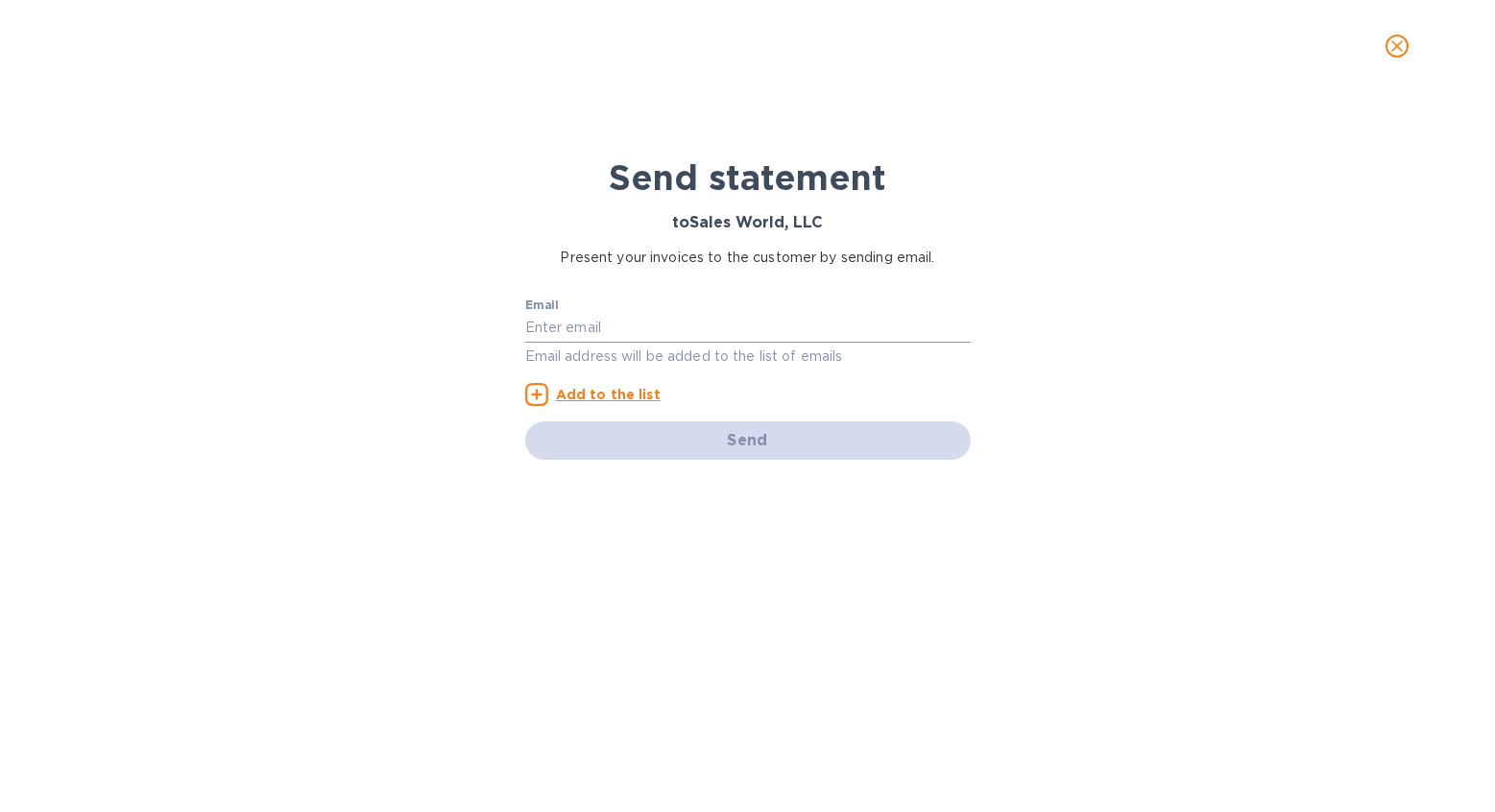 click at bounding box center [748, 328] 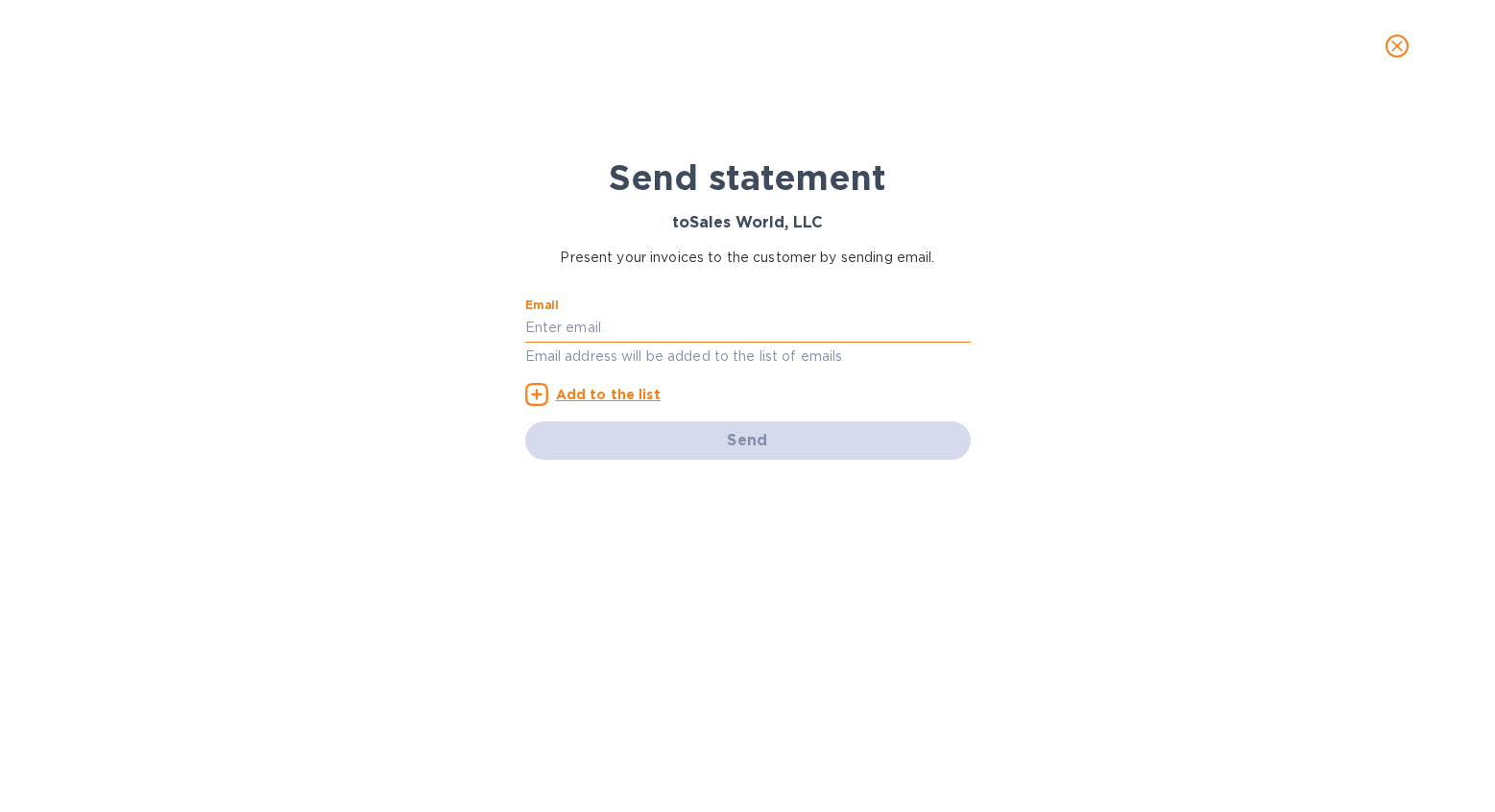 paste on "[PERSON_NAME][EMAIL_ADDRESS][DOMAIN_NAME]" 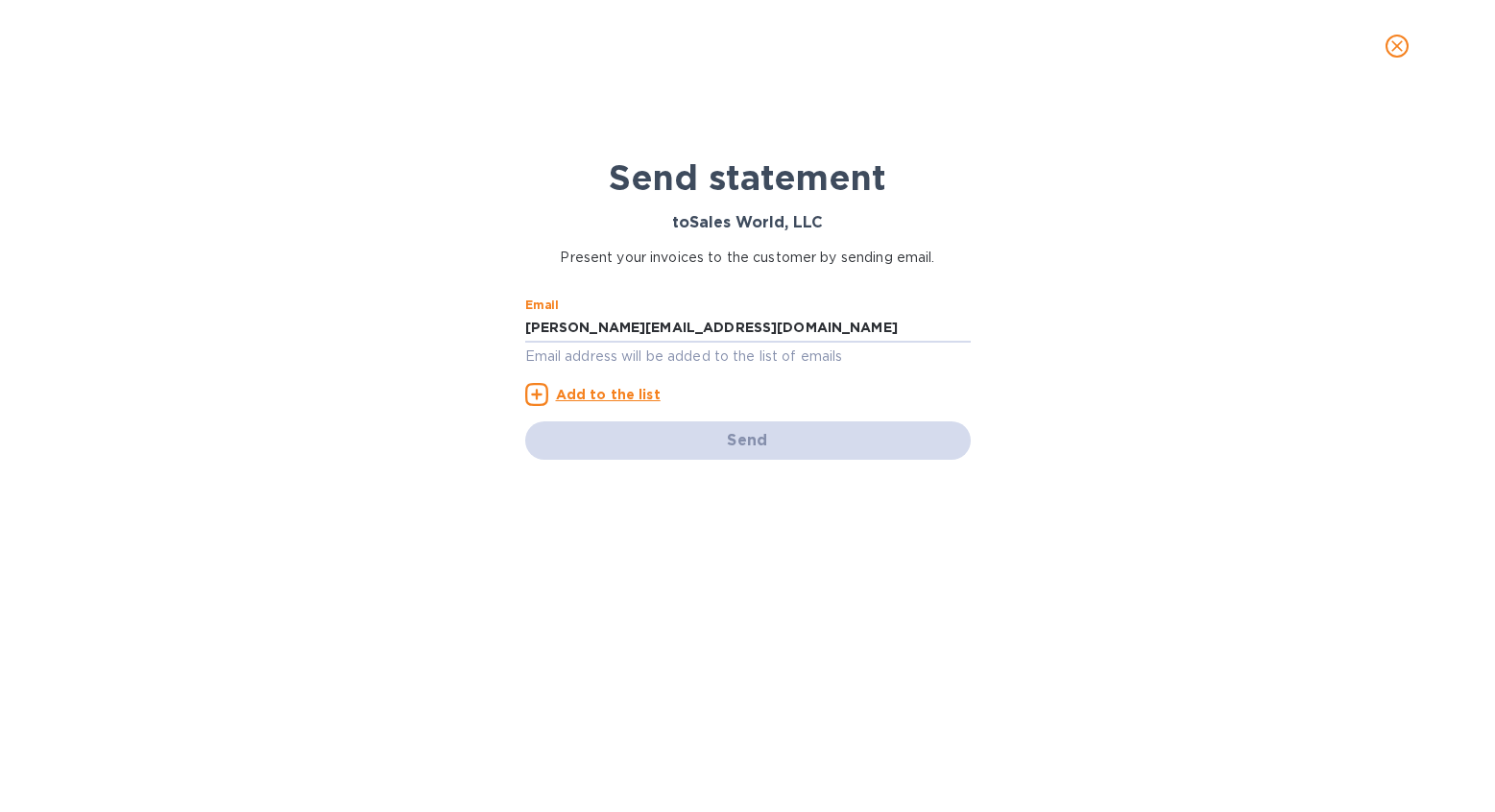 type on "[PERSON_NAME][EMAIL_ADDRESS][DOMAIN_NAME]" 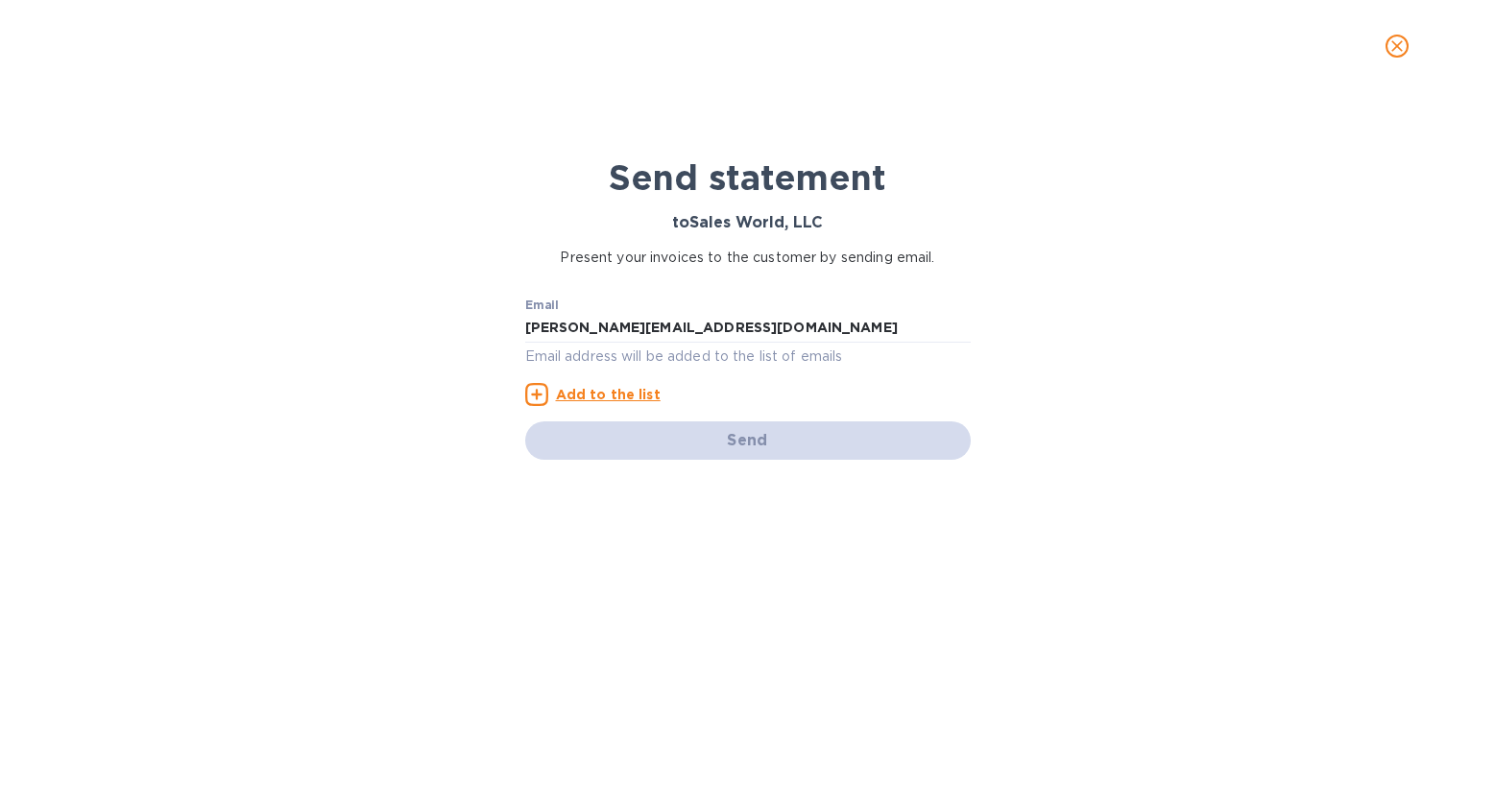 click on "Add to the list" at bounding box center (608, 394) 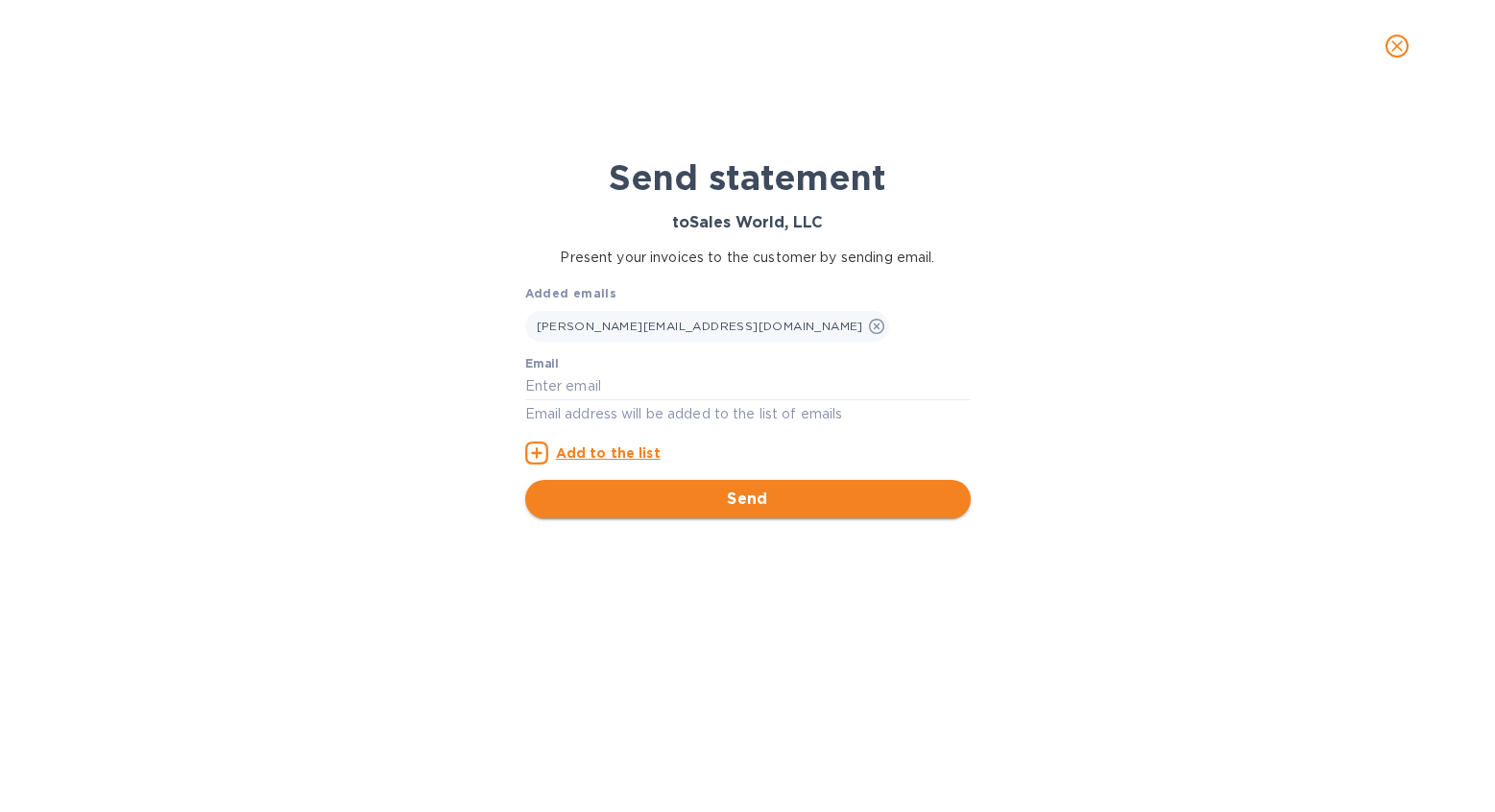 click on "Send" at bounding box center (748, 499) 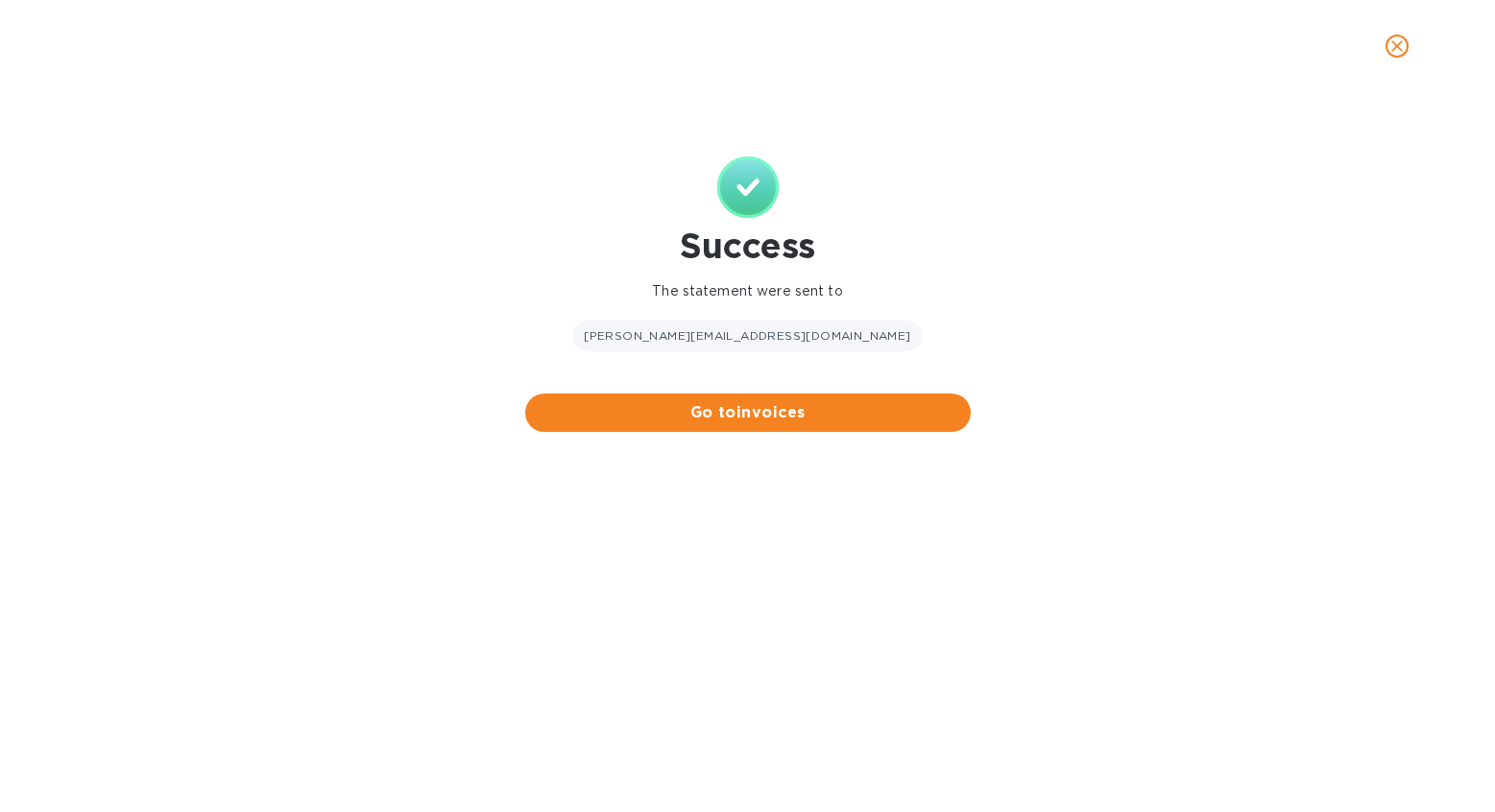 click on "Go to  invoices" at bounding box center [748, 401] 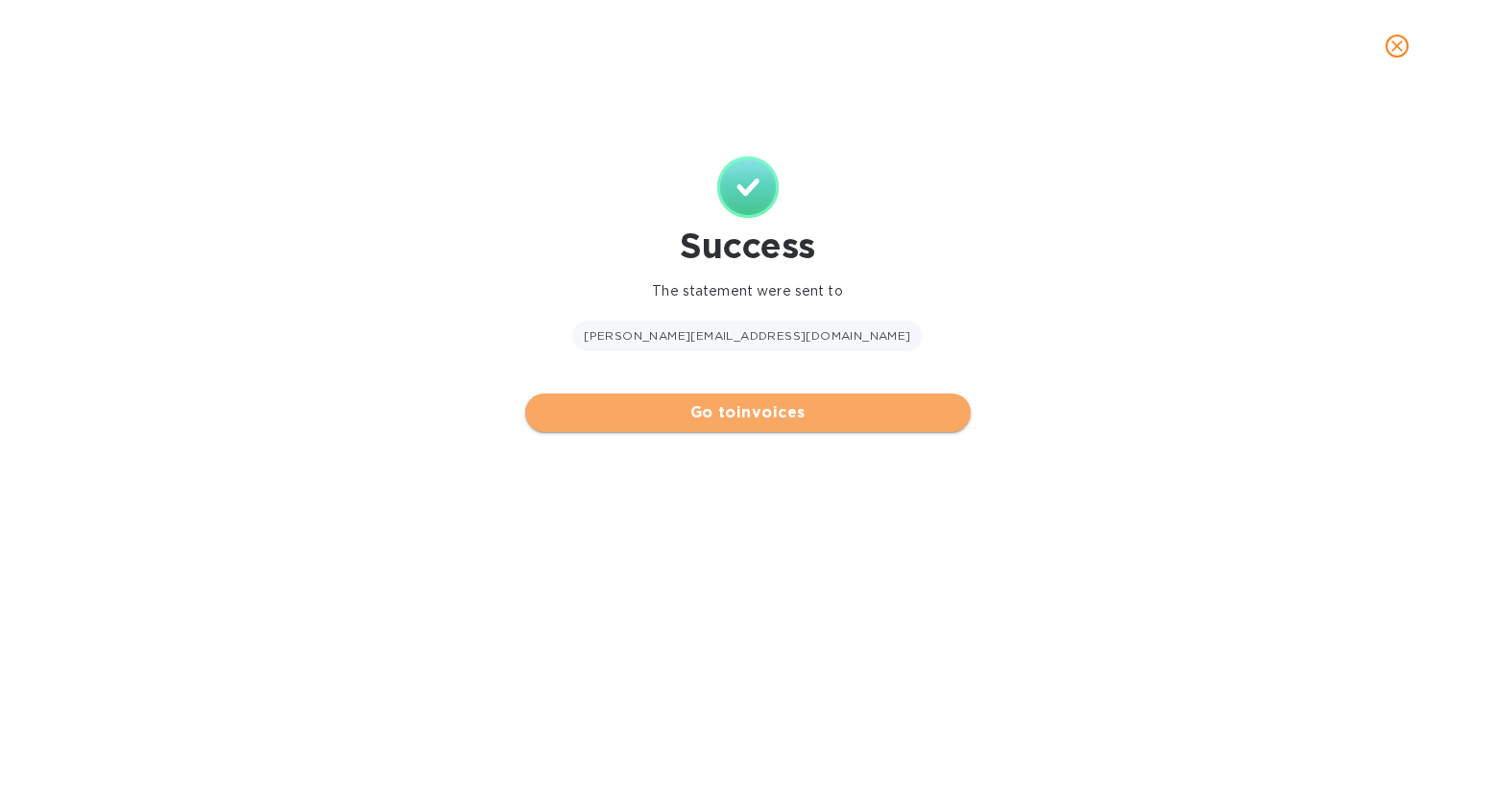 click on "Go to  invoices" at bounding box center (748, 413) 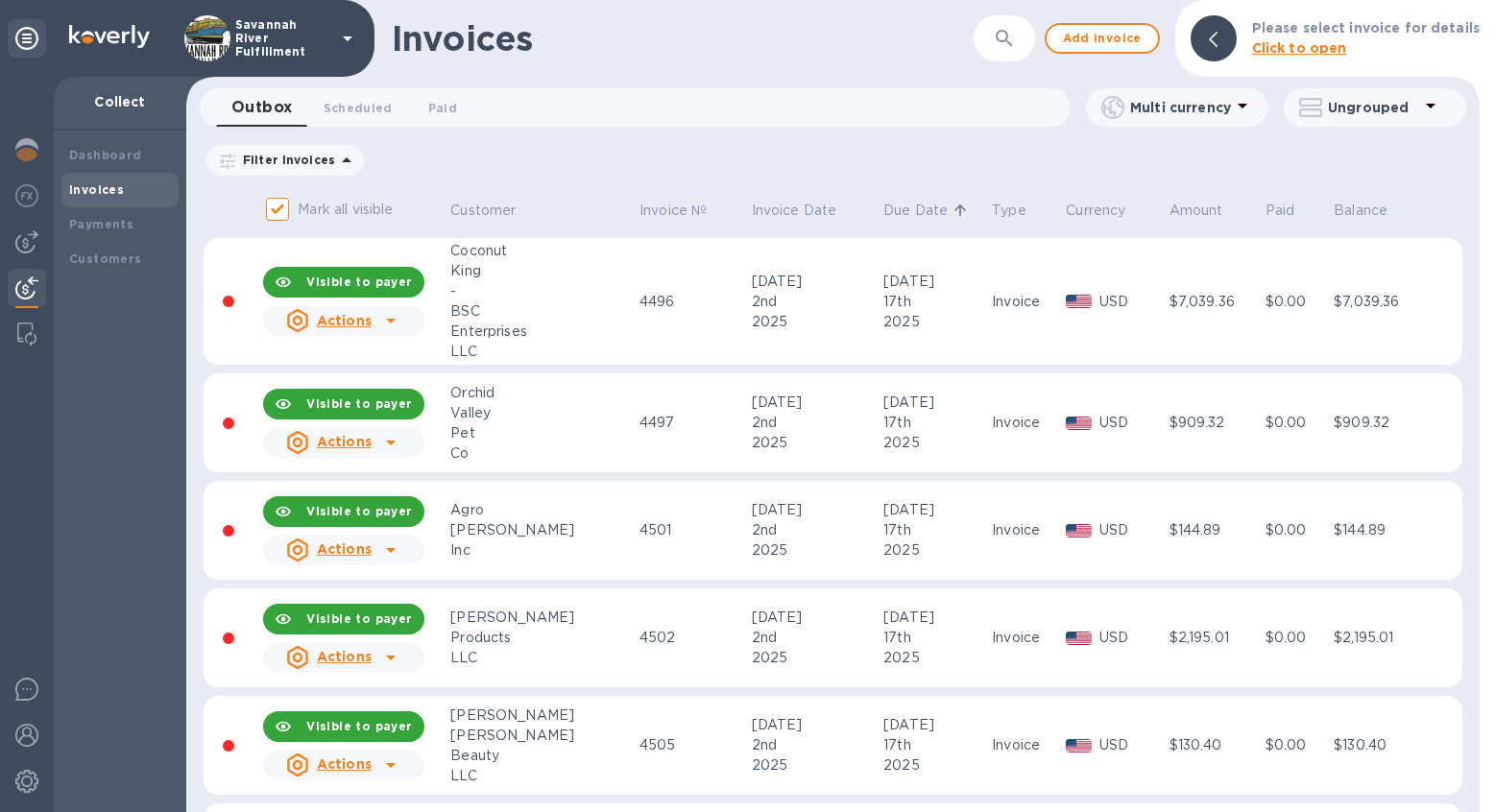 scroll, scrollTop: 866, scrollLeft: 0, axis: vertical 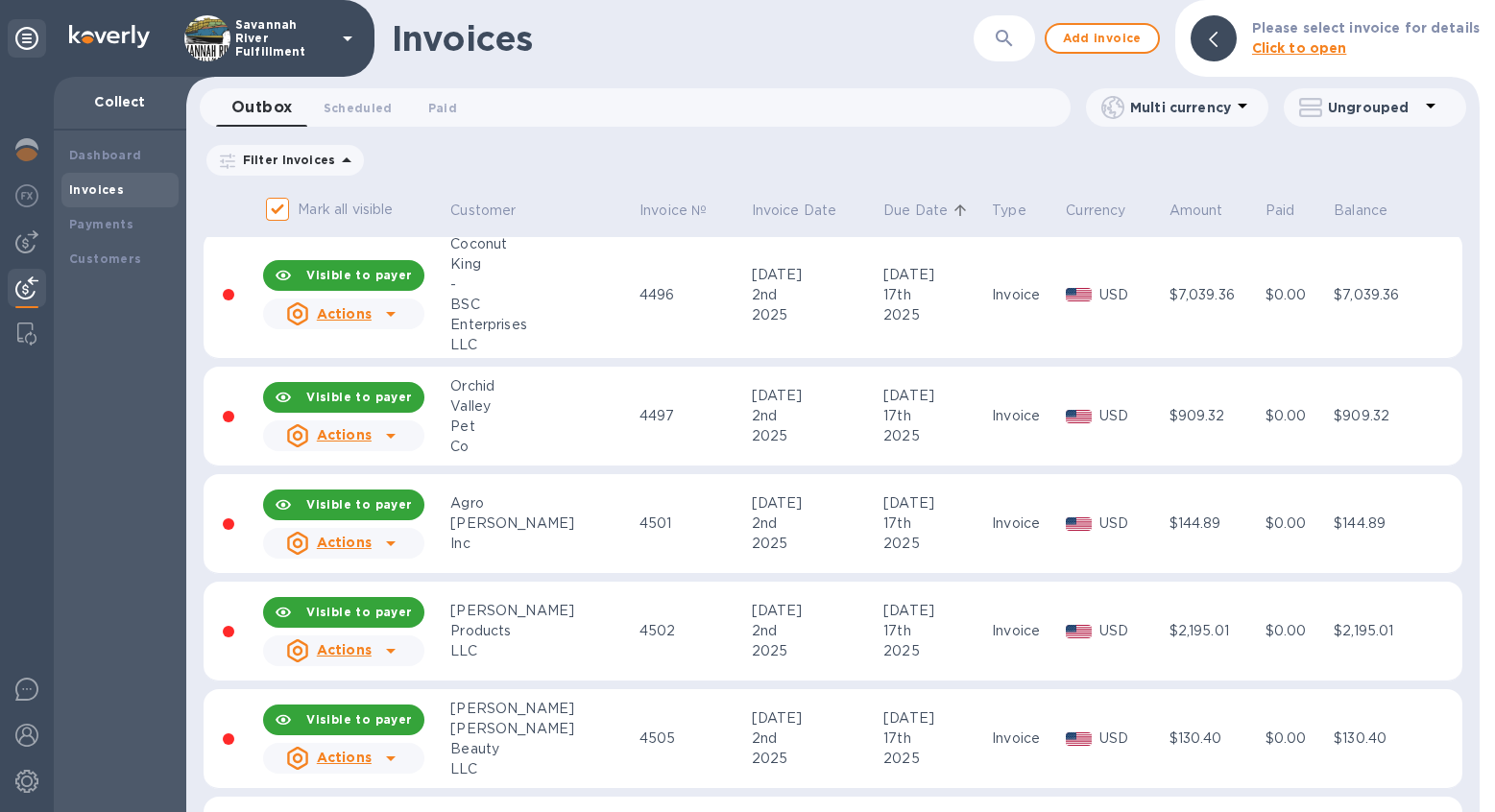 click 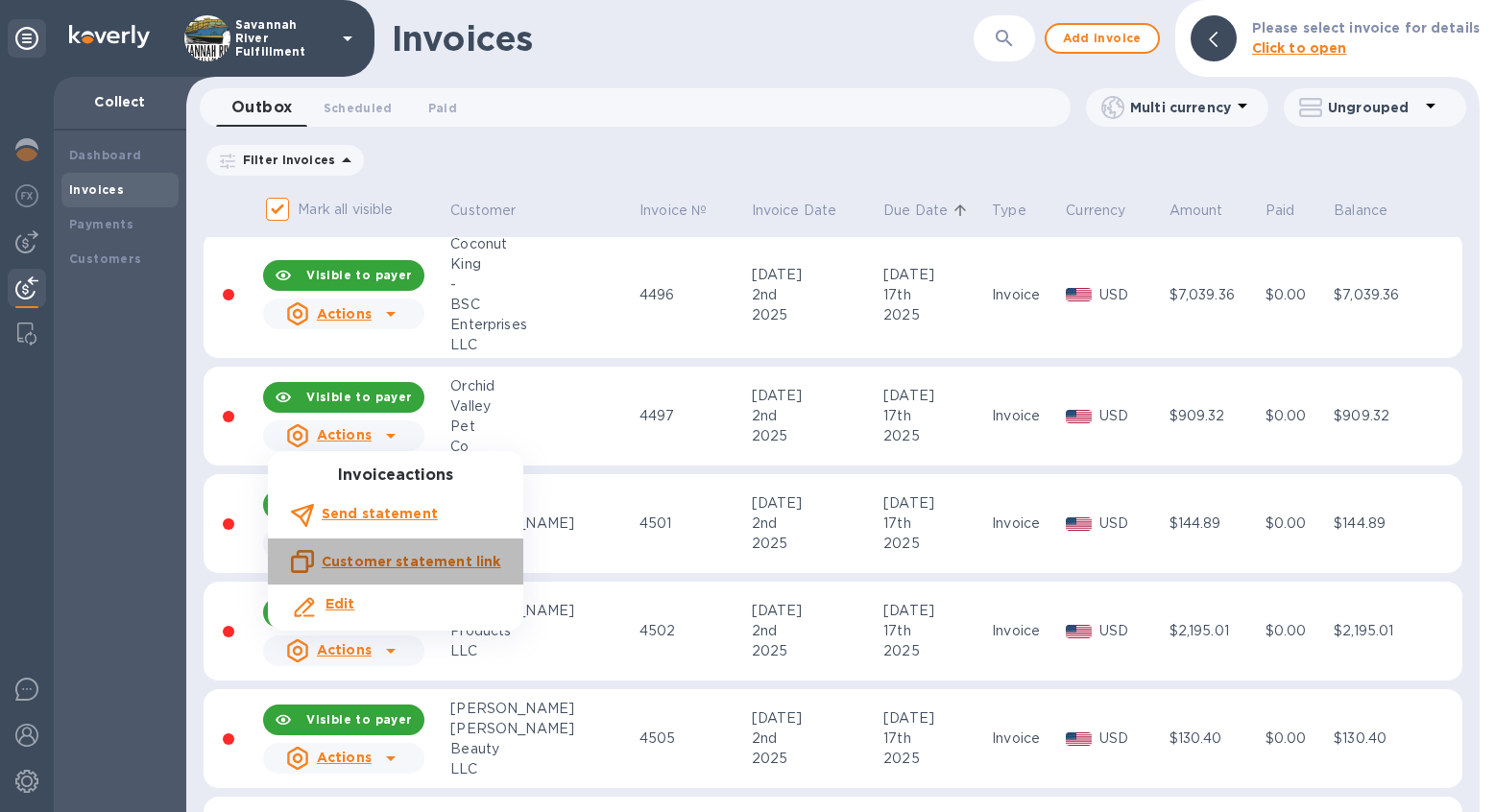 click on "Customer statement link" at bounding box center [411, 561] 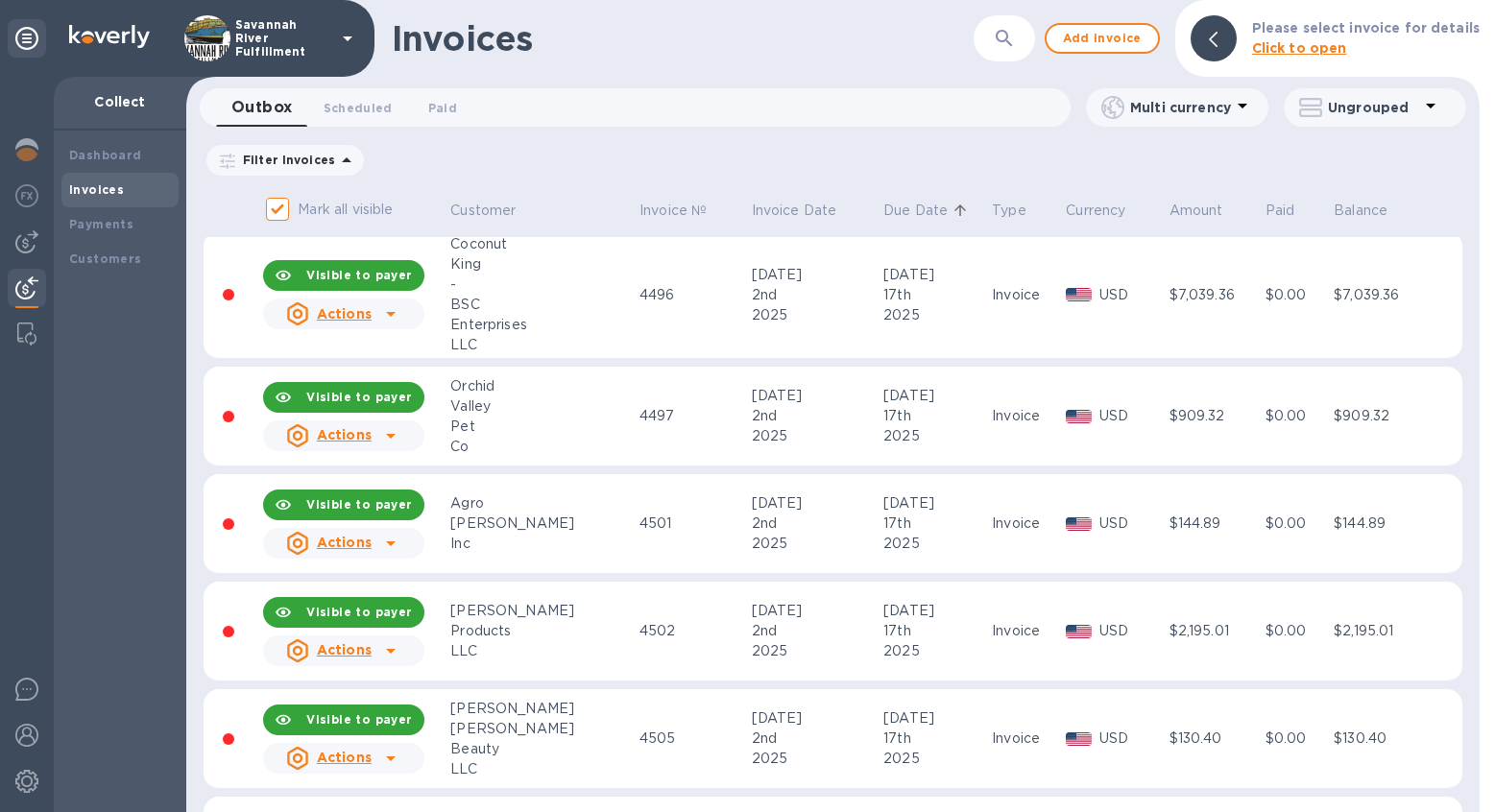click 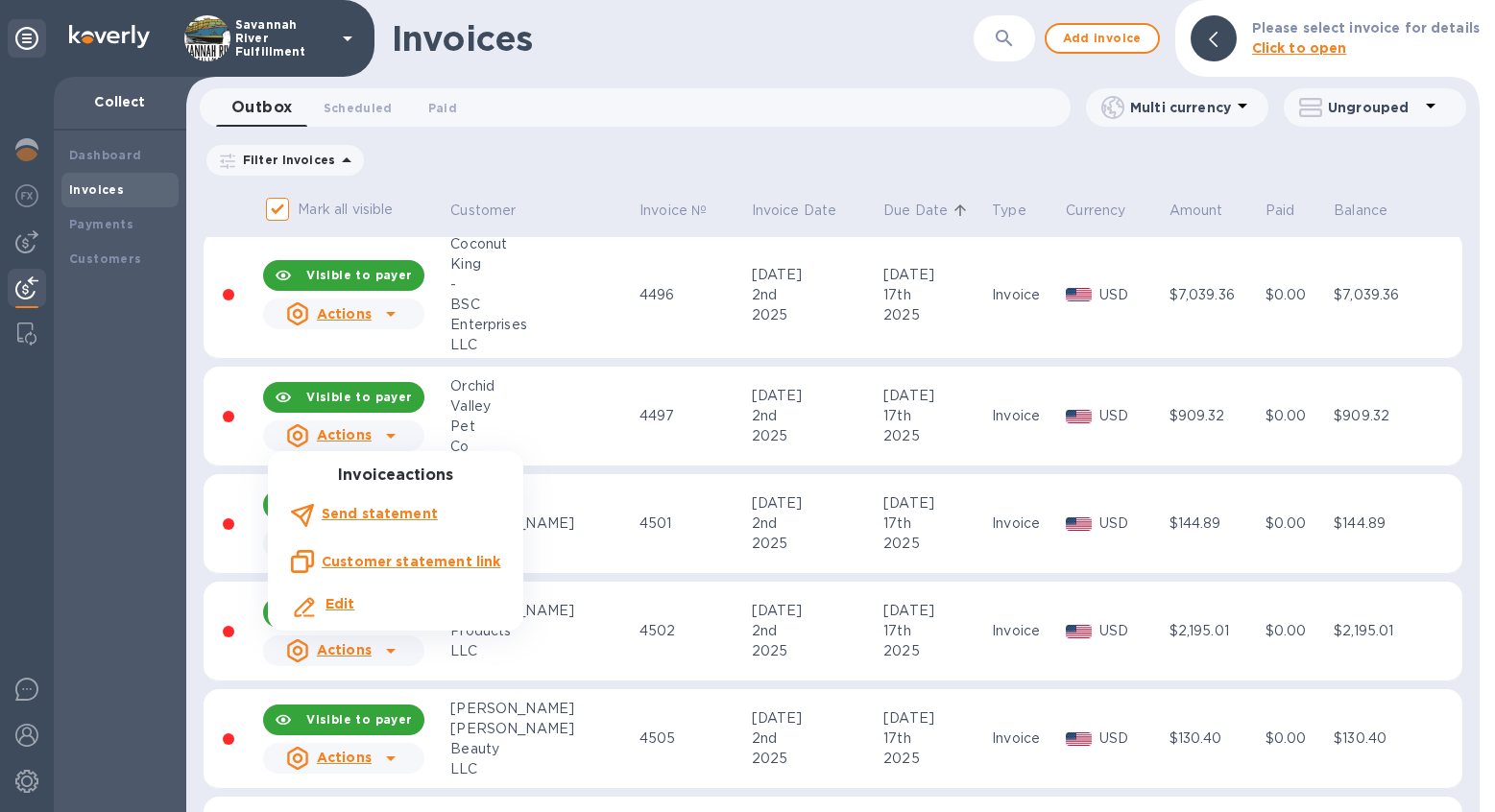 click on "Send statement" at bounding box center (379, 513) 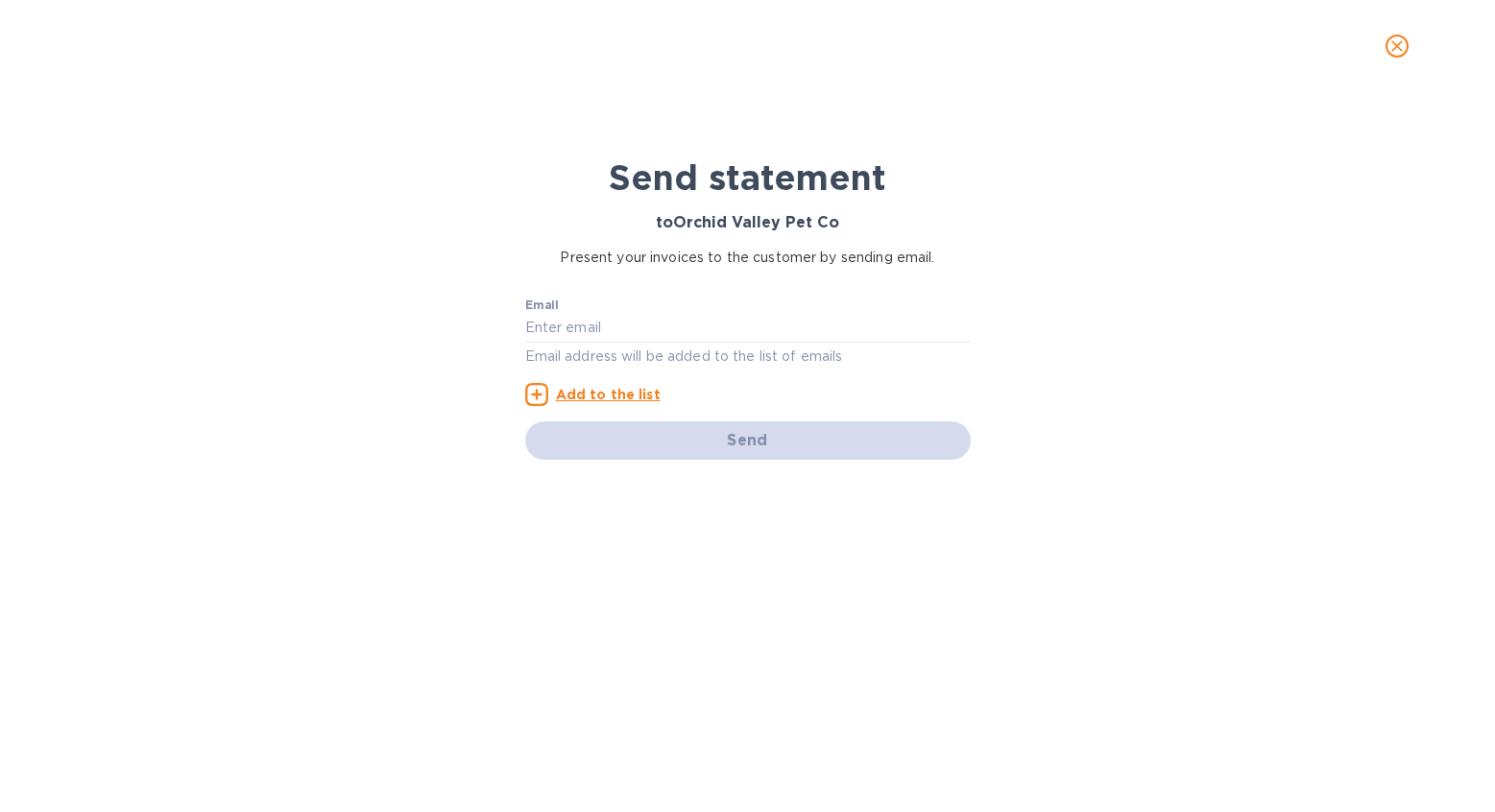 scroll, scrollTop: 0, scrollLeft: 0, axis: both 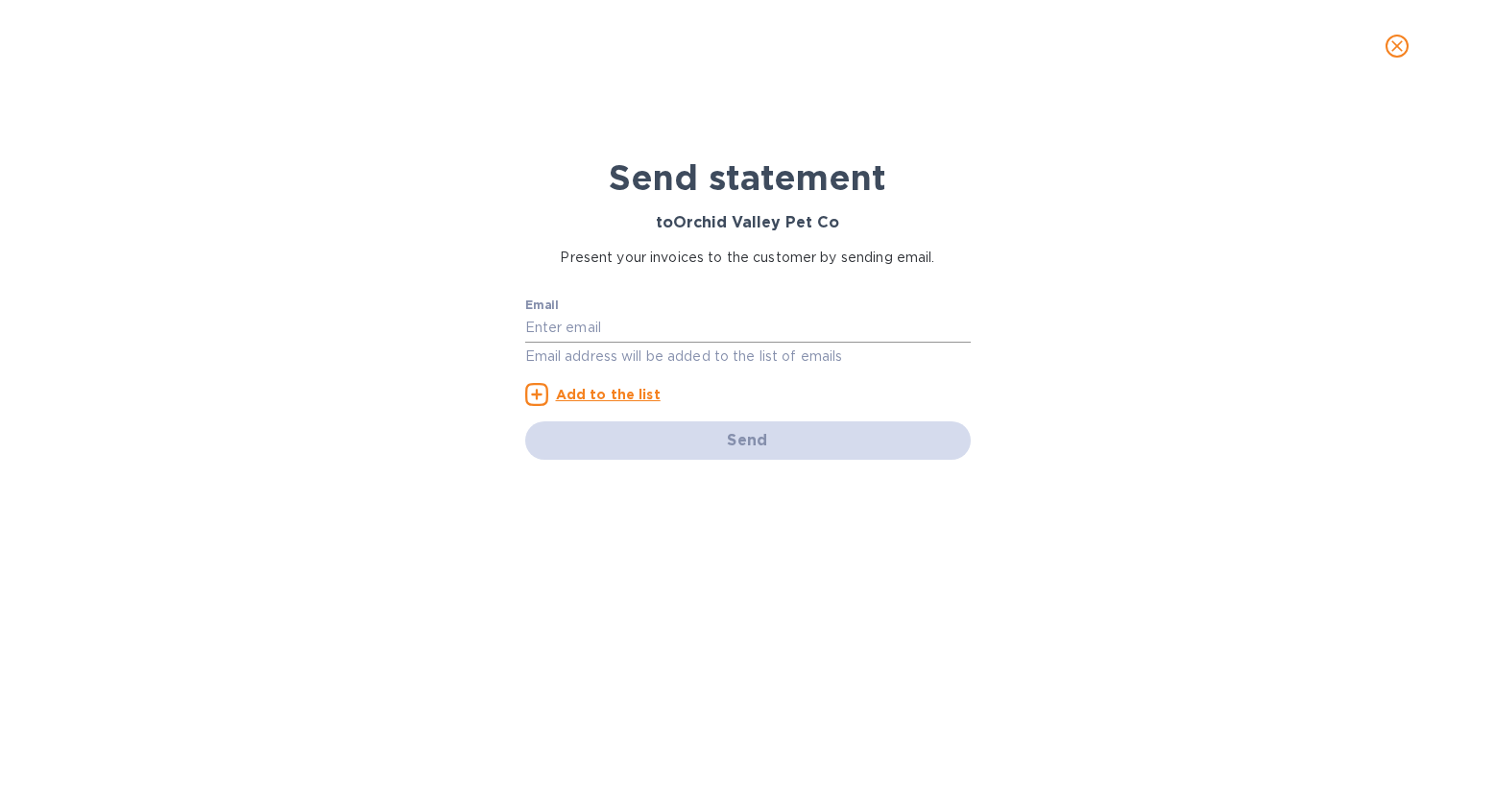 click at bounding box center (748, 328) 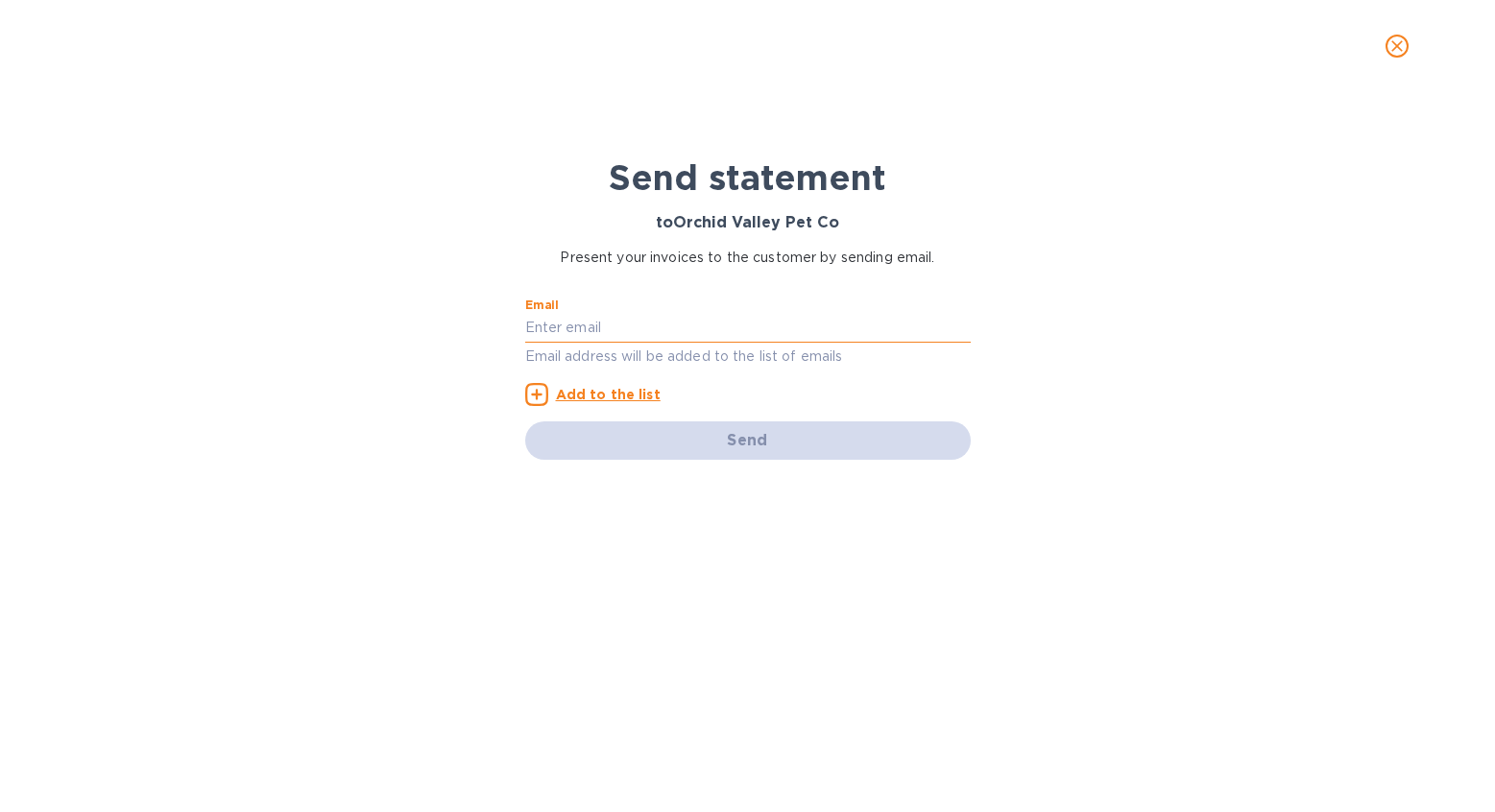 paste on "[EMAIL_ADDRESS][DOMAIN_NAME]" 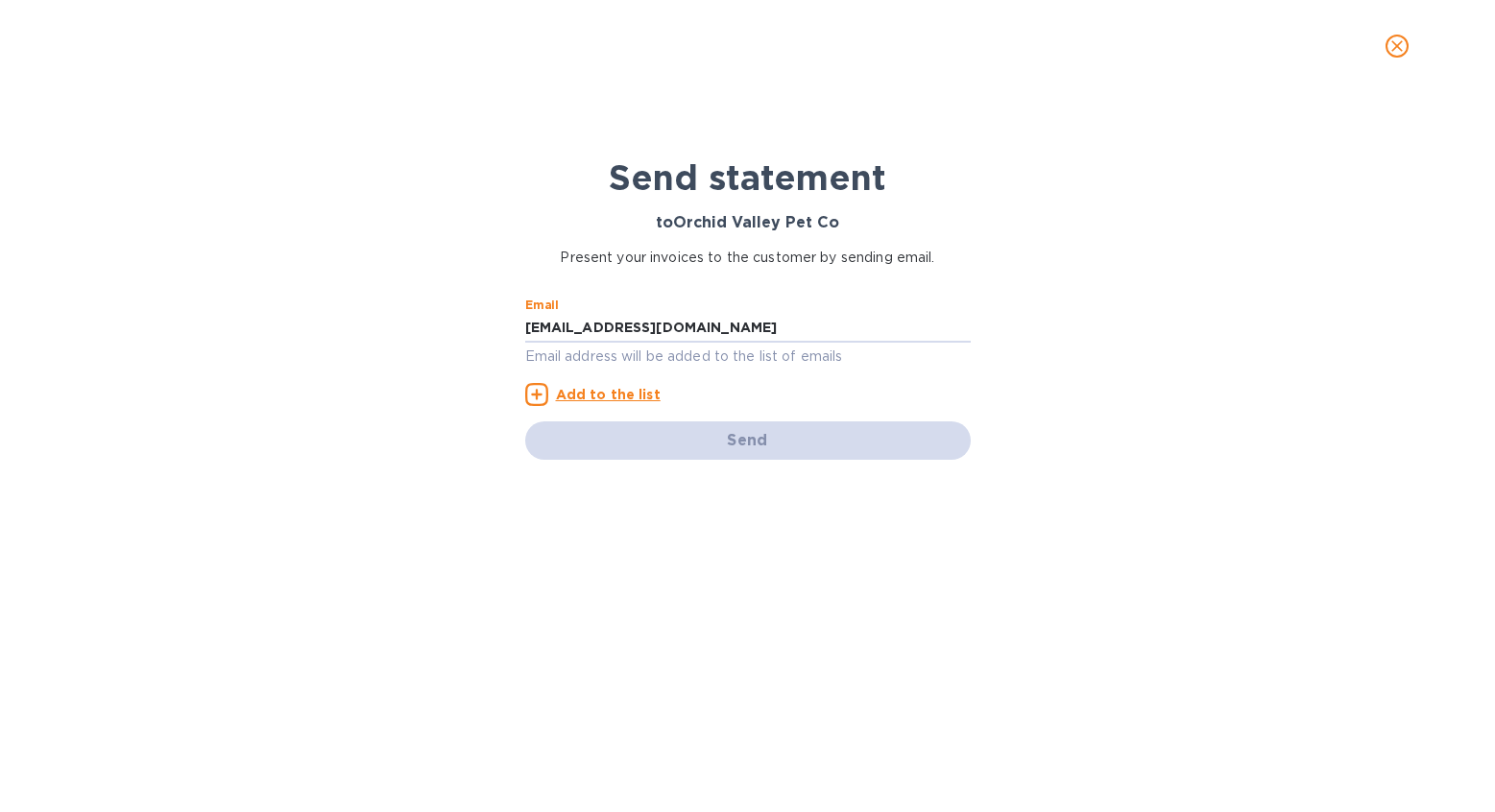 type on "[EMAIL_ADDRESS][DOMAIN_NAME]" 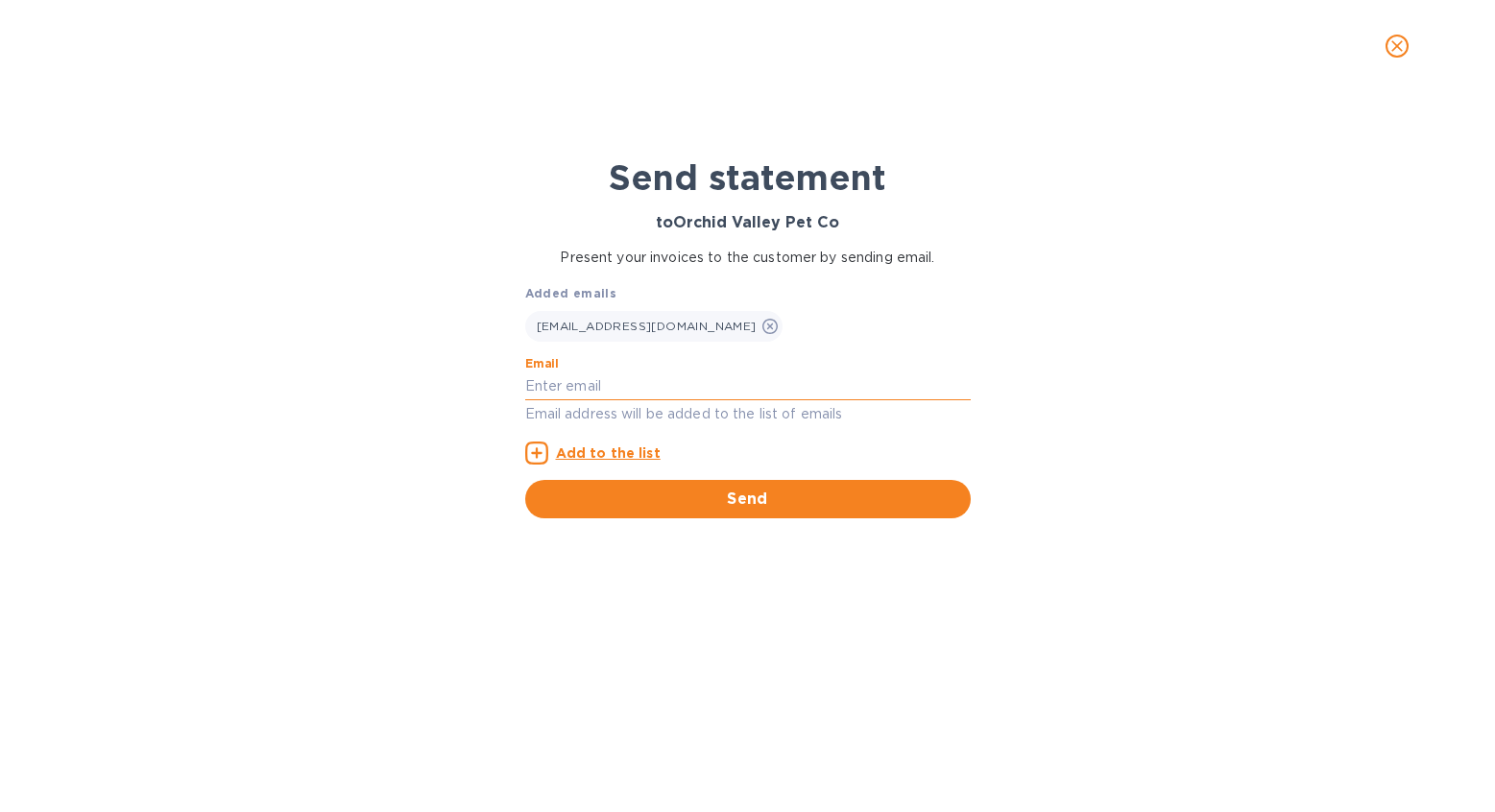 click at bounding box center [748, 387] 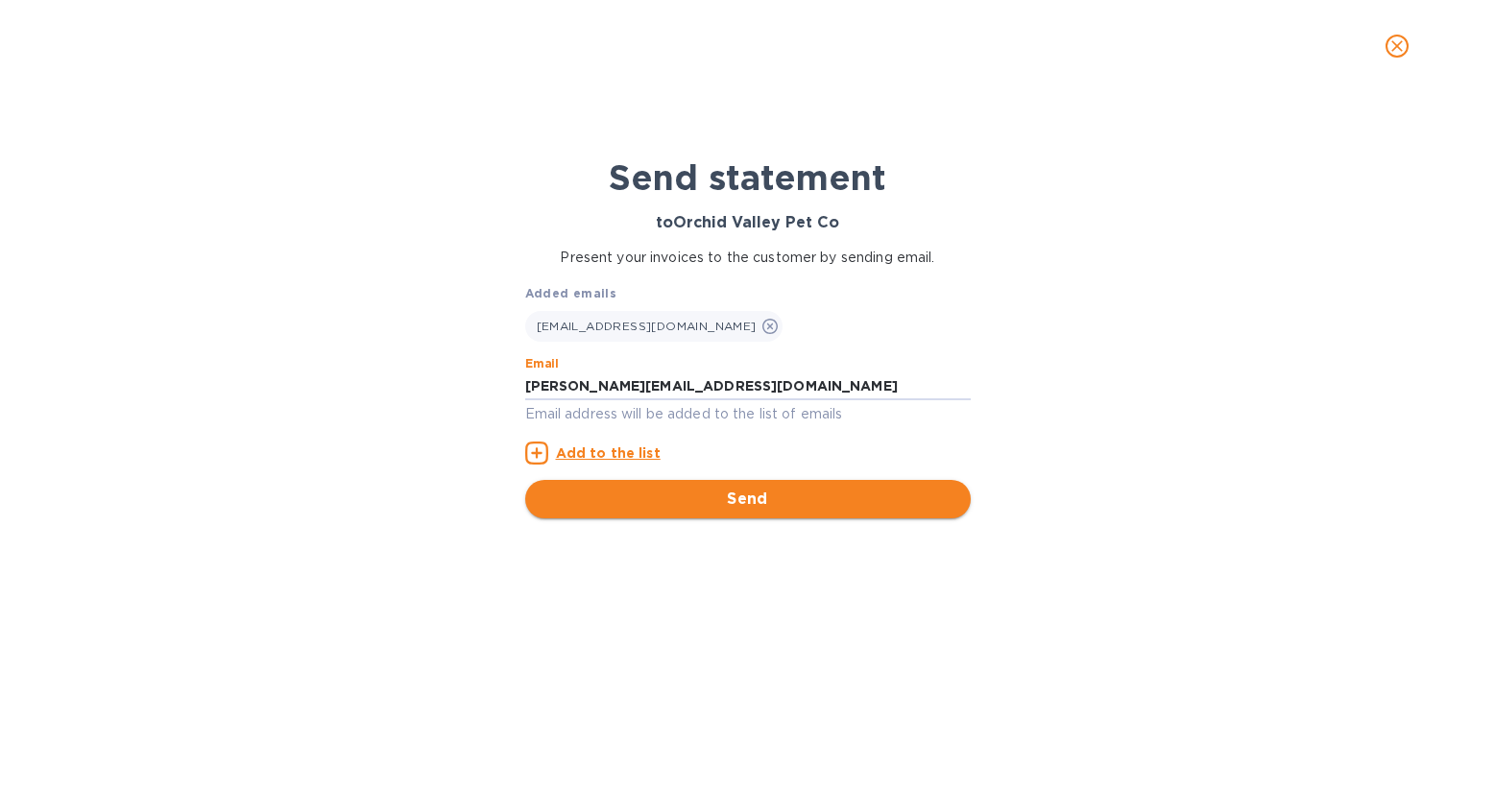 type on "[PERSON_NAME][EMAIL_ADDRESS][DOMAIN_NAME]" 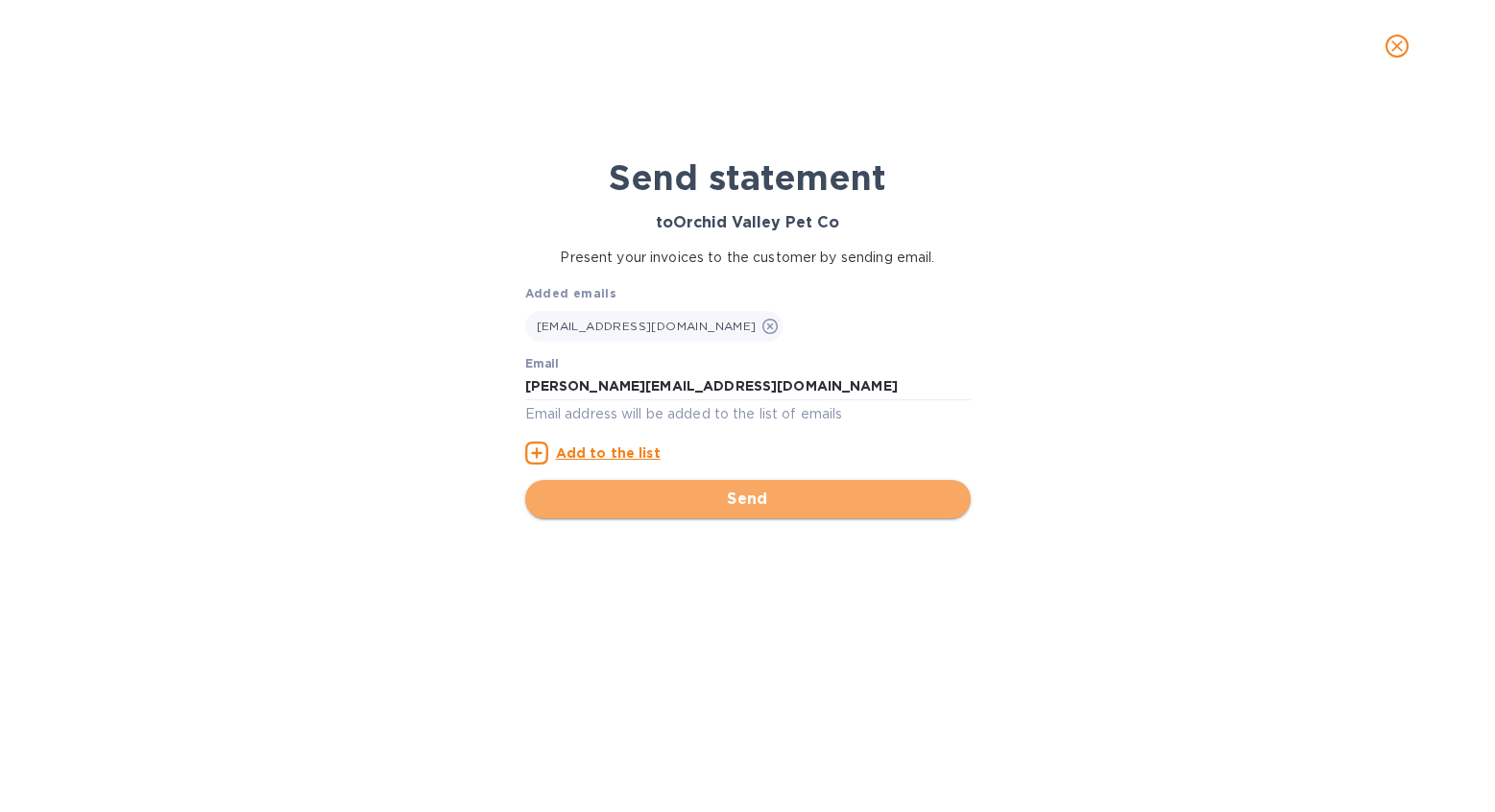 click on "Send" at bounding box center [748, 499] 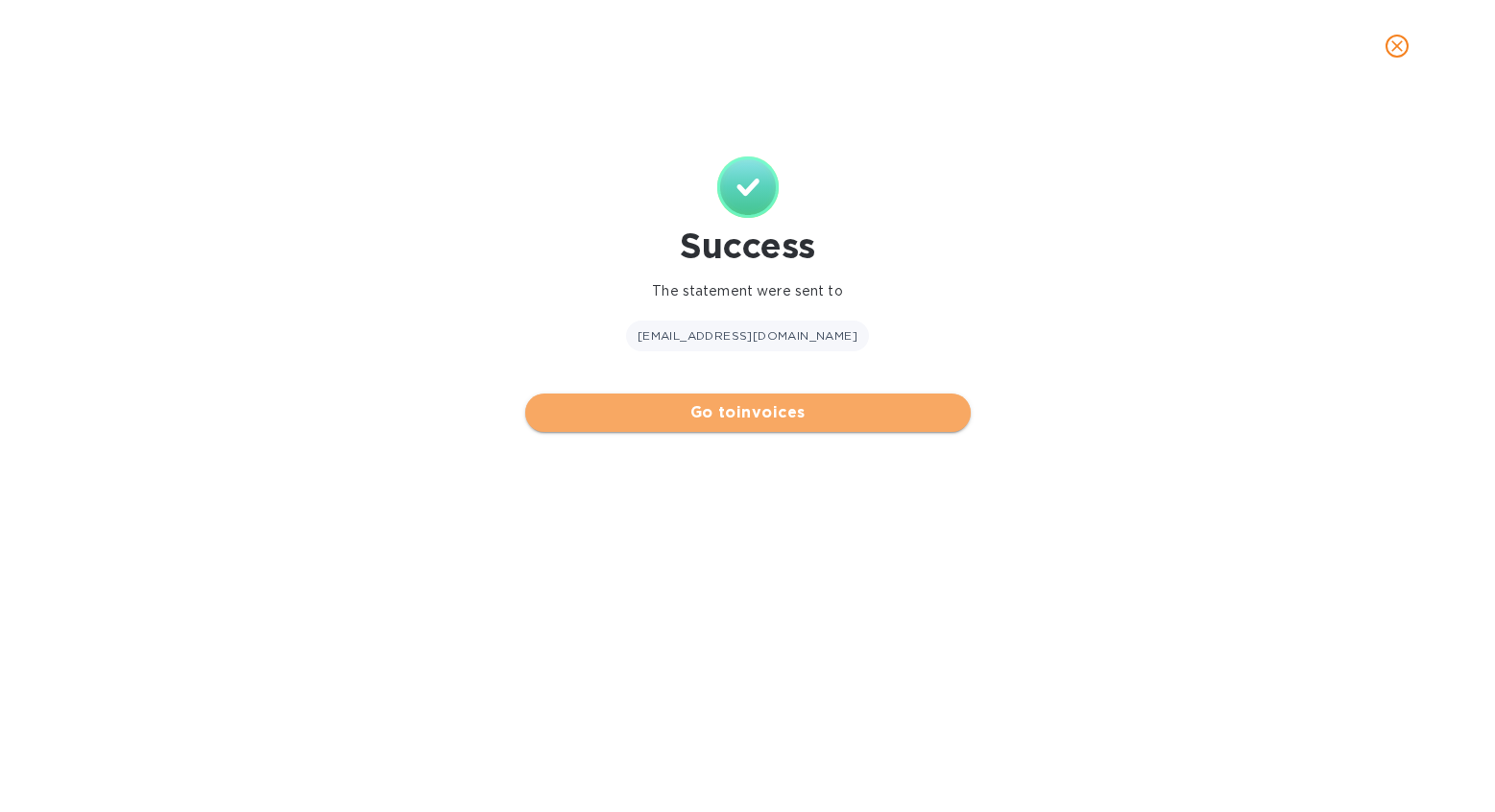 click on "Go to  invoices" at bounding box center [748, 413] 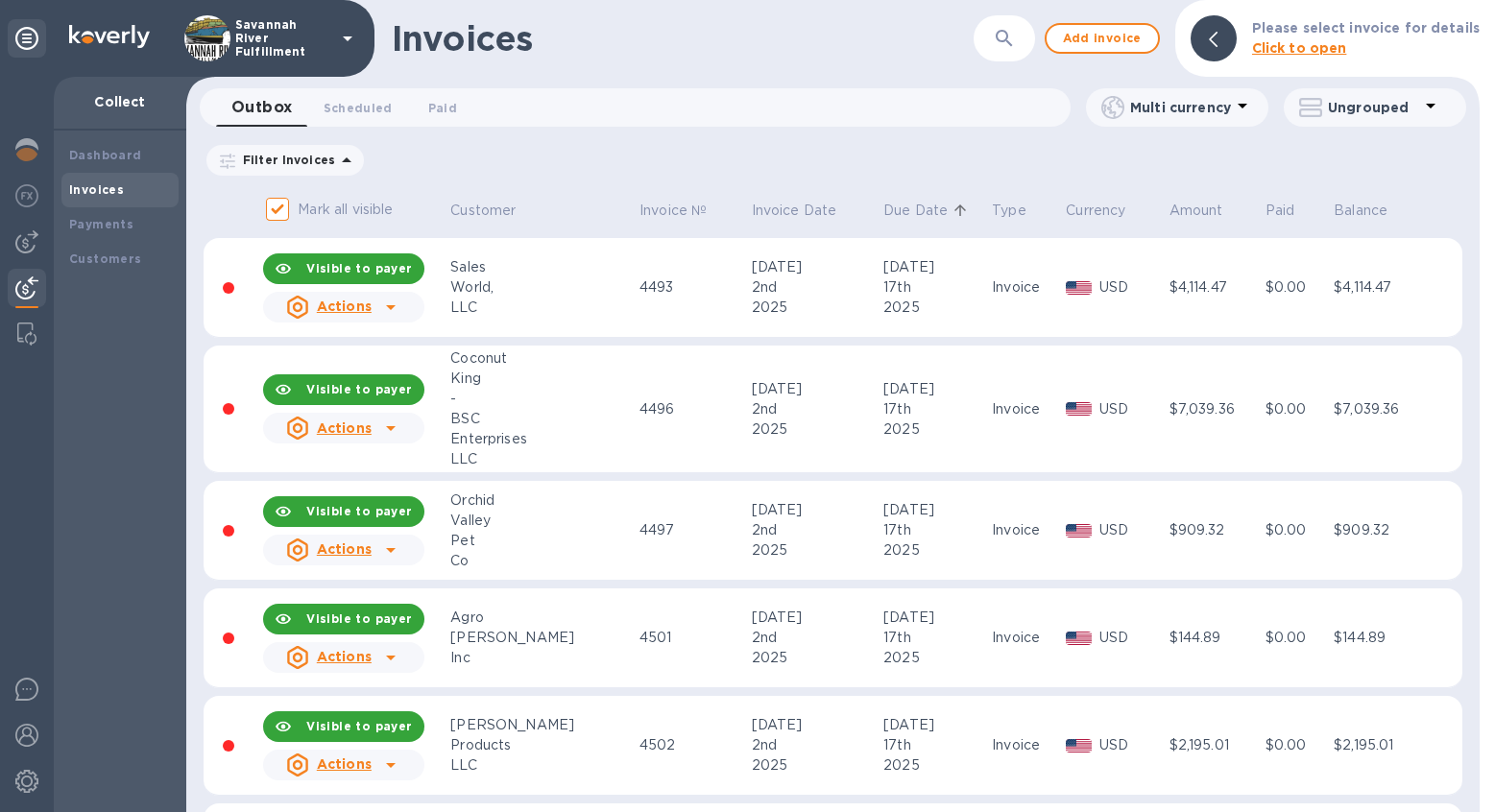 scroll, scrollTop: 756, scrollLeft: 0, axis: vertical 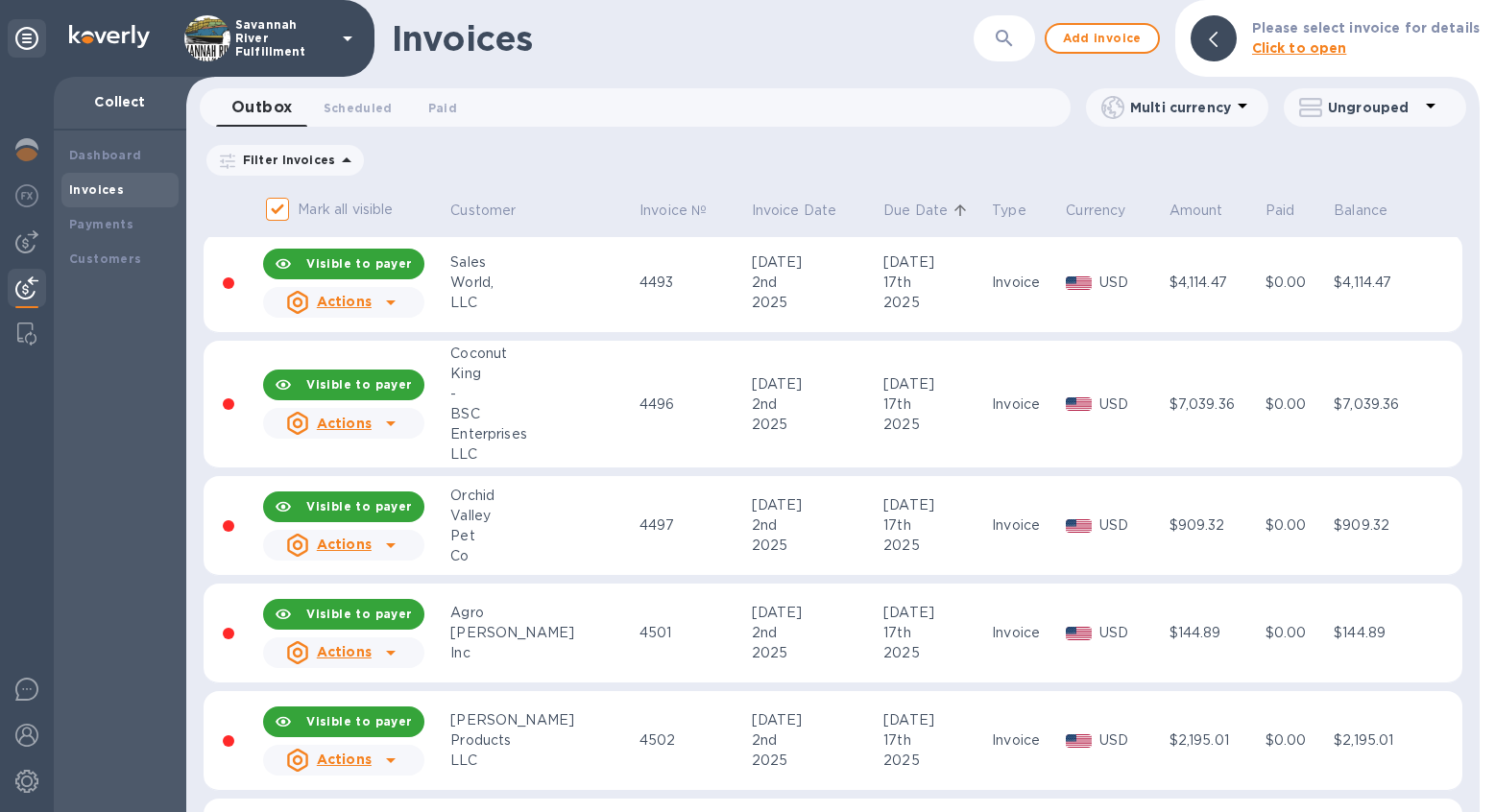 click 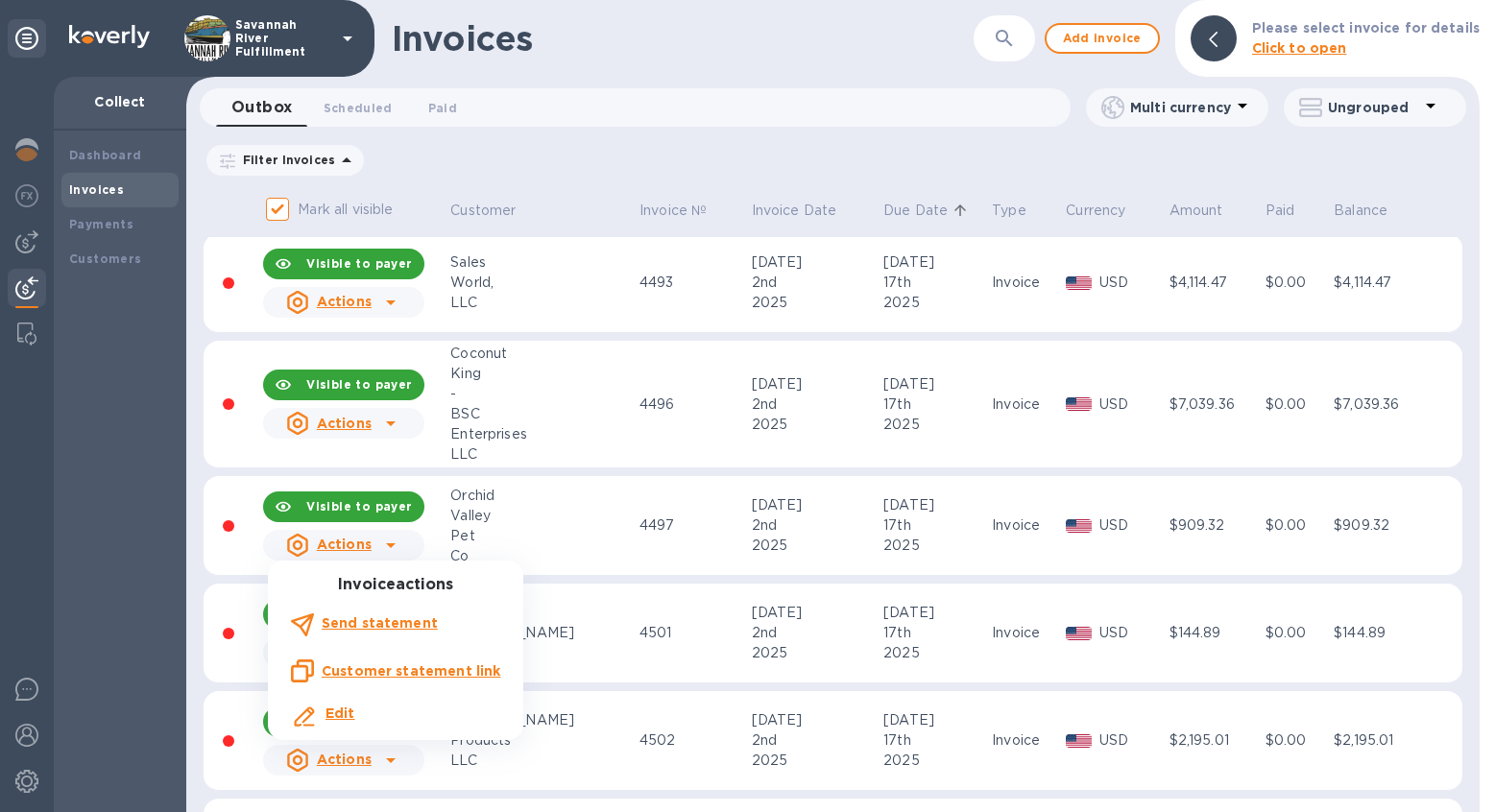 click on "Send statement" at bounding box center [379, 625] 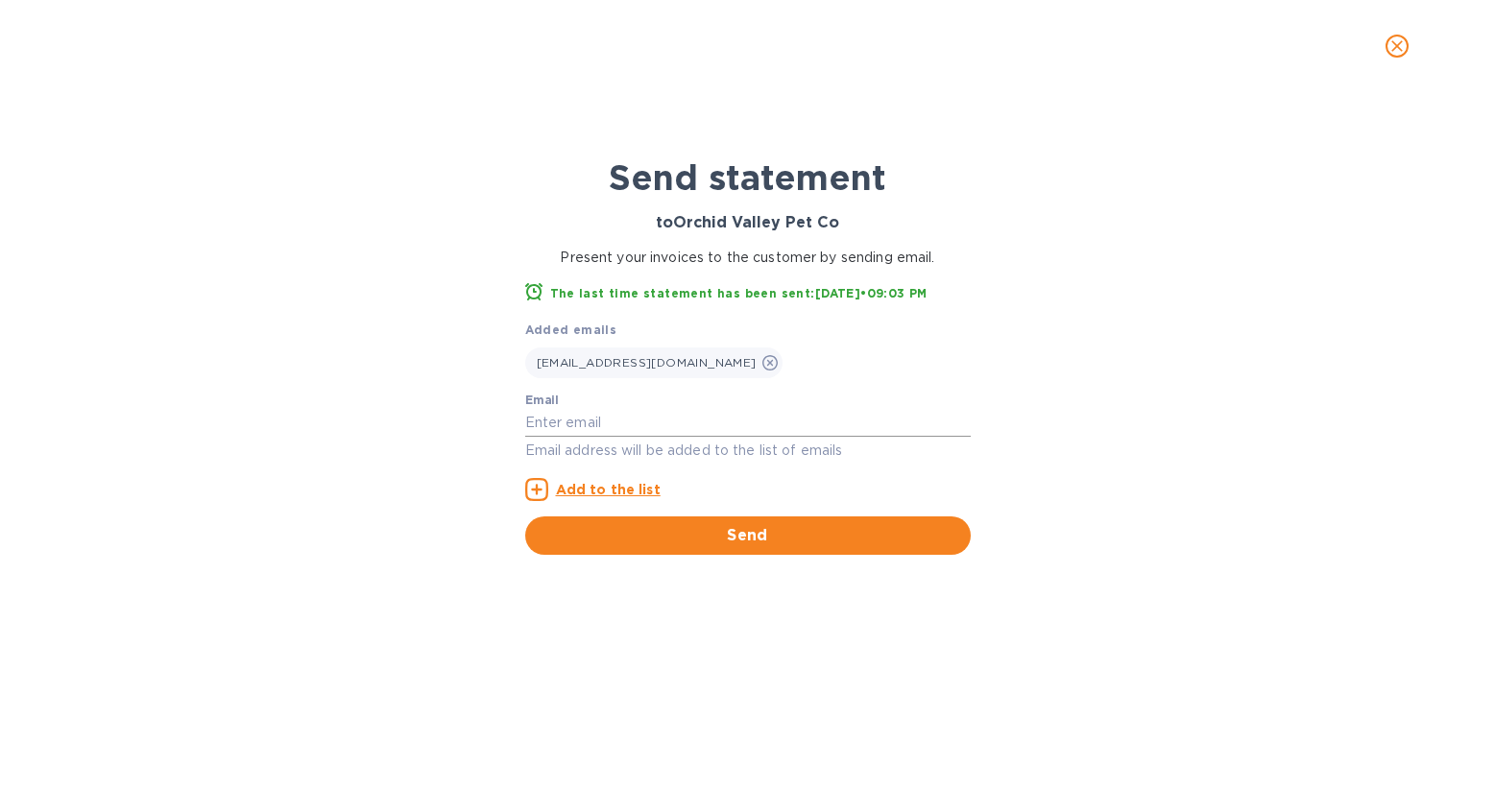 click at bounding box center [748, 423] 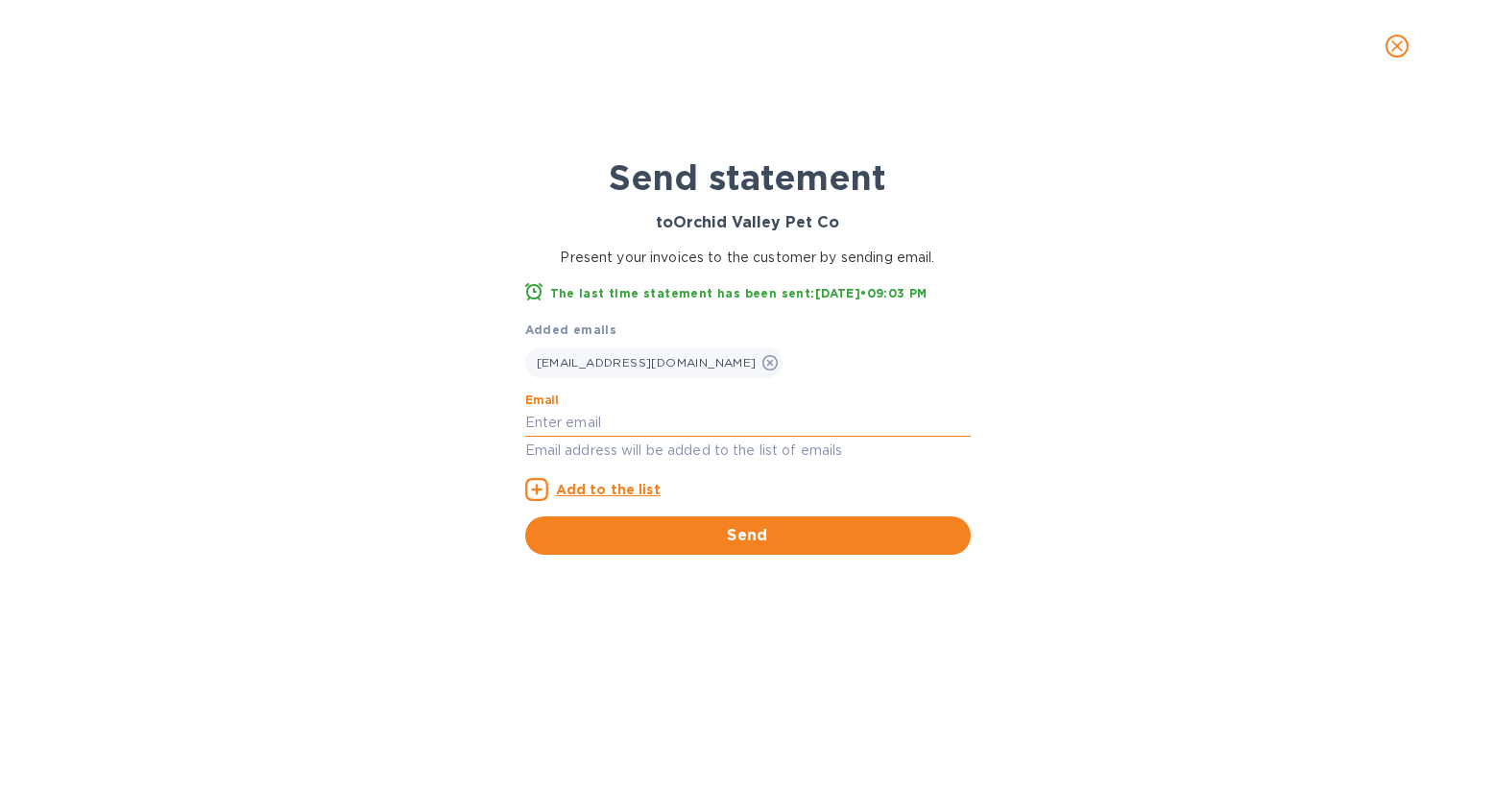 paste on "[PERSON_NAME][EMAIL_ADDRESS][DOMAIN_NAME]" 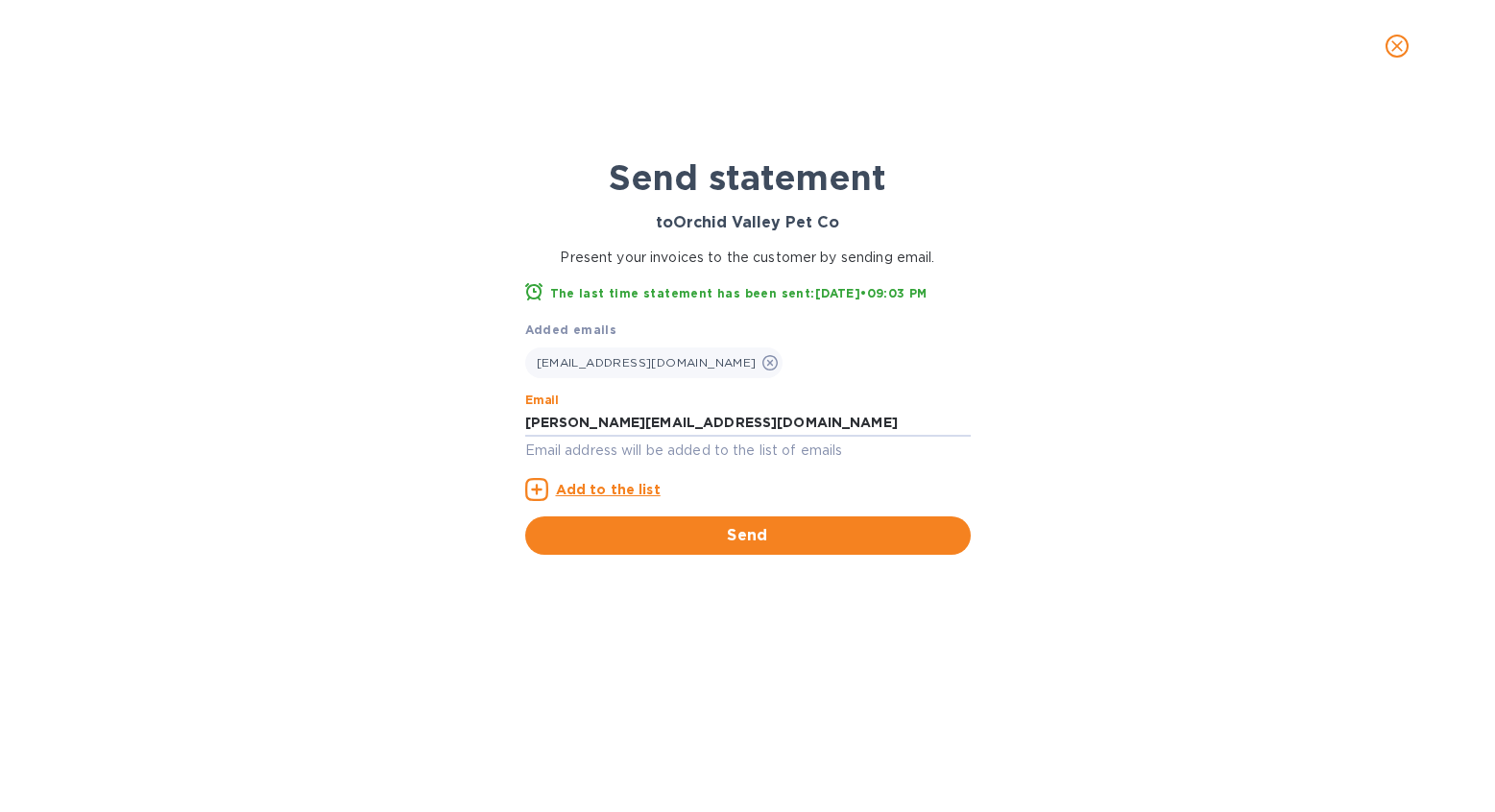 type on "[PERSON_NAME][EMAIL_ADDRESS][DOMAIN_NAME]" 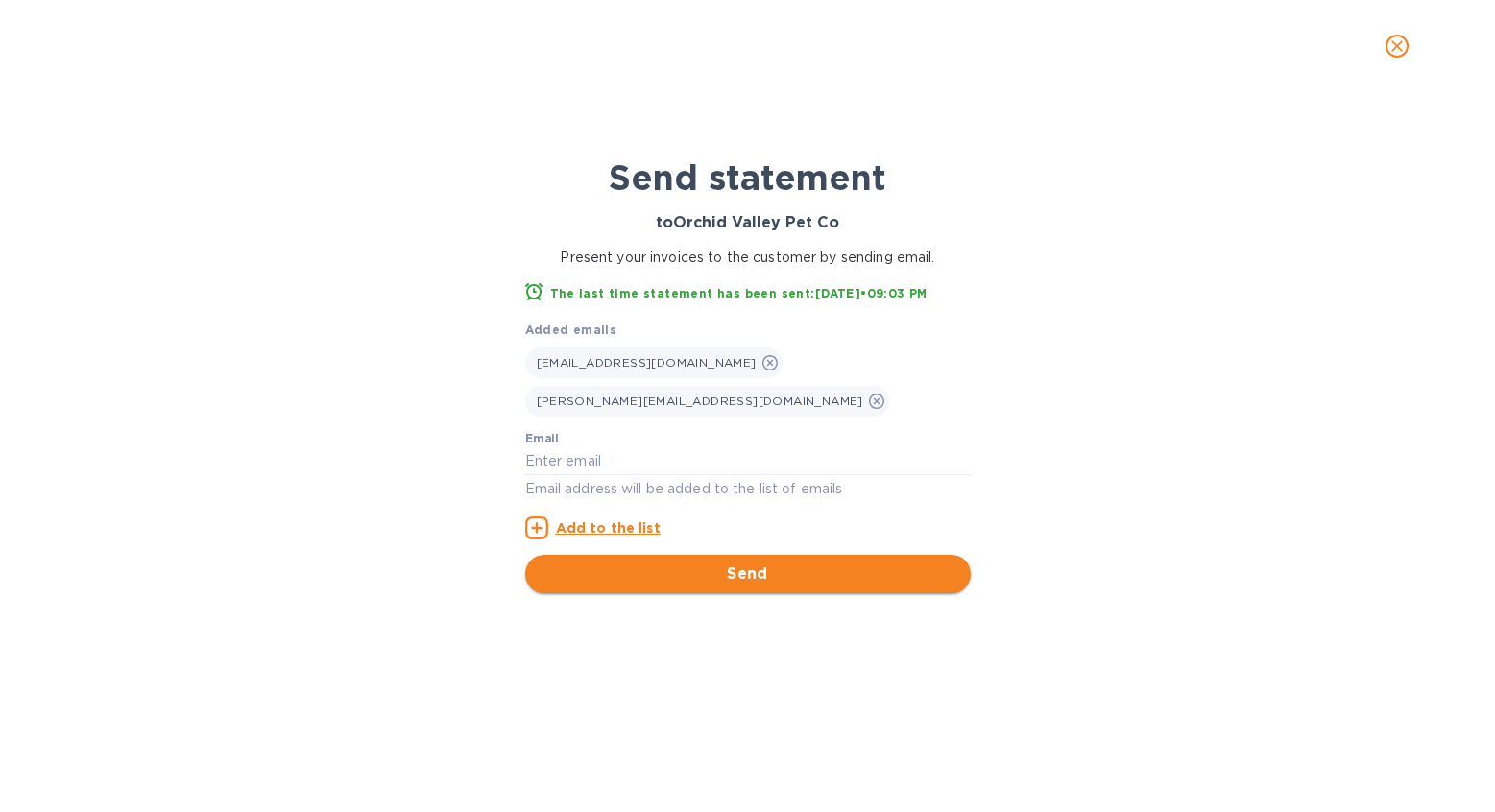click on "Send" at bounding box center [748, 574] 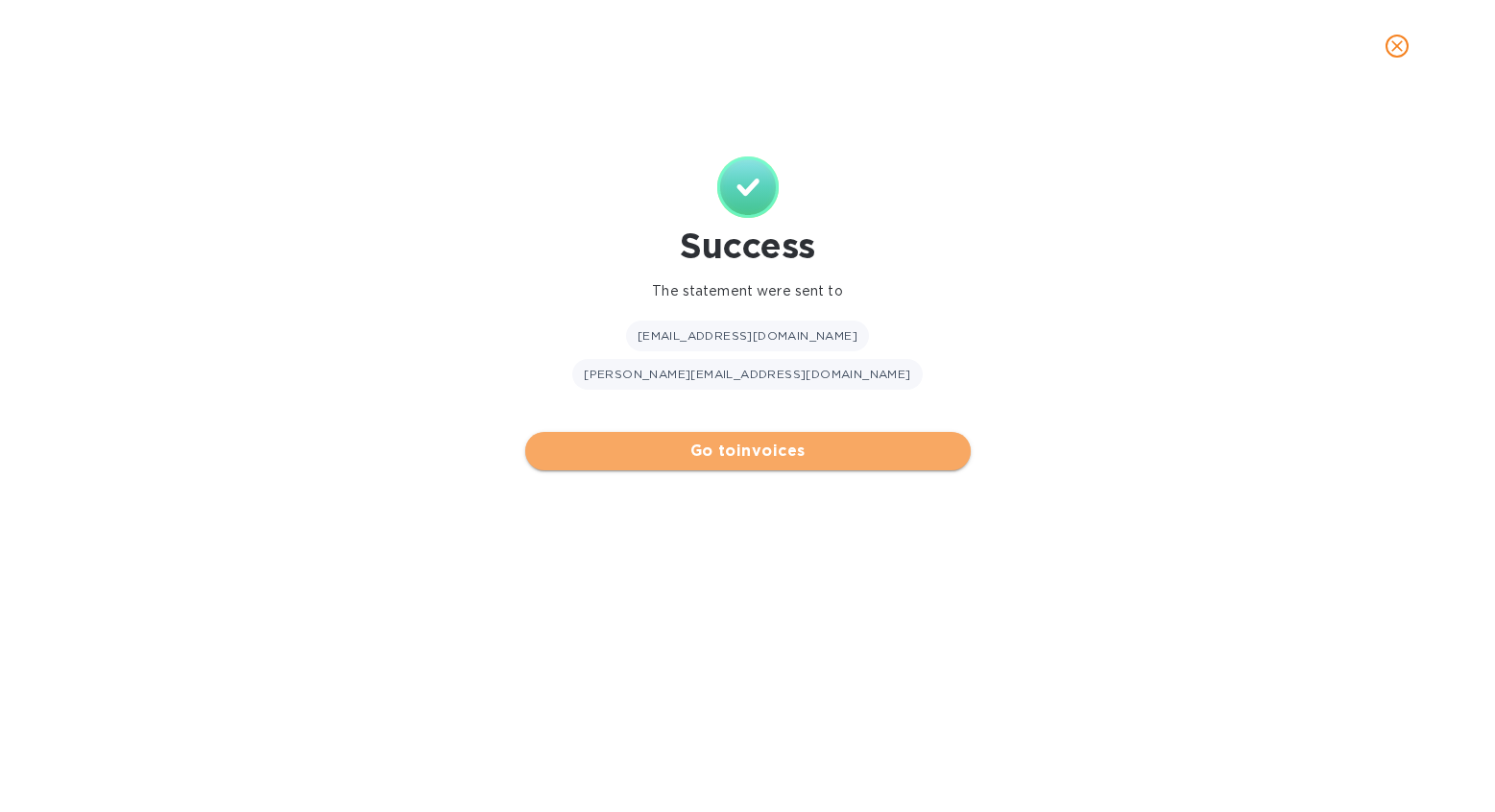 click on "Go to  invoices" at bounding box center (748, 451) 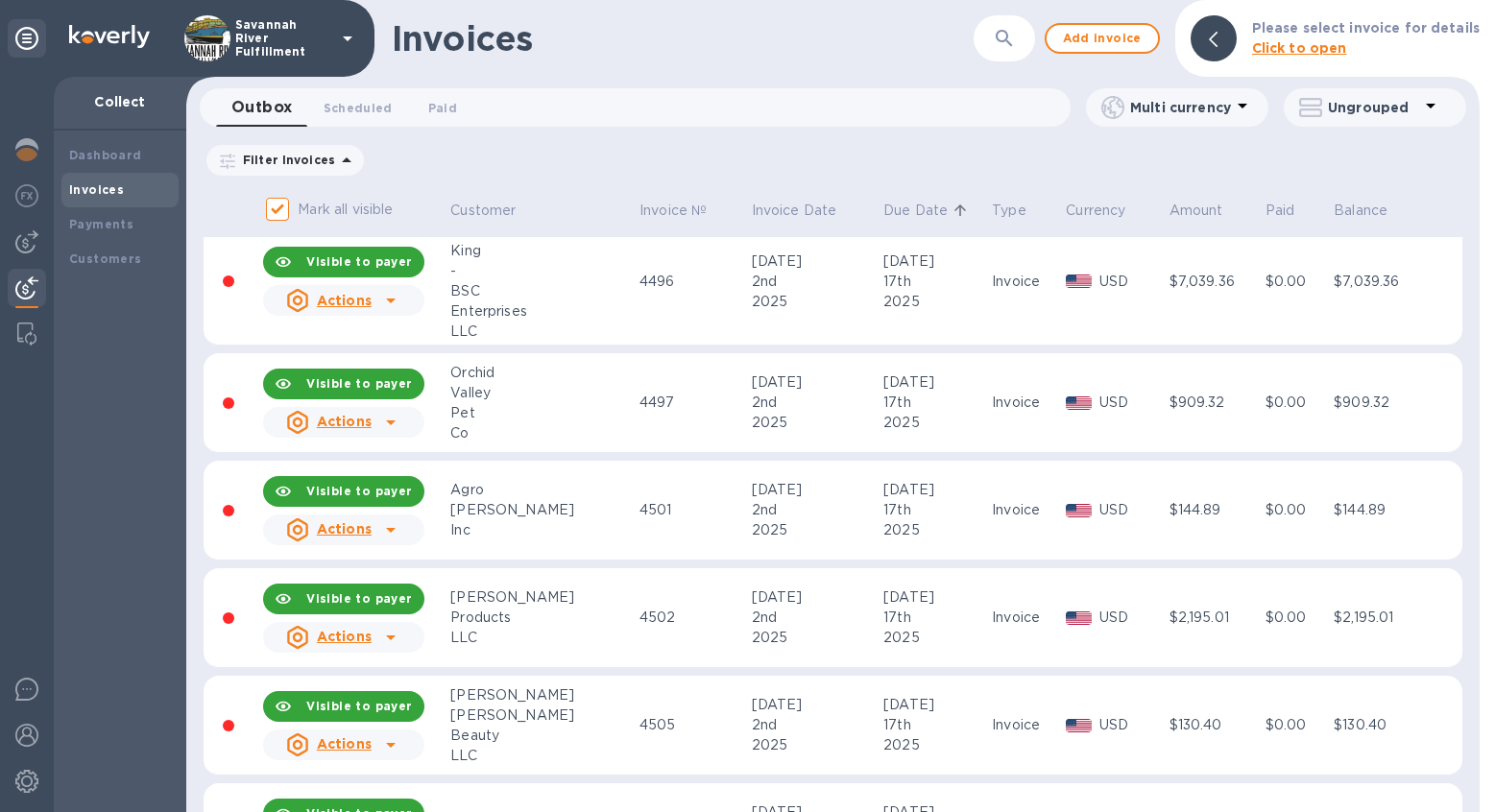 scroll, scrollTop: 889, scrollLeft: 0, axis: vertical 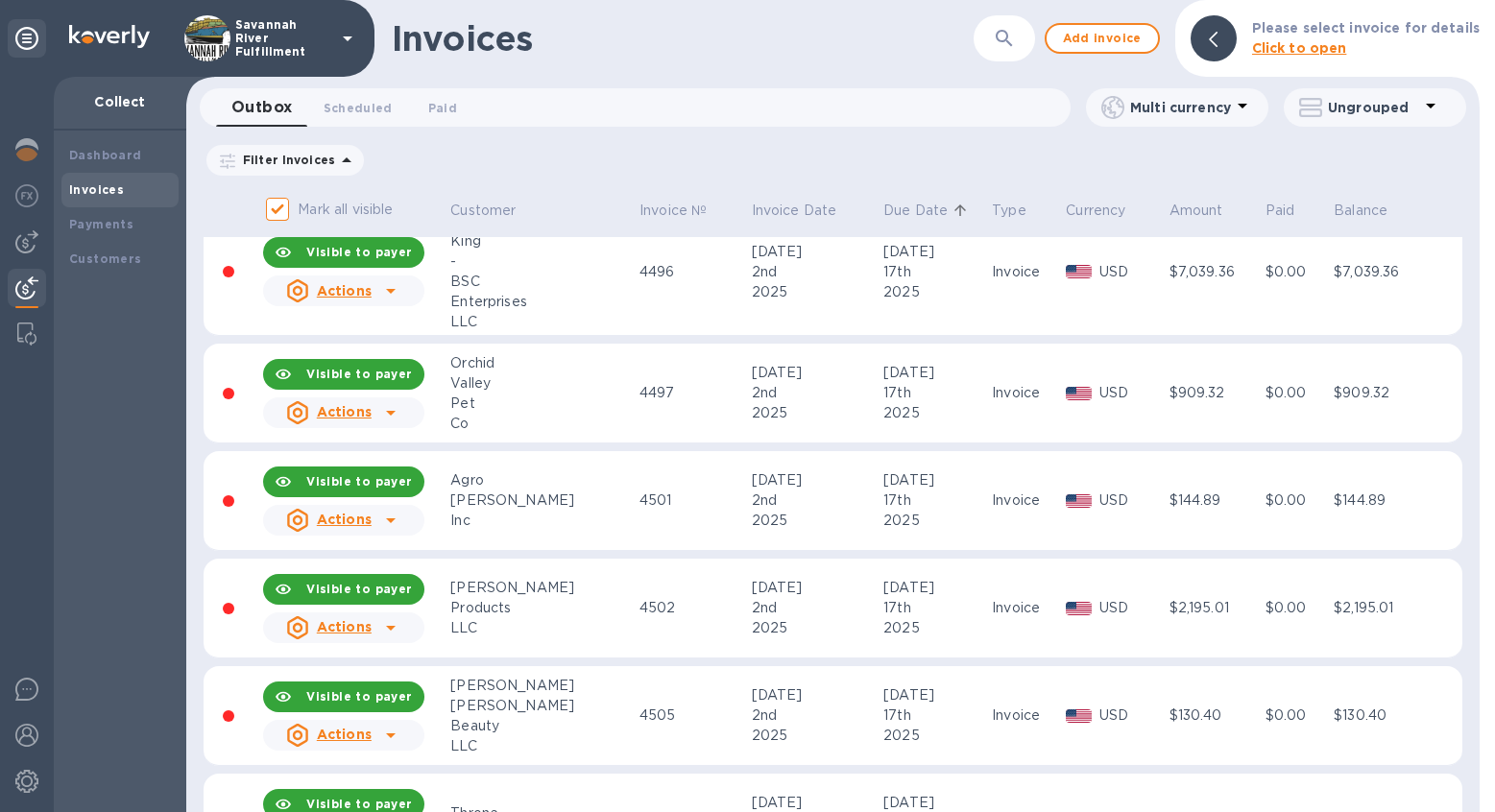 click 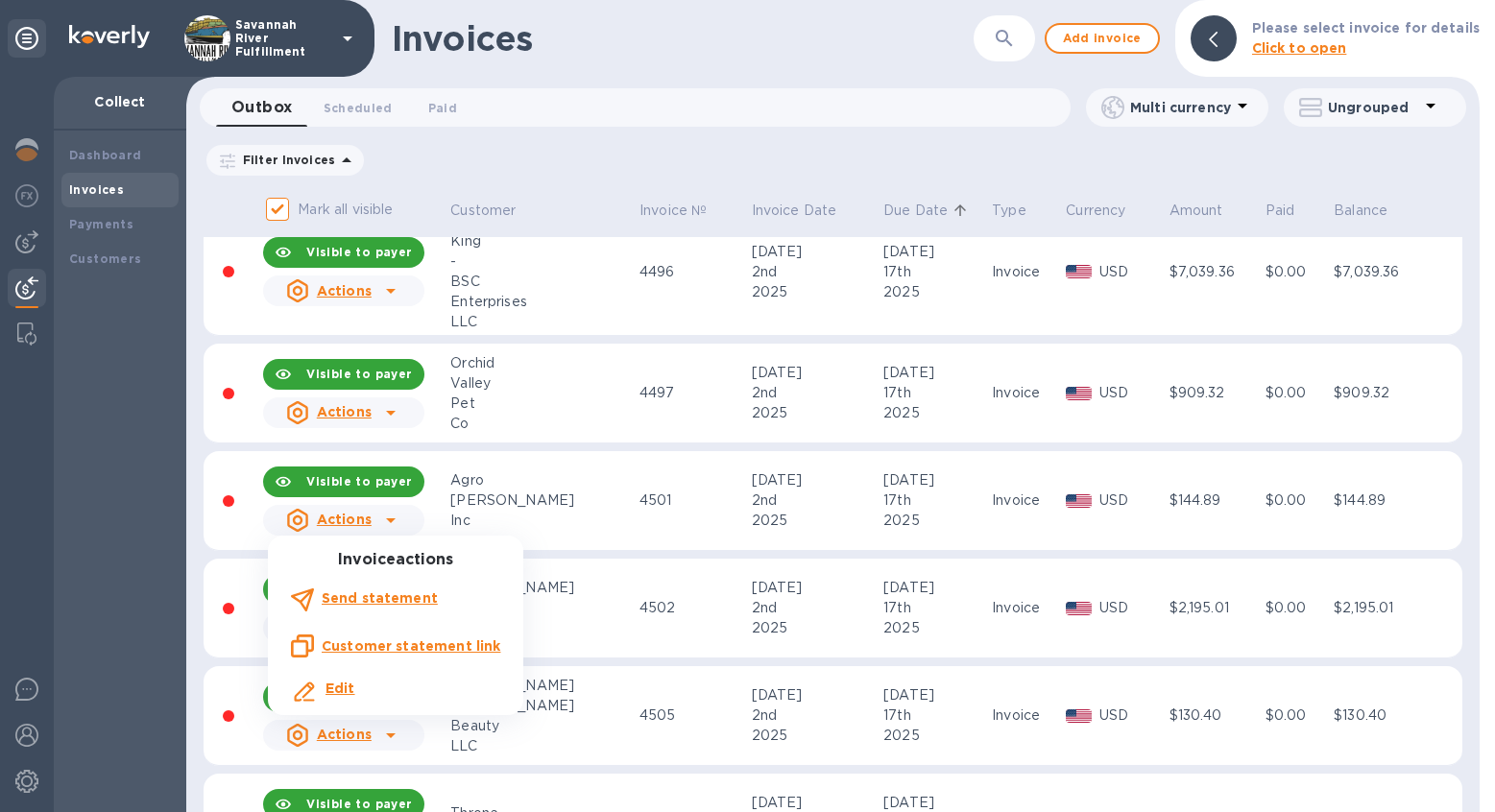 click on "Send statement" at bounding box center (379, 598) 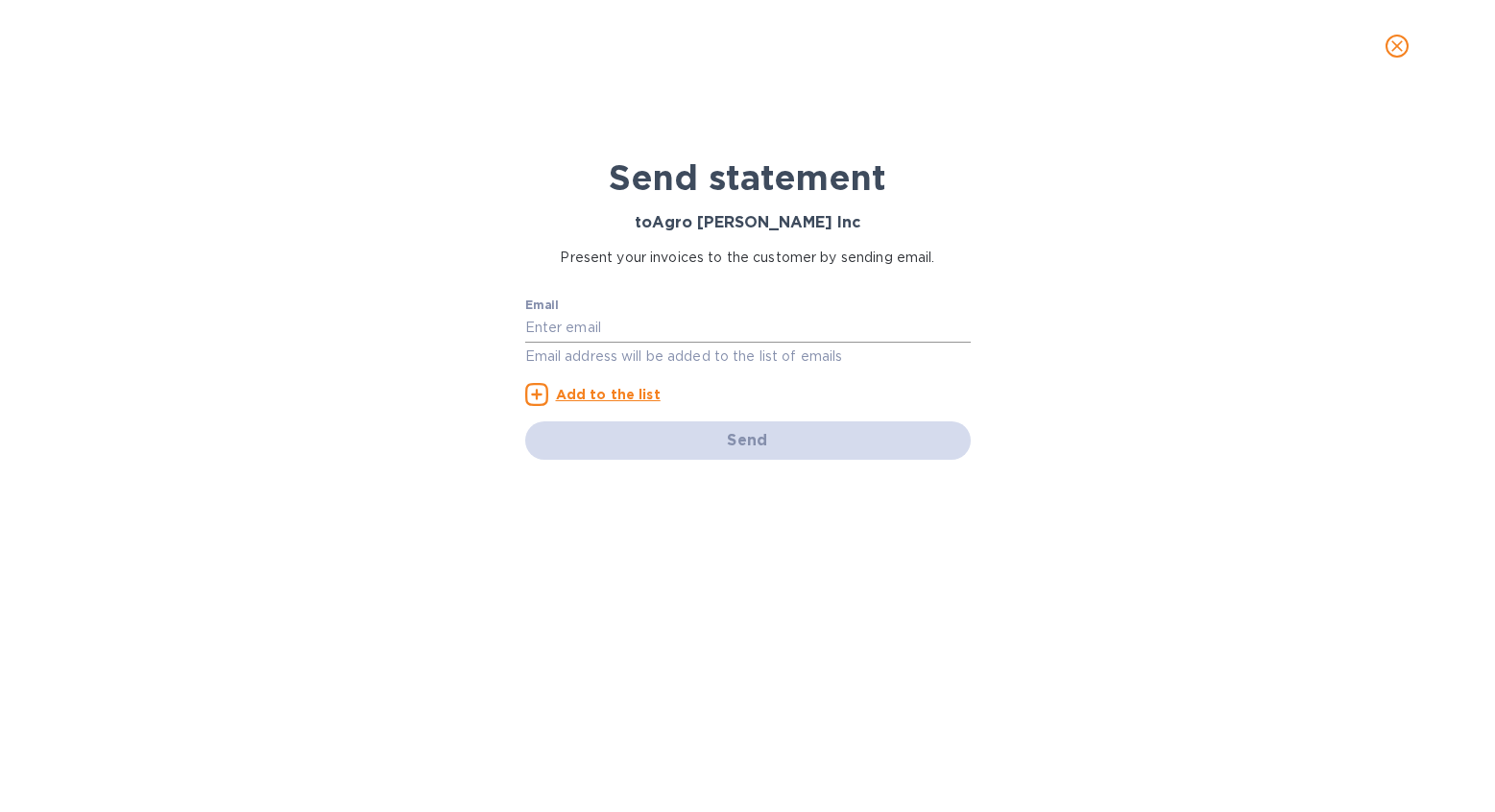 click at bounding box center (748, 328) 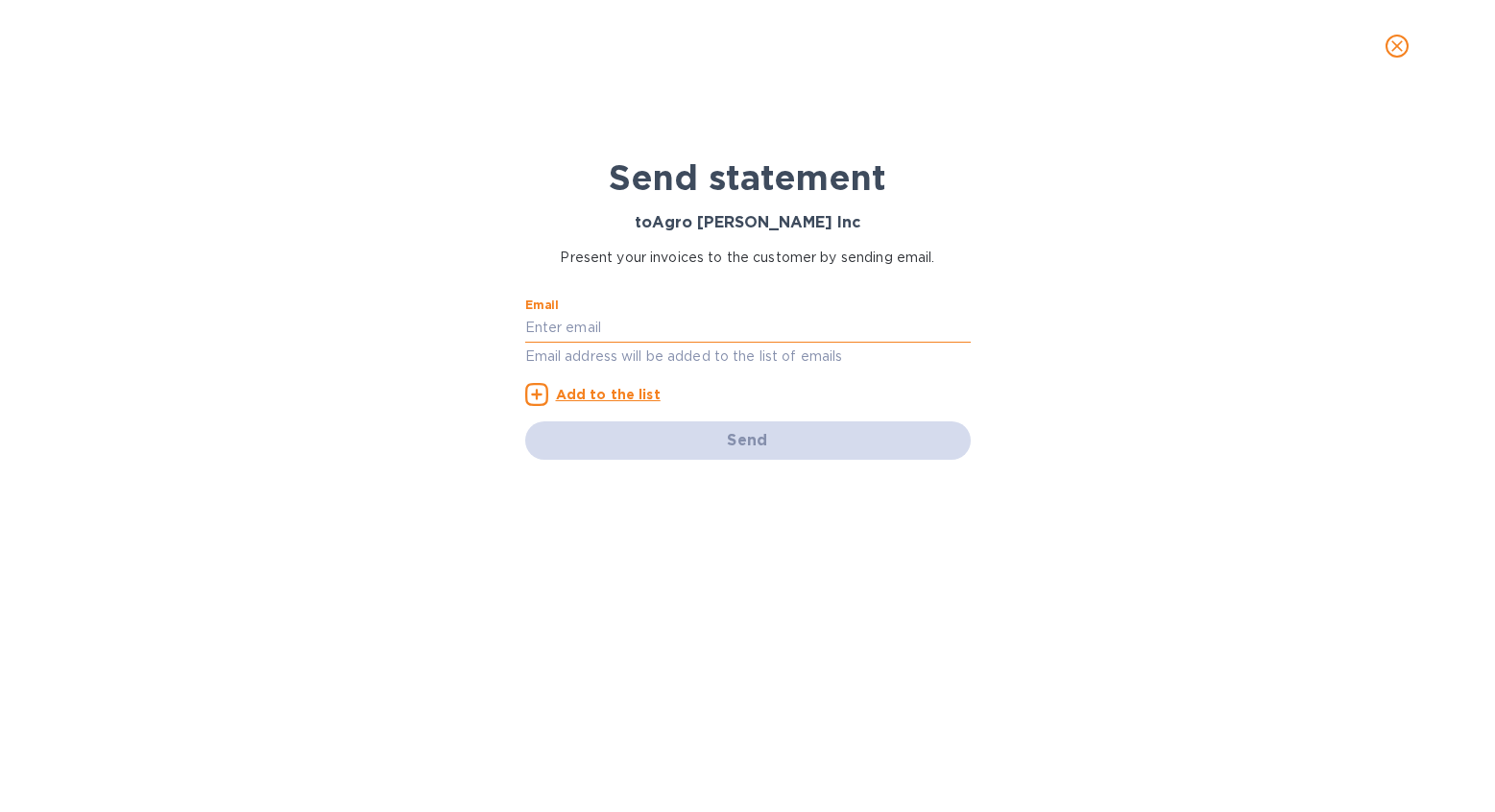 paste on "[EMAIL_ADDRESS][DOMAIN_NAME]" 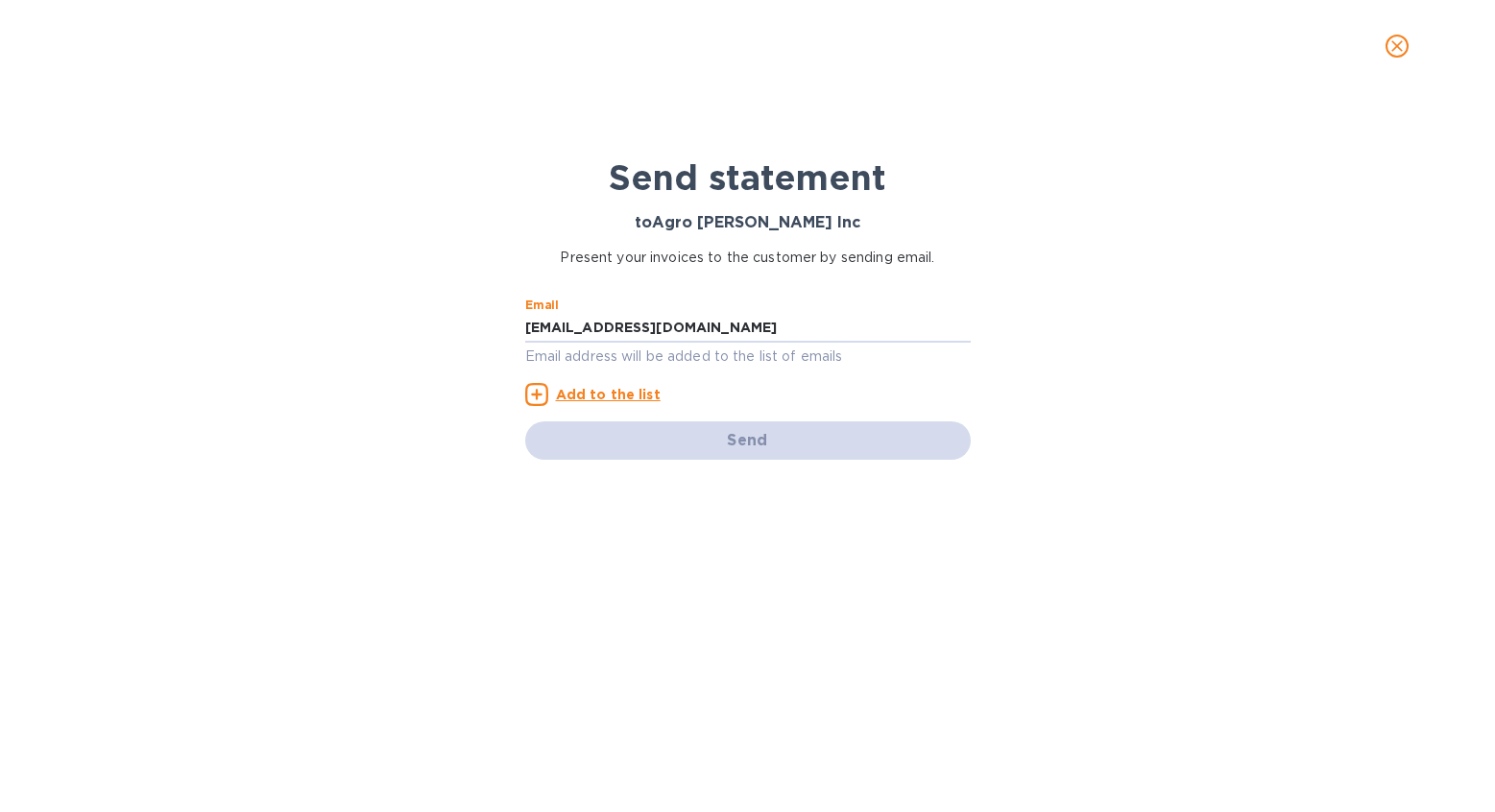 type 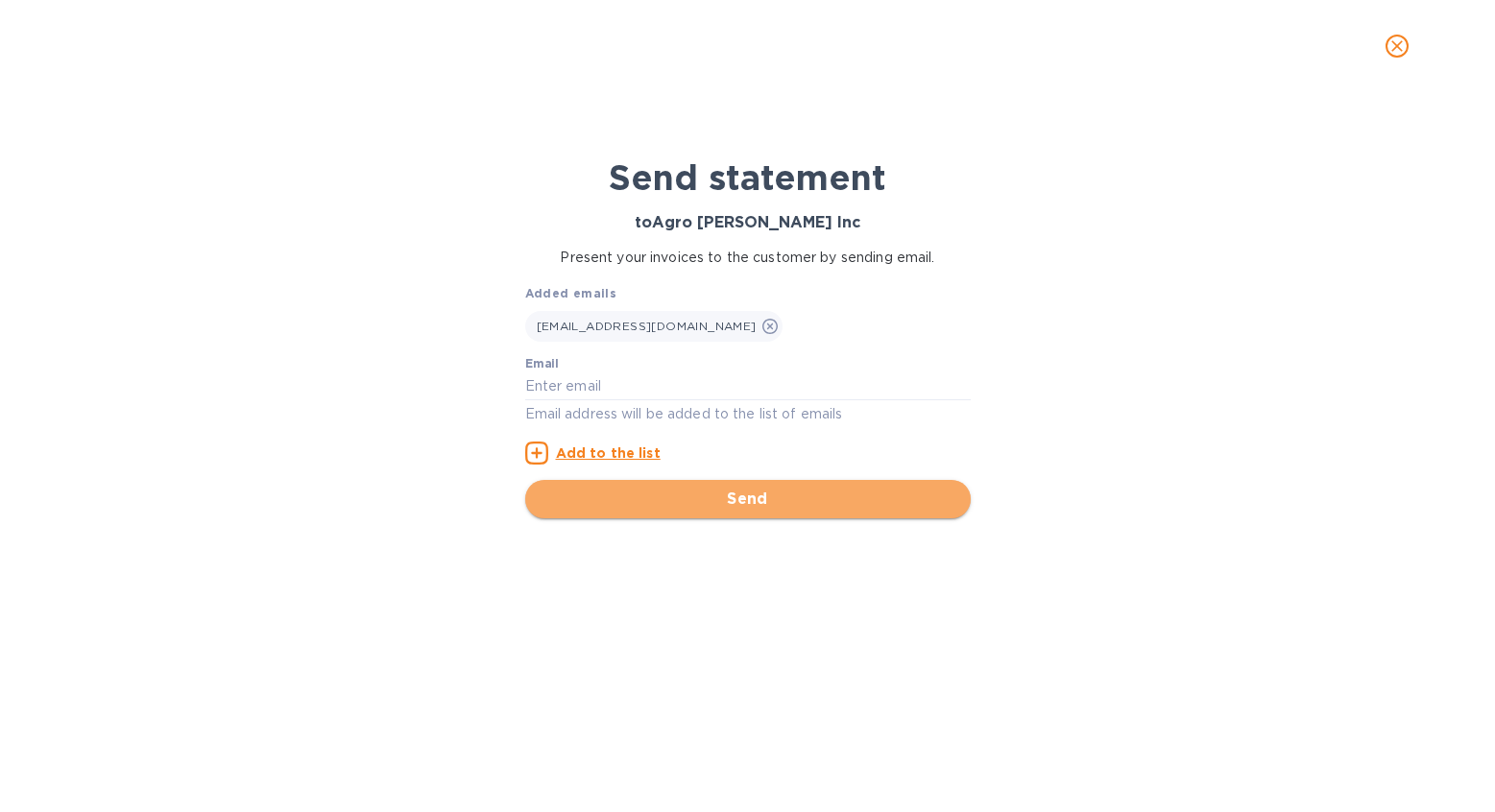 click on "Send" at bounding box center (748, 499) 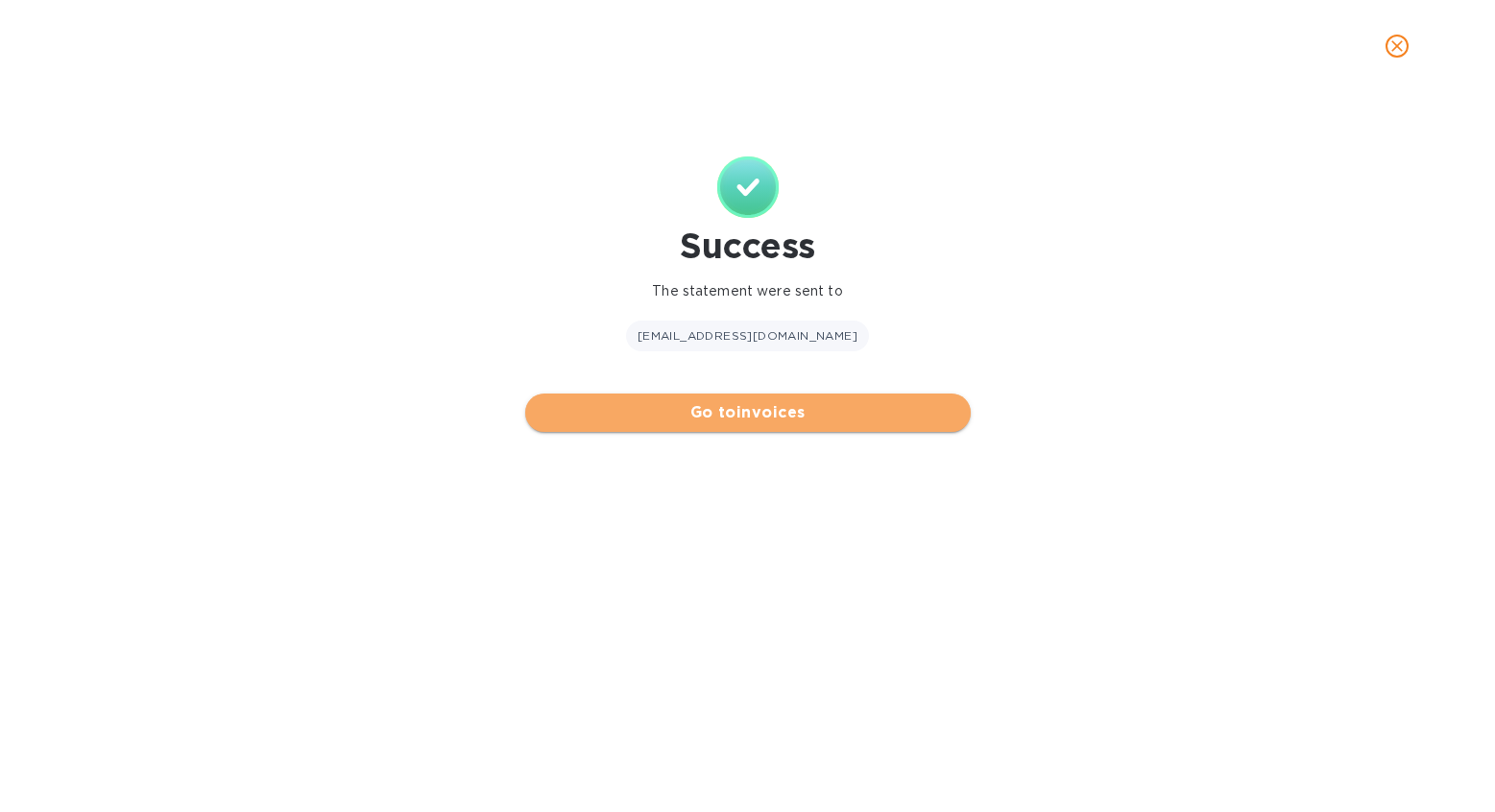 click on "Go to  invoices" at bounding box center (748, 413) 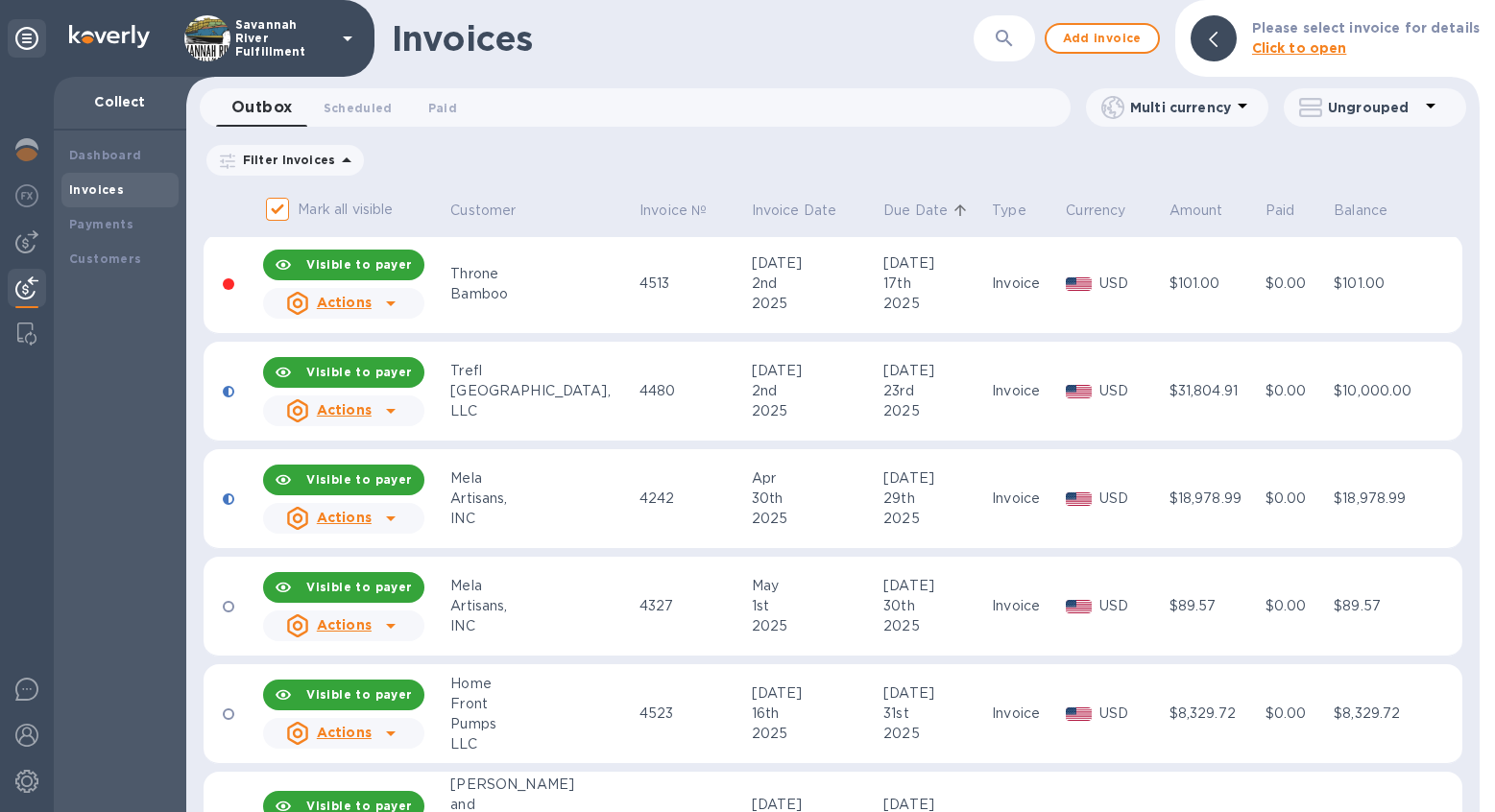 scroll, scrollTop: 1432, scrollLeft: 0, axis: vertical 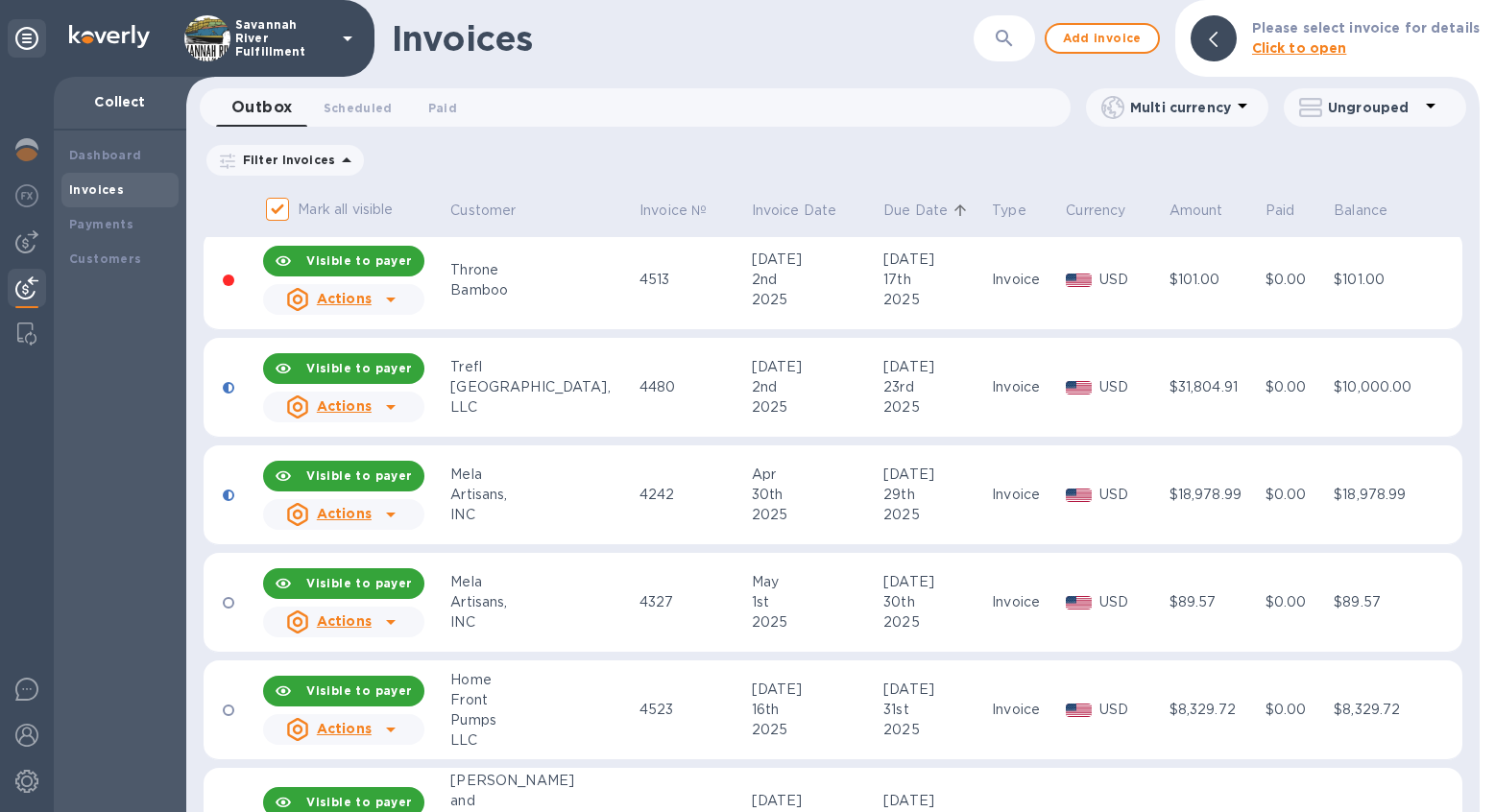 click 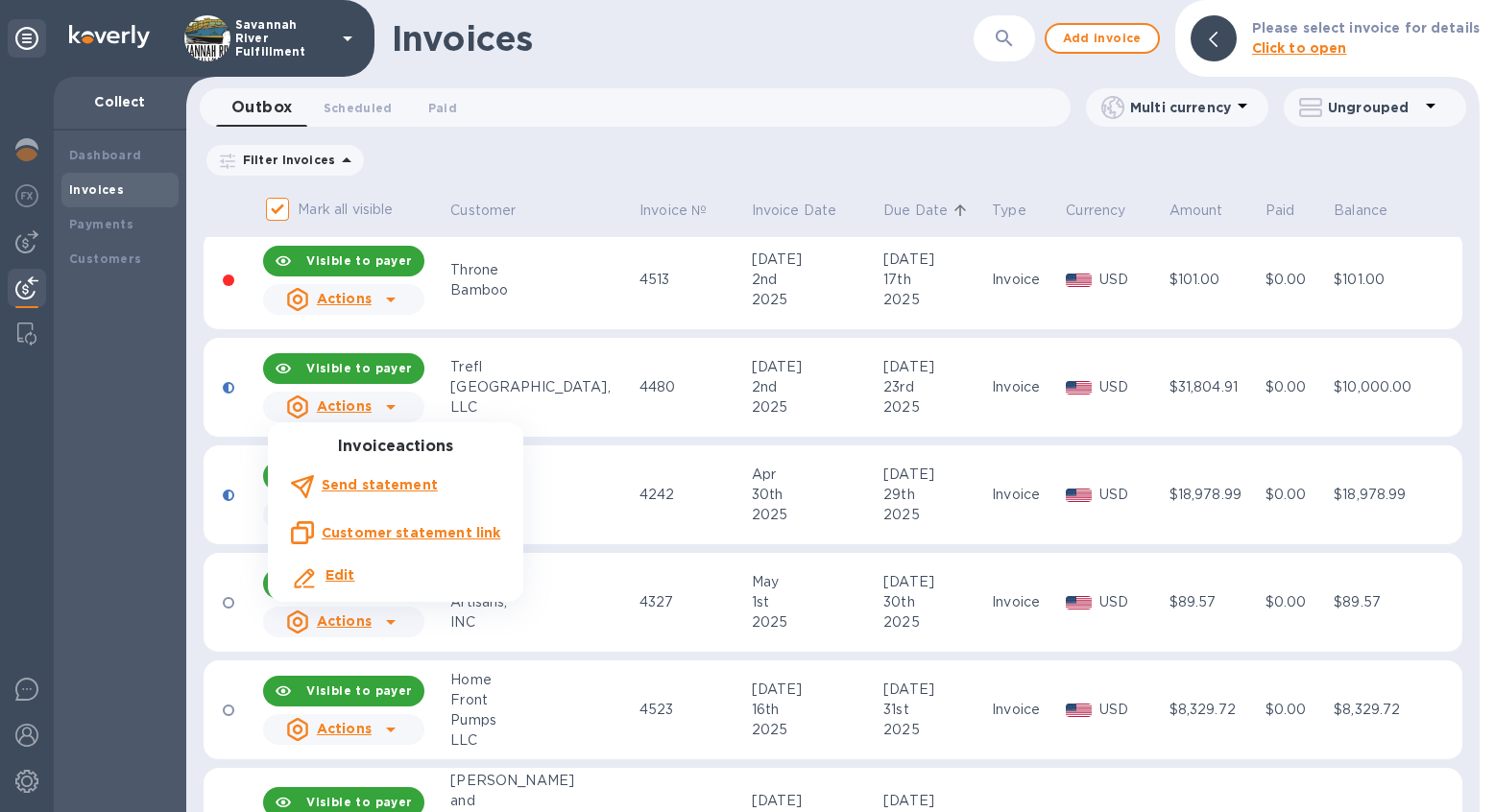 click on "Send statement" at bounding box center [379, 485] 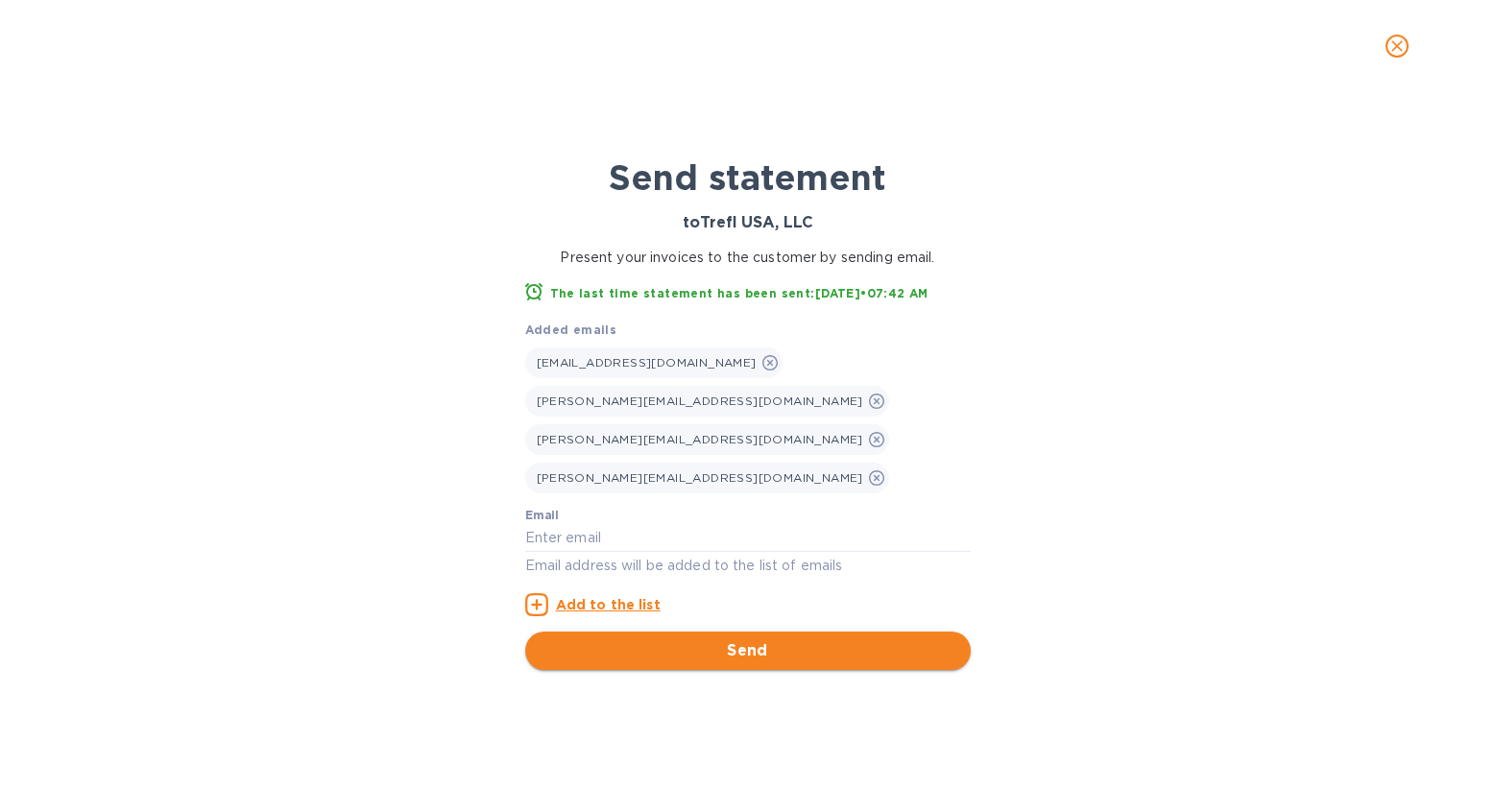 click on "Send" at bounding box center (748, 651) 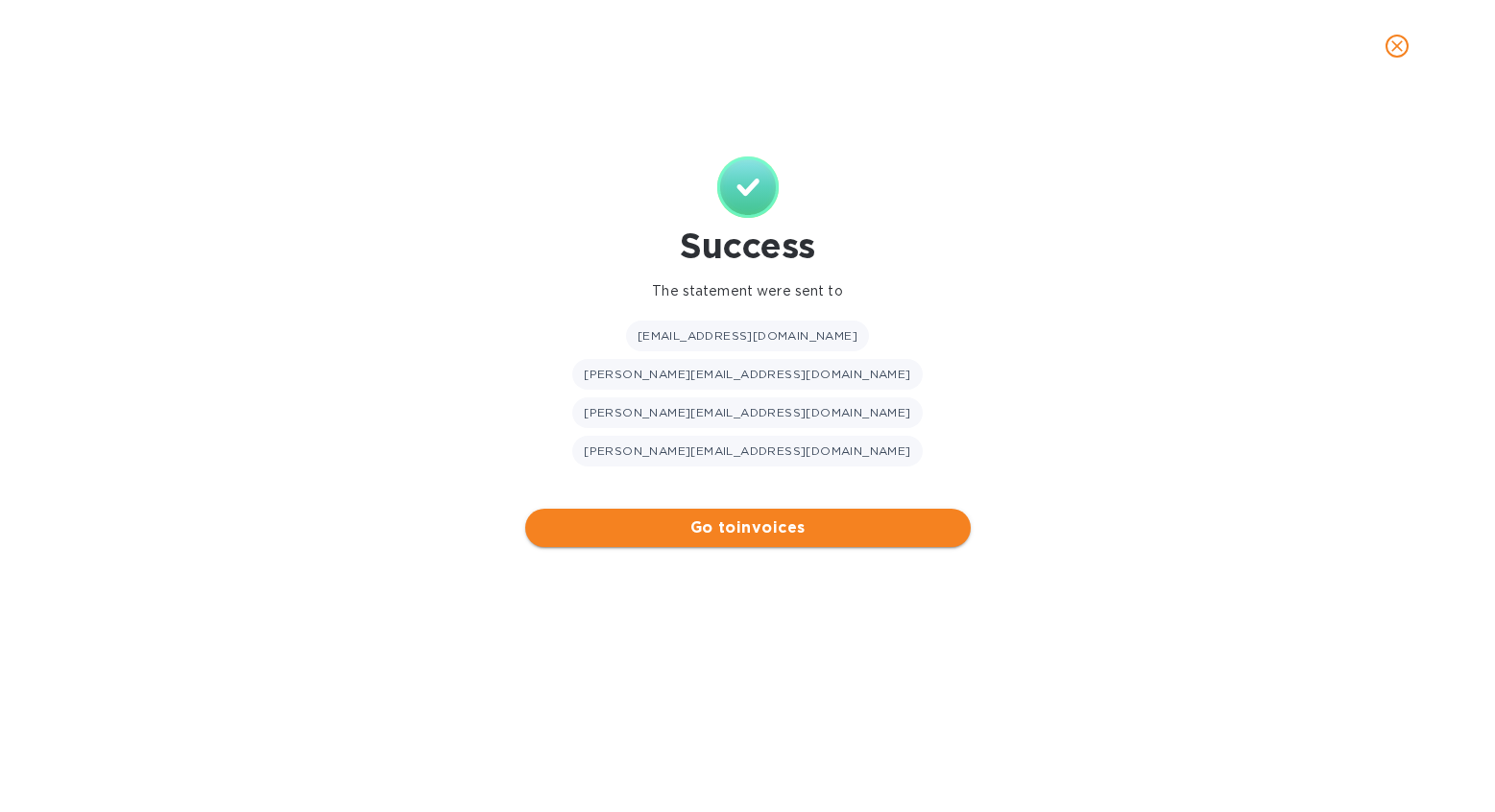 click on "Go to  invoices" at bounding box center [748, 528] 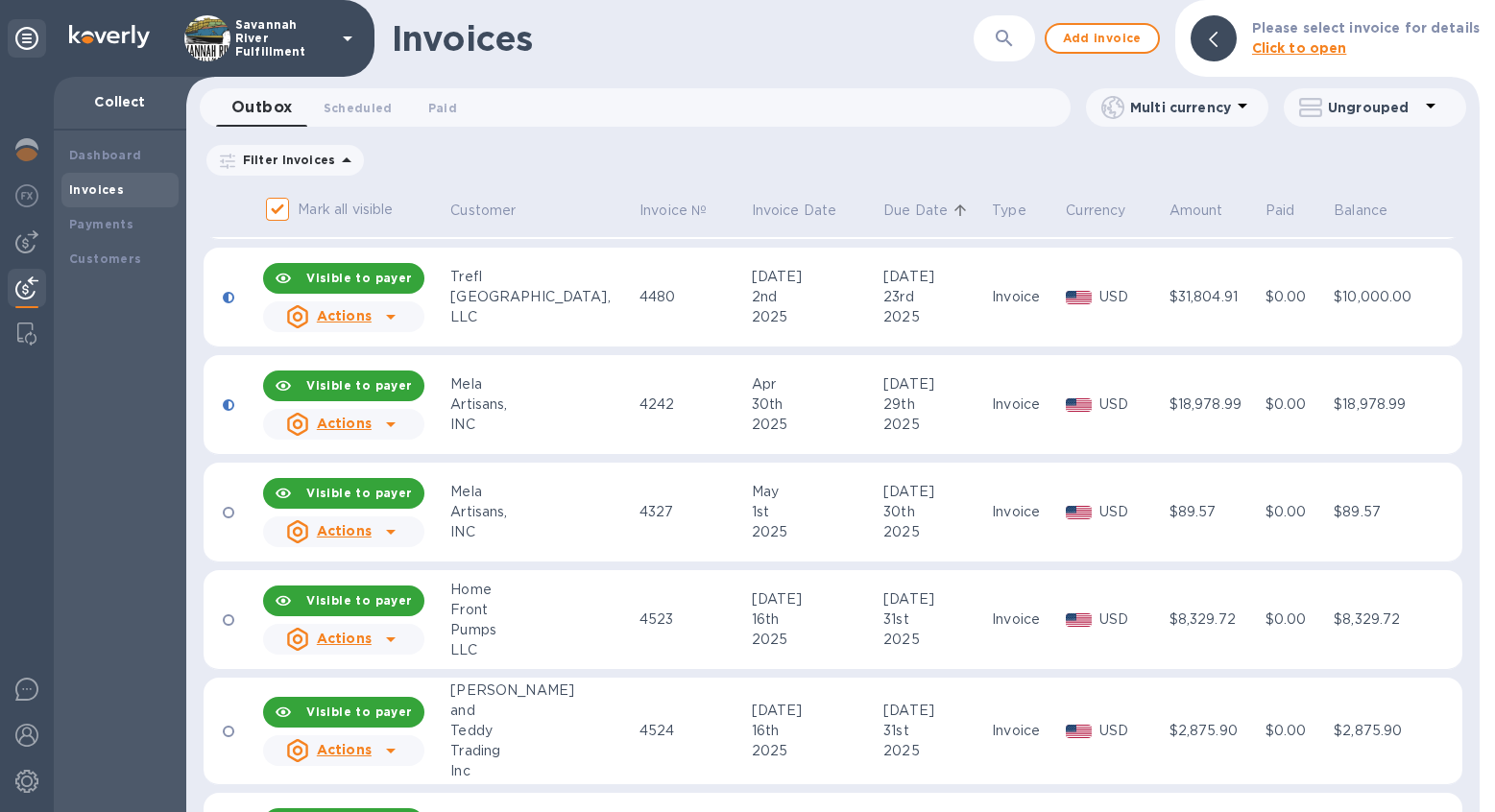 scroll, scrollTop: 1520, scrollLeft: 0, axis: vertical 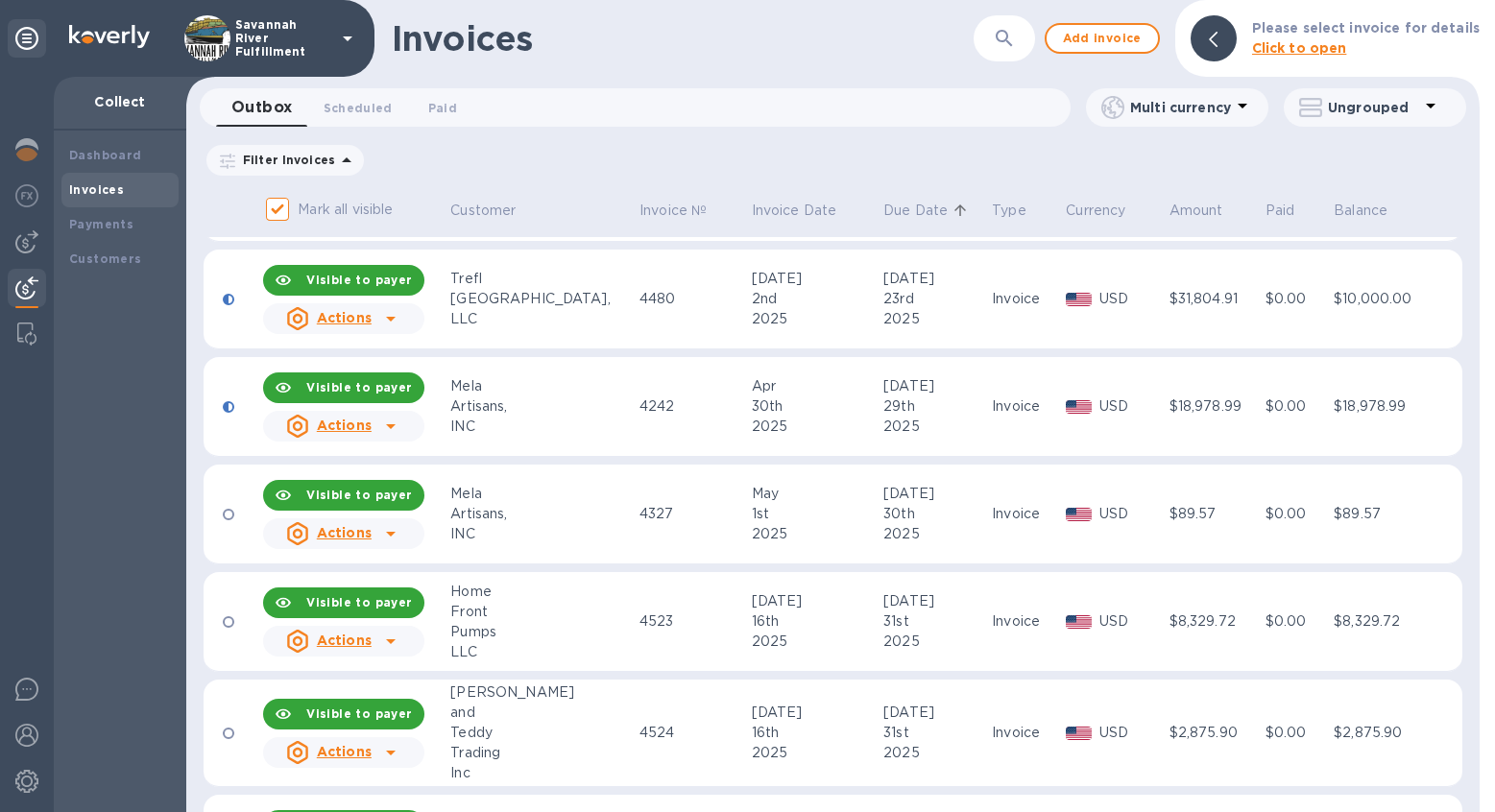 click 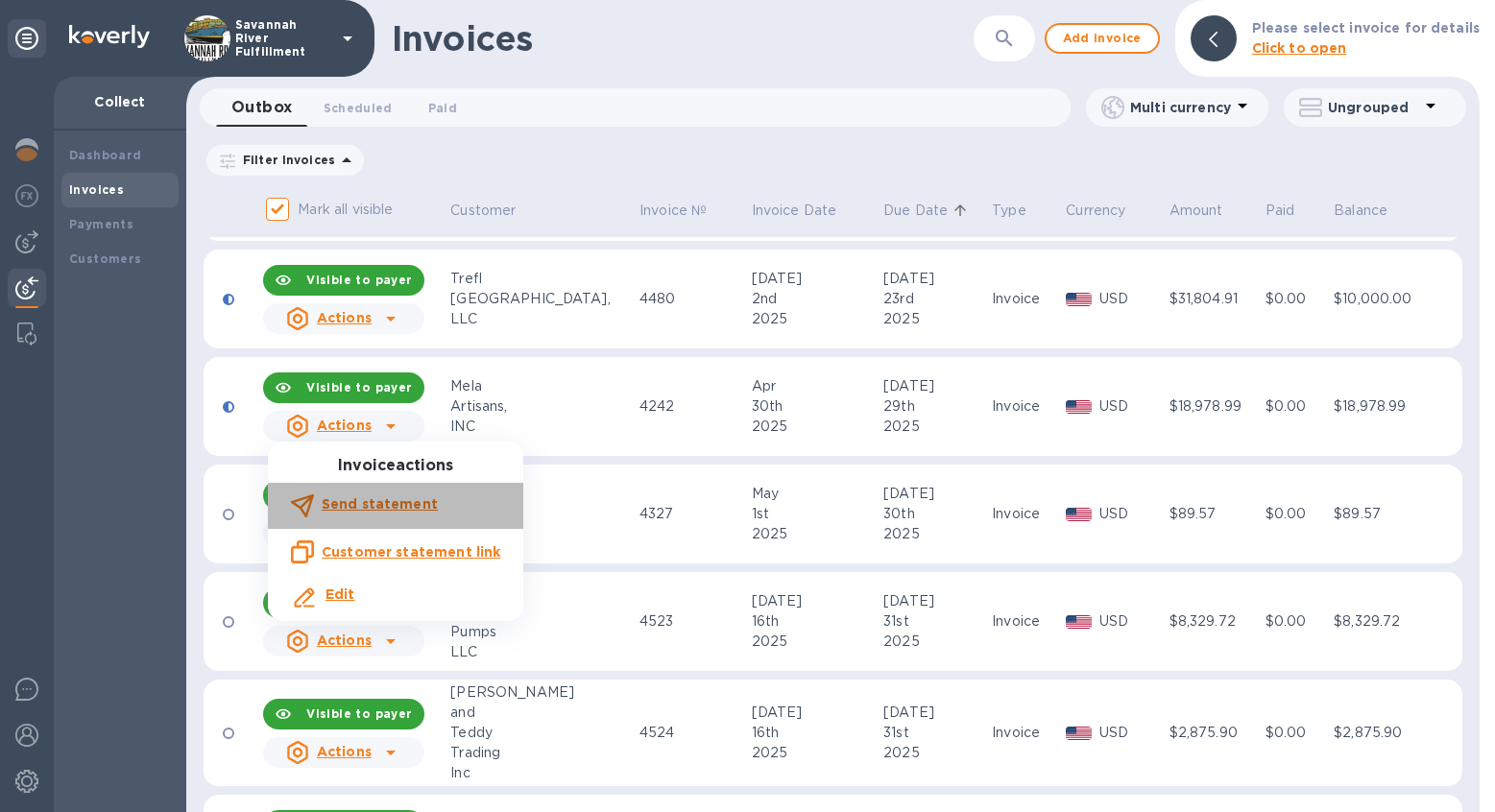 click on "Send statement" at bounding box center [379, 504] 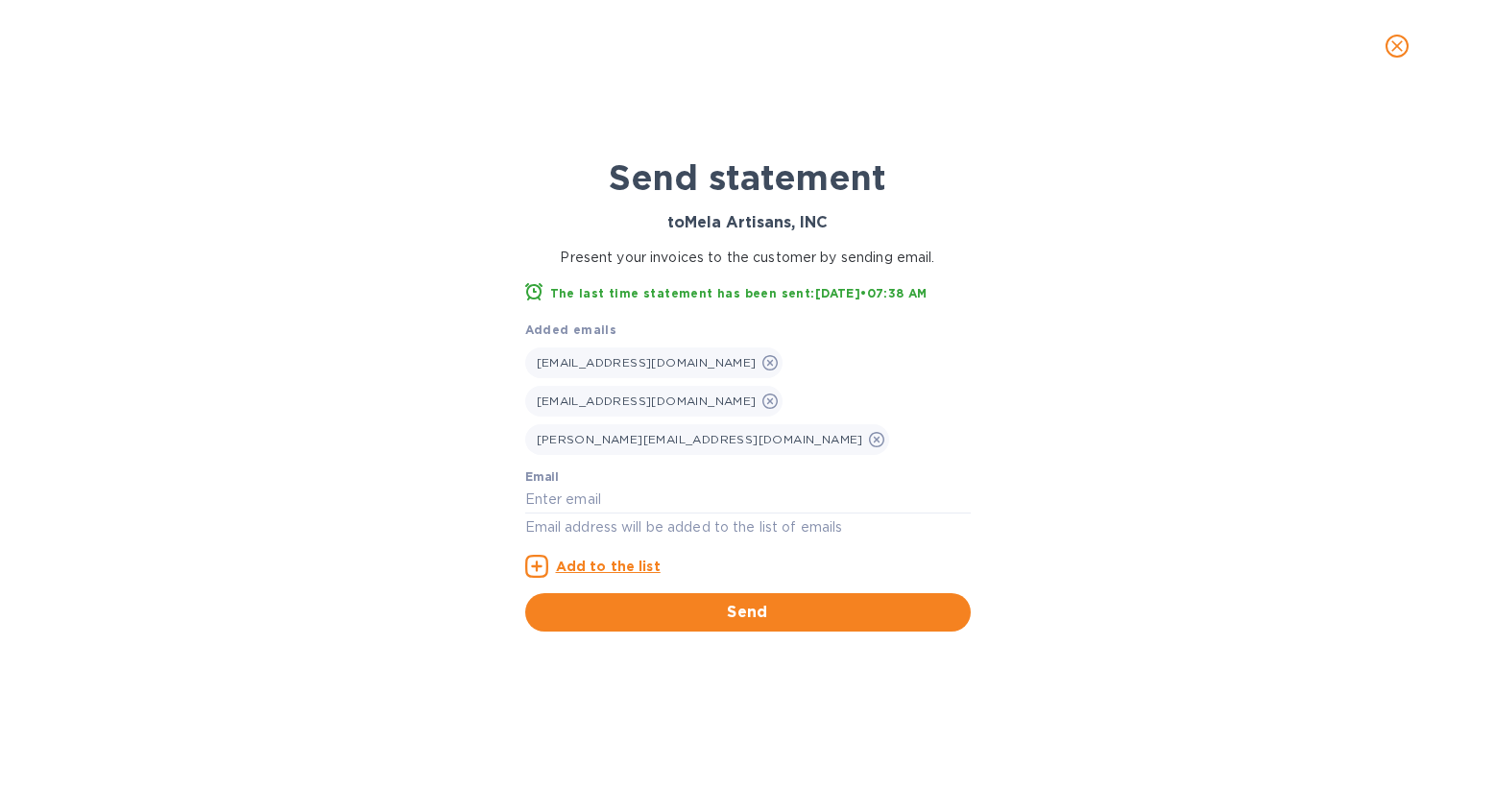 click at bounding box center [1397, 46] 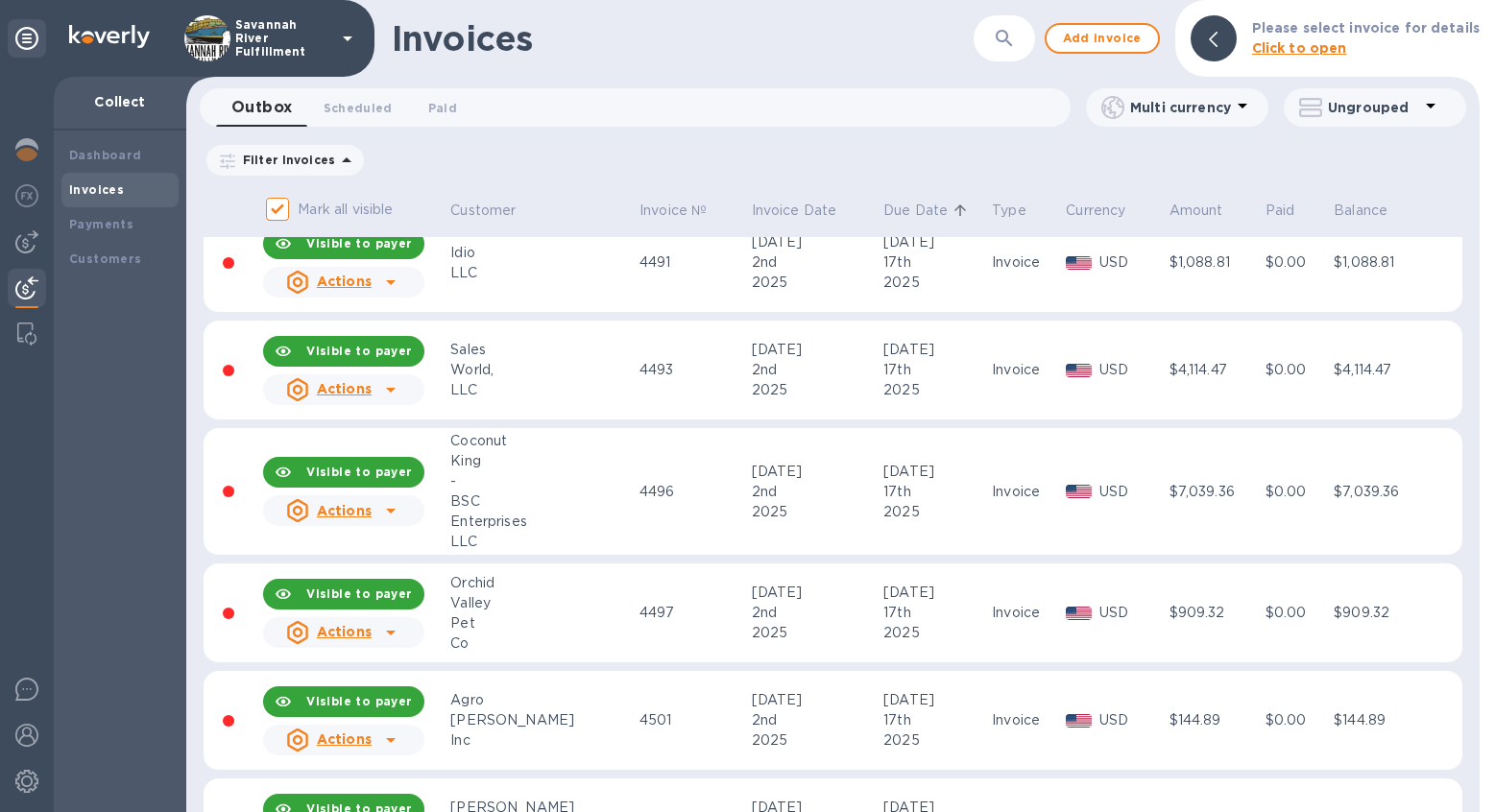 scroll, scrollTop: 0, scrollLeft: 0, axis: both 